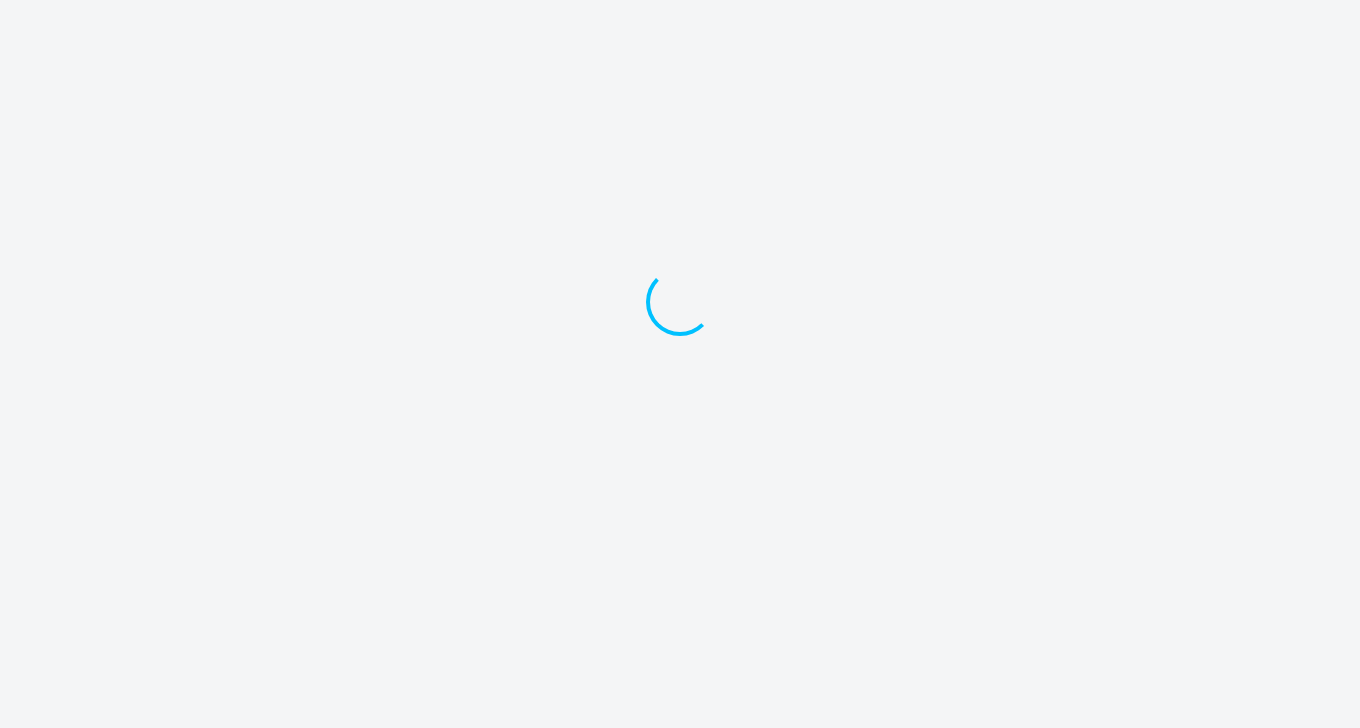 scroll, scrollTop: 0, scrollLeft: 0, axis: both 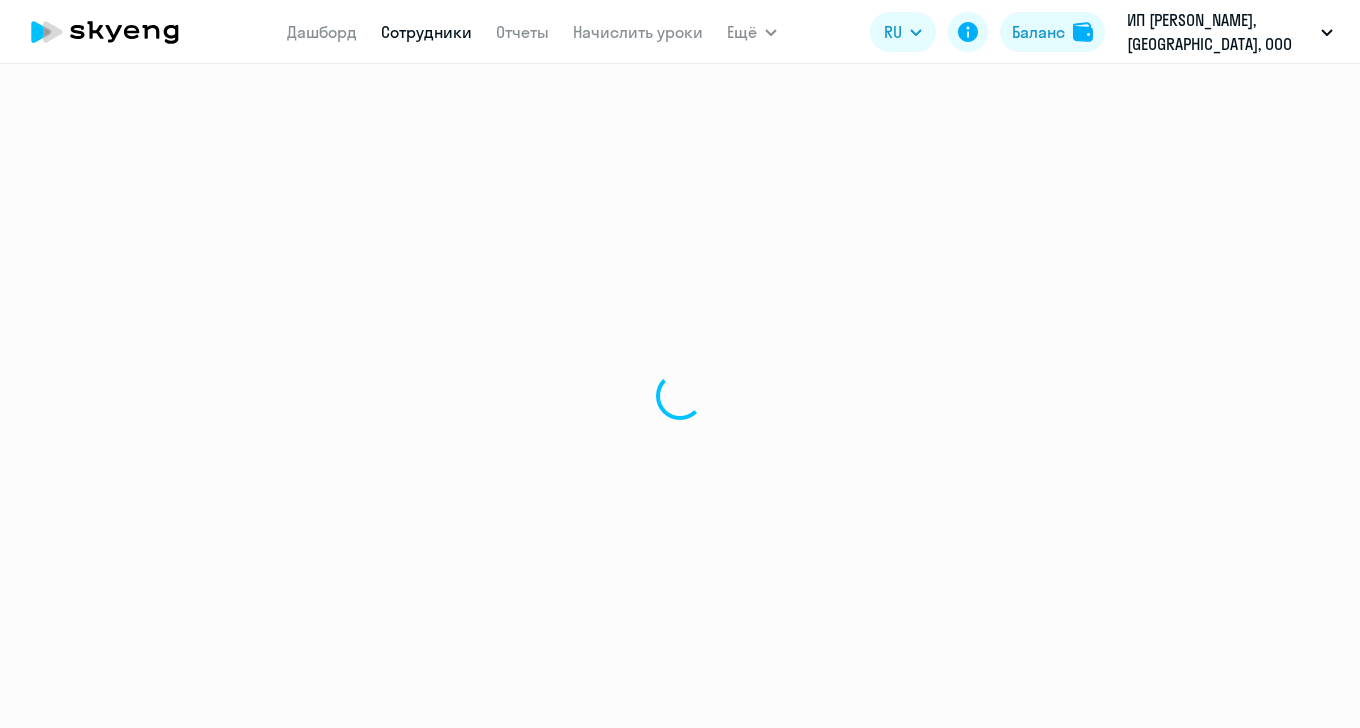 select on "30" 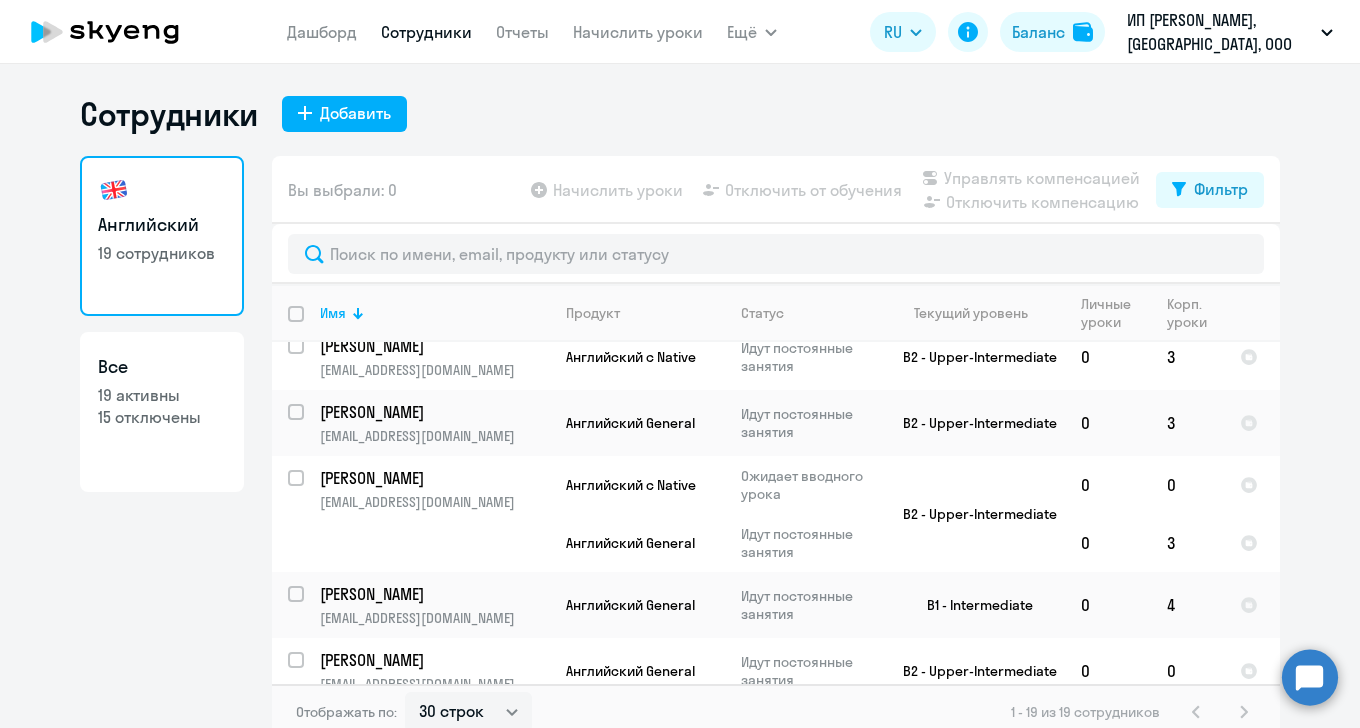 scroll, scrollTop: 416, scrollLeft: 0, axis: vertical 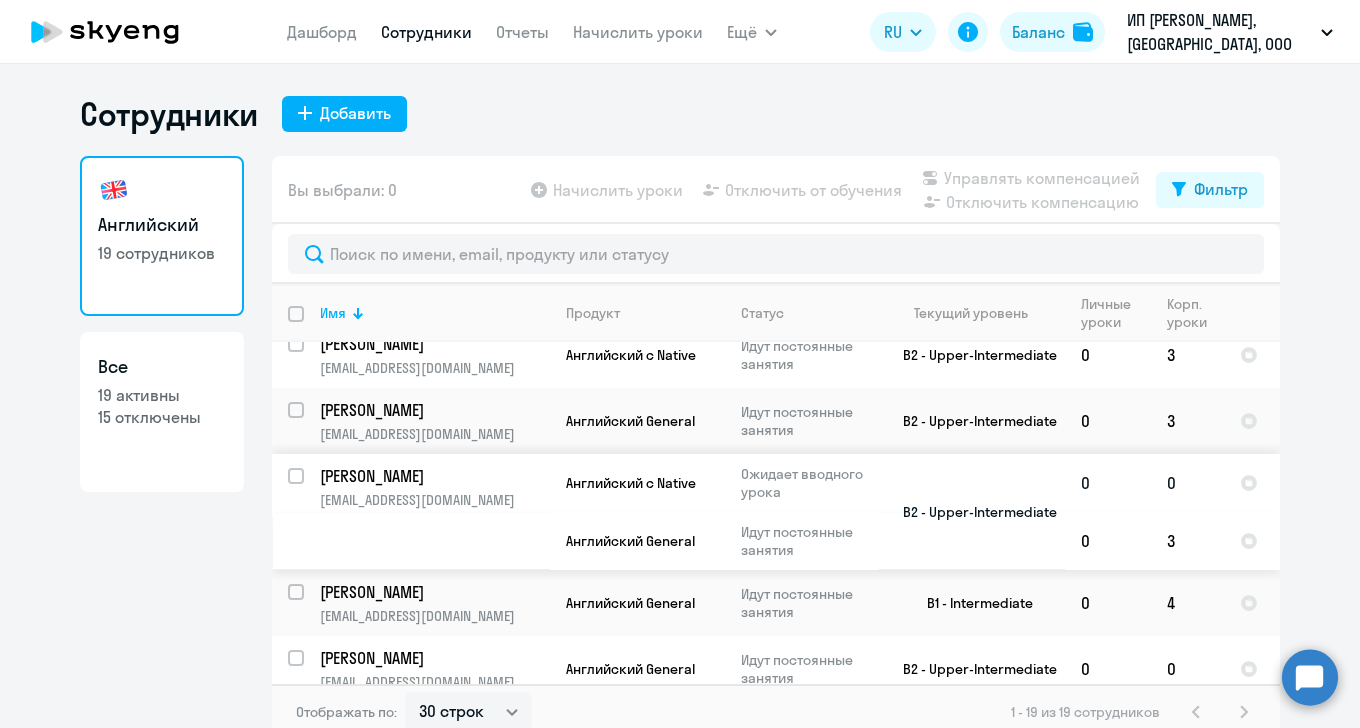click on "Ожидает вводного урока" 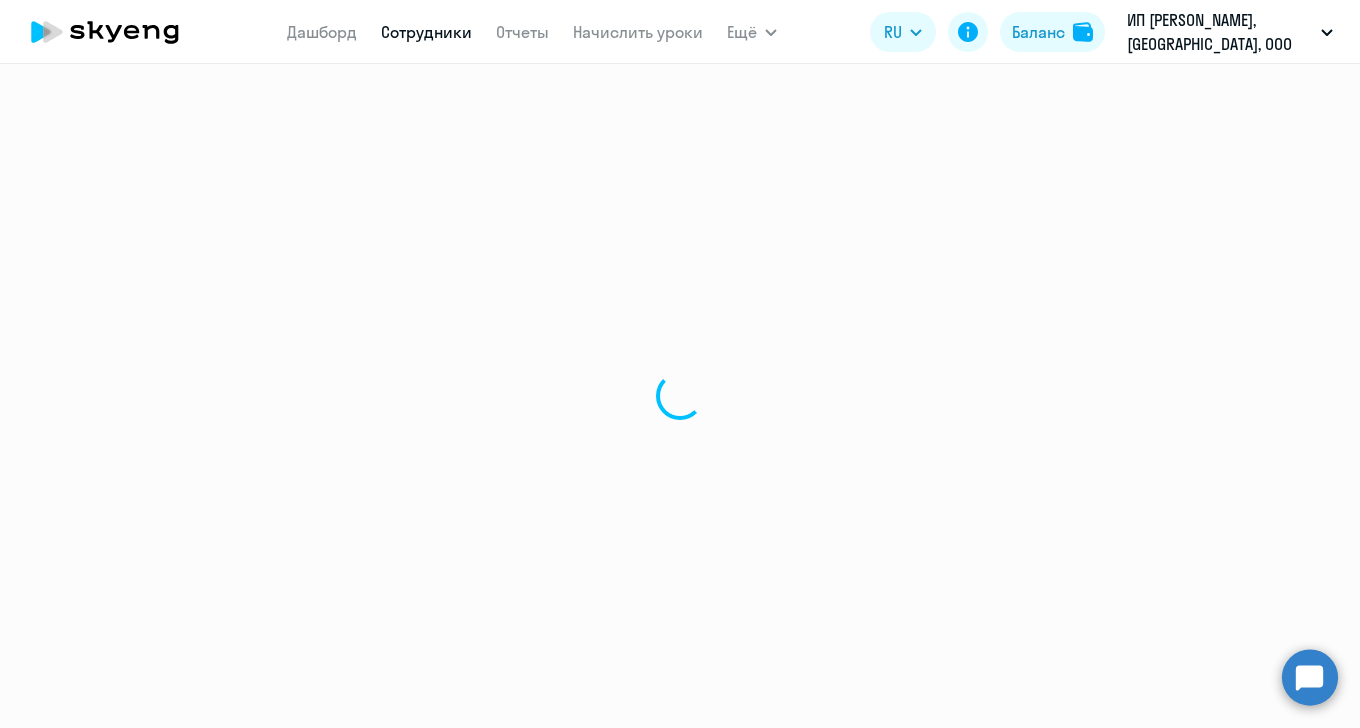 select on "english" 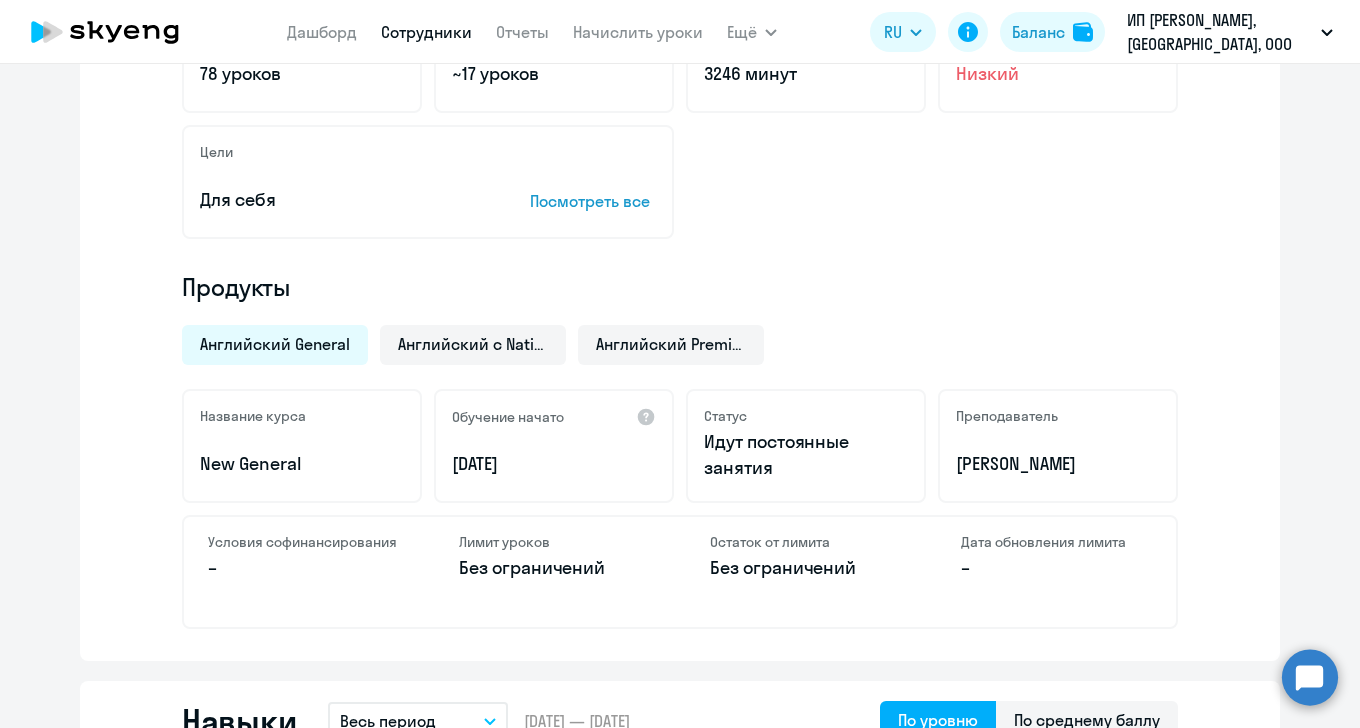 scroll, scrollTop: 499, scrollLeft: 0, axis: vertical 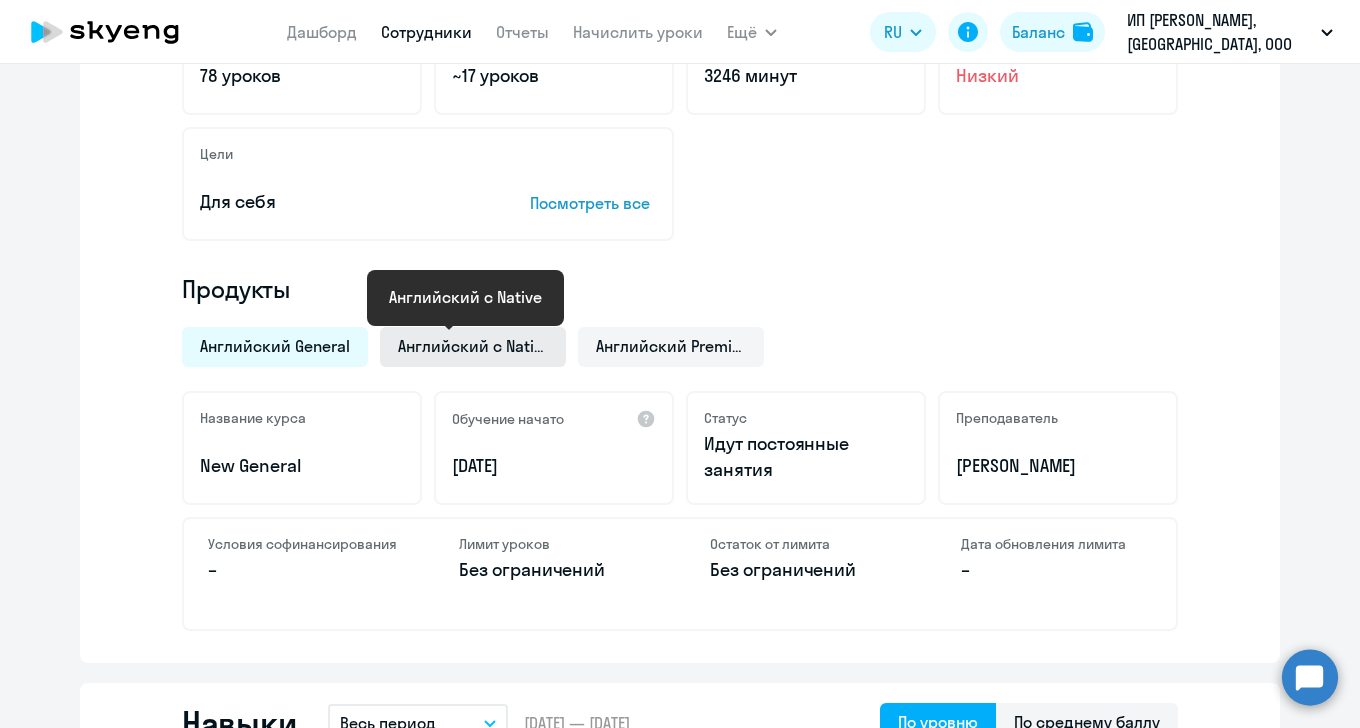 click on "Английский с Native" 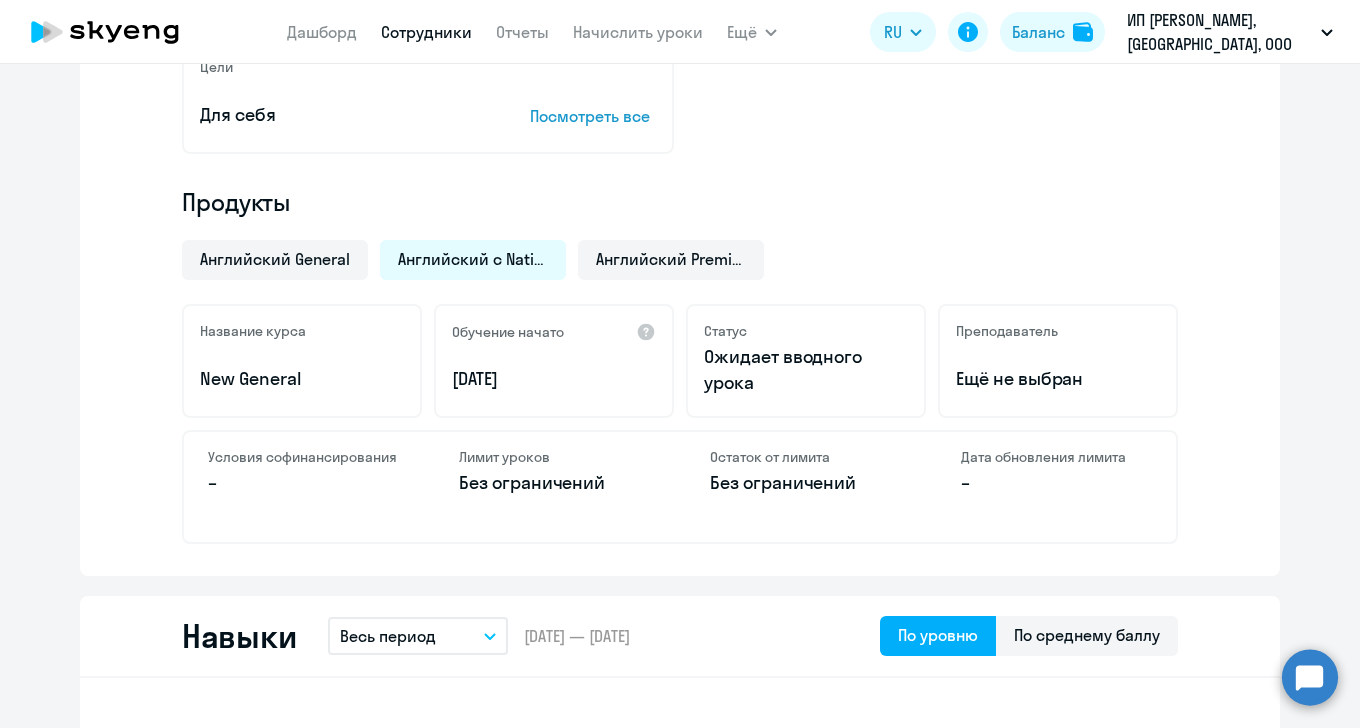 scroll, scrollTop: 588, scrollLeft: 0, axis: vertical 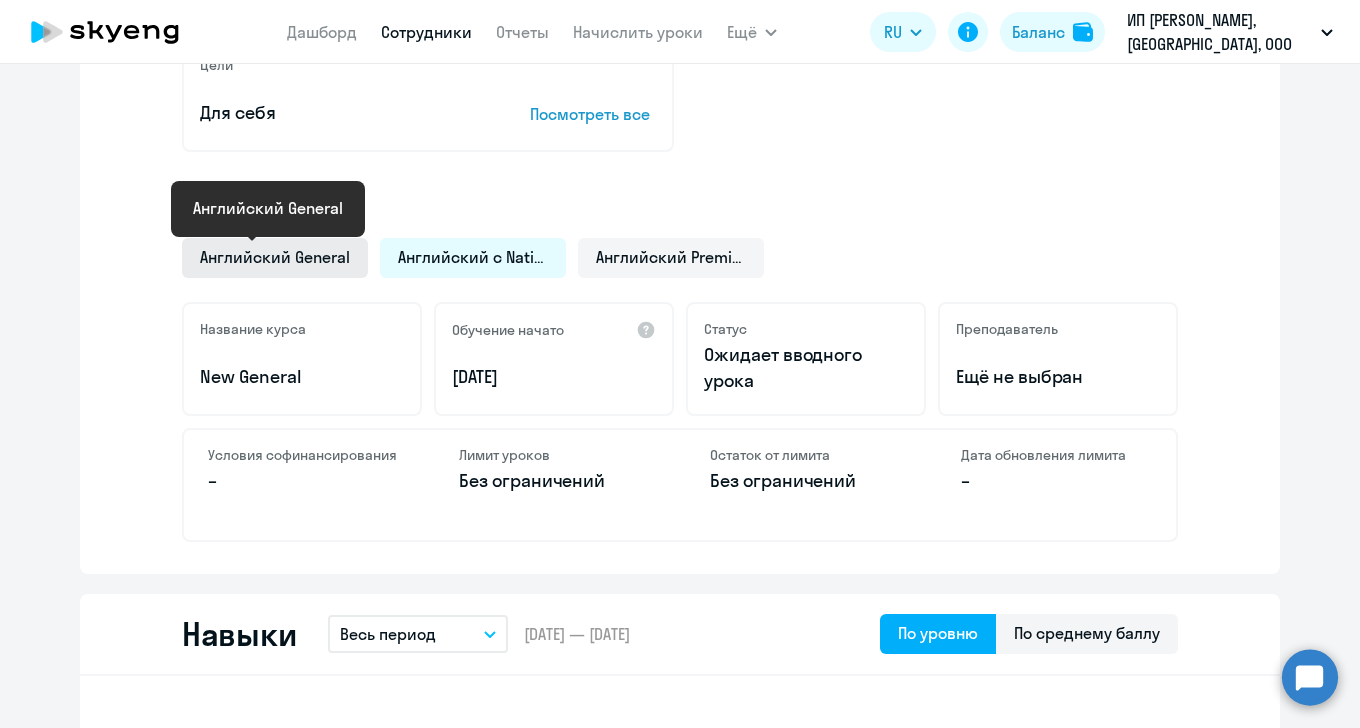 click on "Английский General" 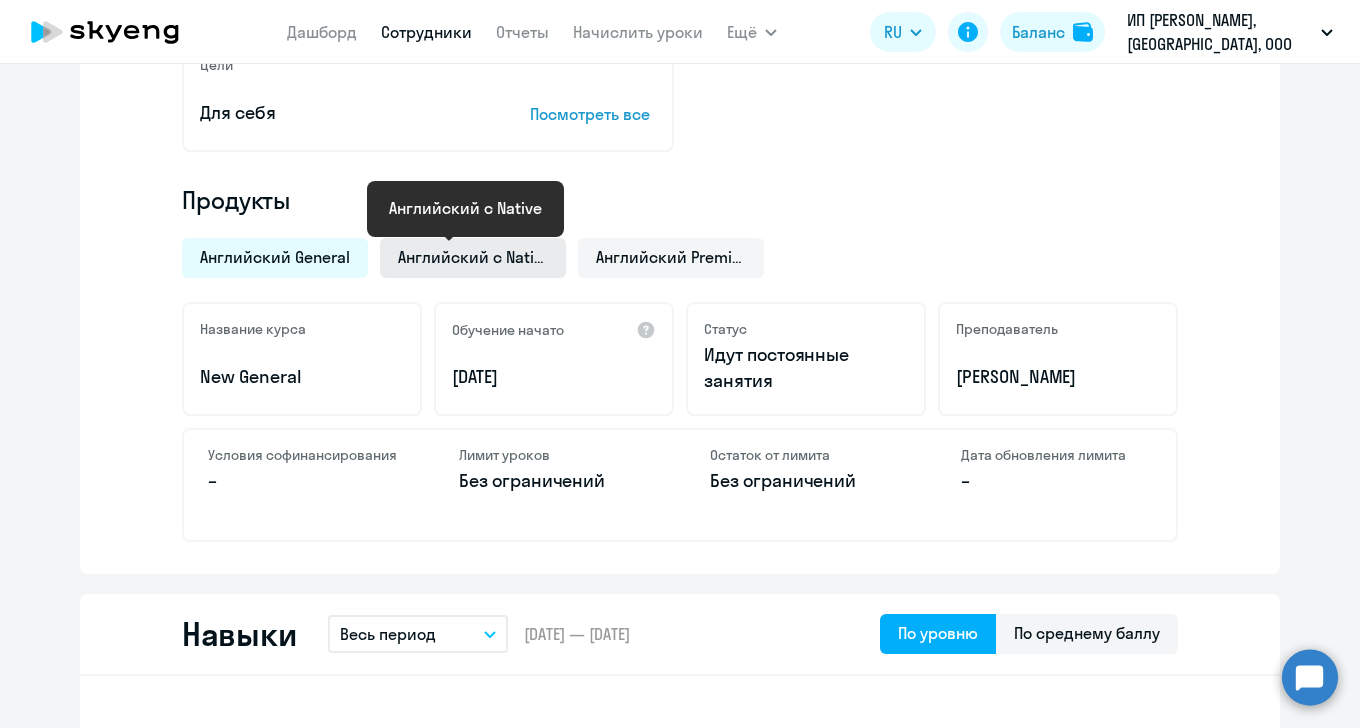 click on "Английский с Native" 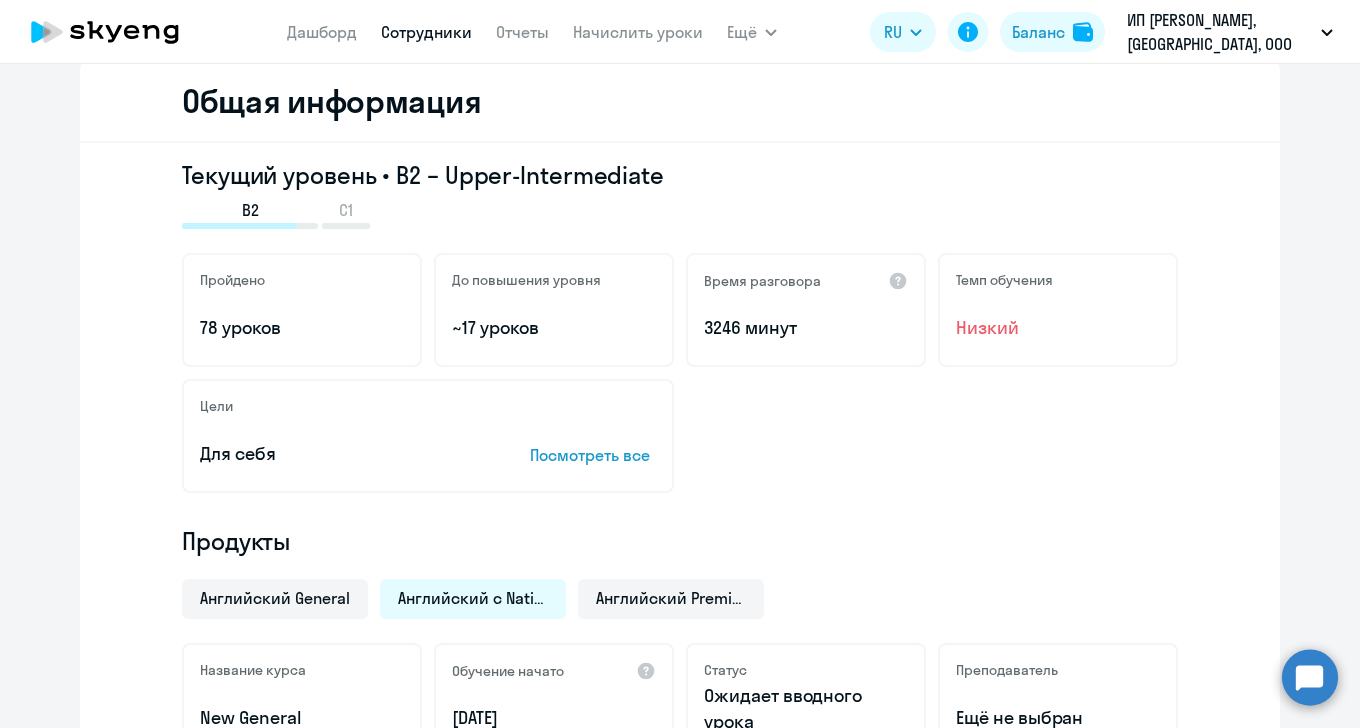 scroll, scrollTop: 0, scrollLeft: 0, axis: both 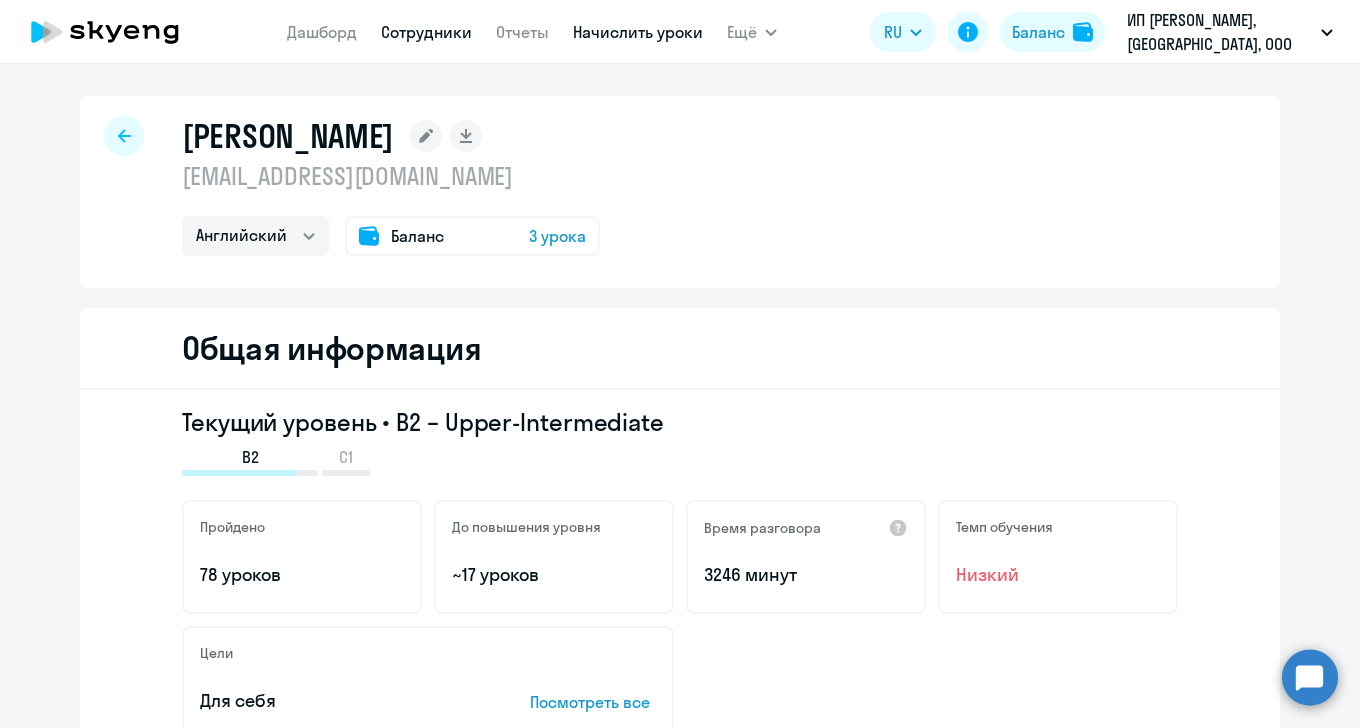 click on "Начислить уроки" at bounding box center (638, 32) 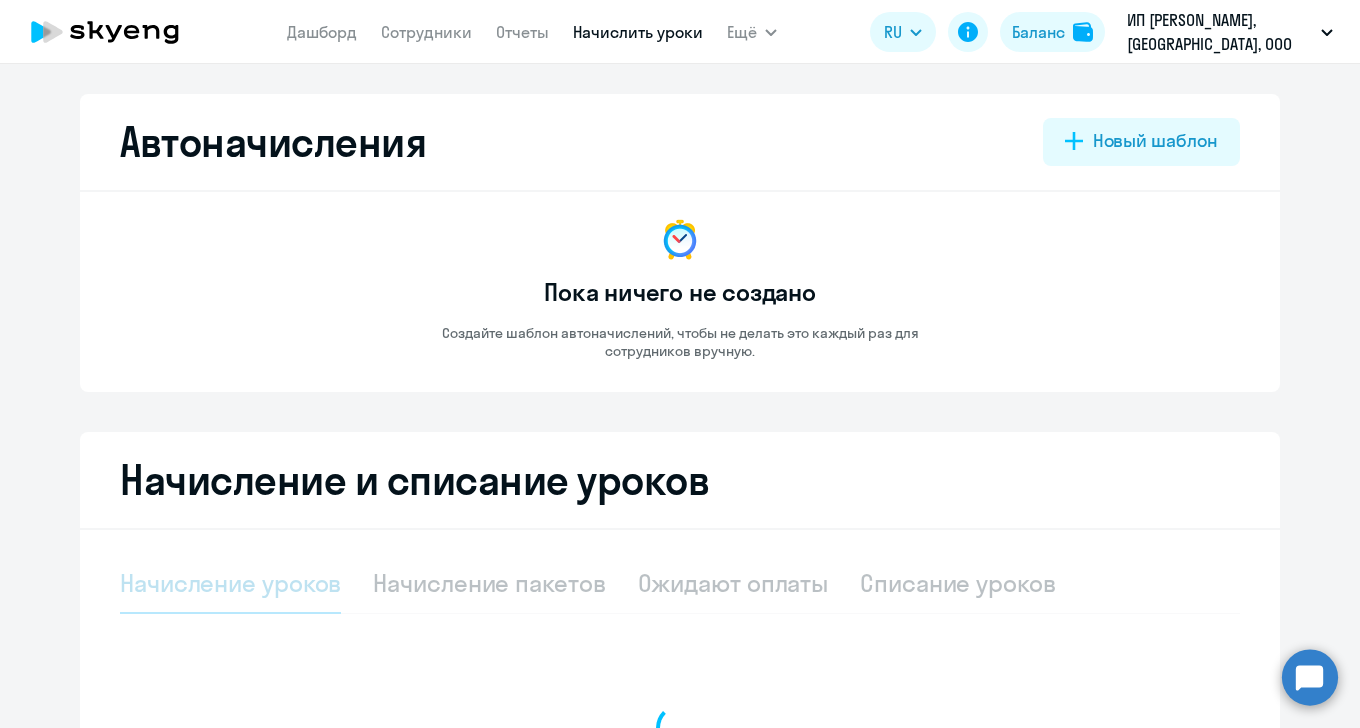 select on "10" 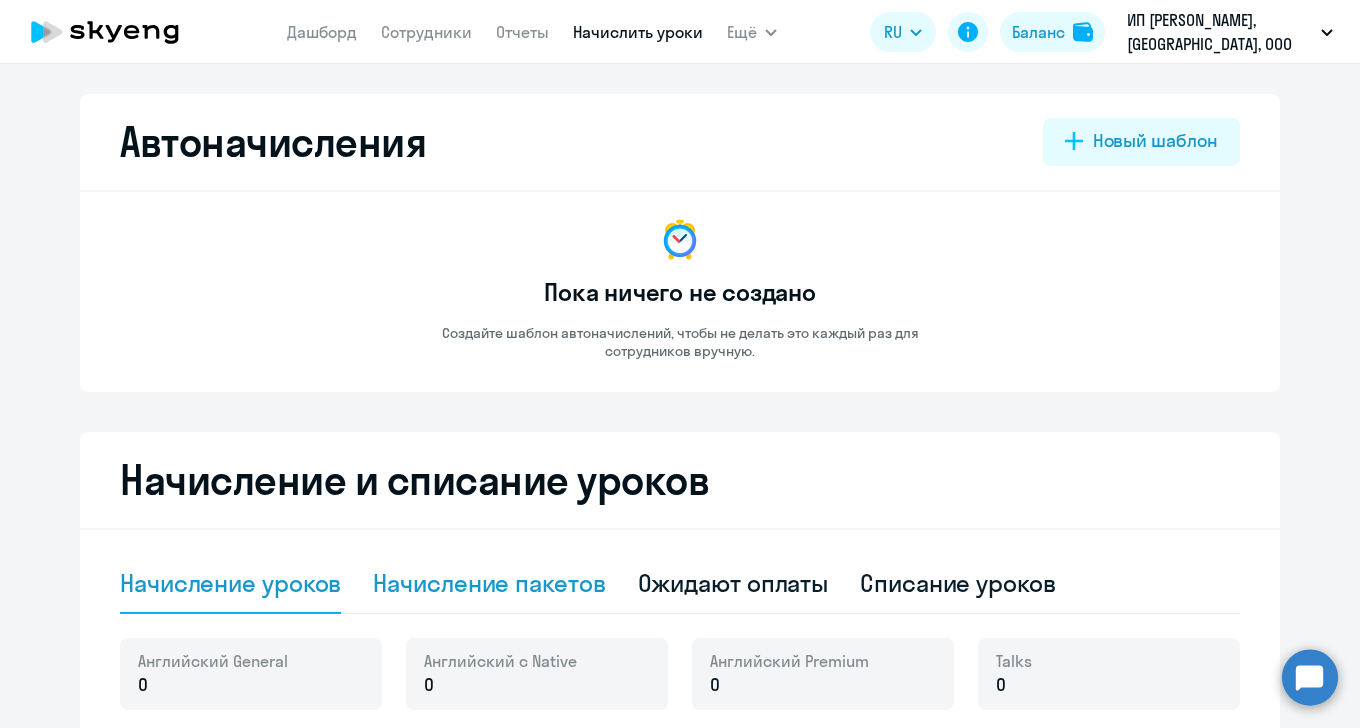 click on "Начисление пакетов" 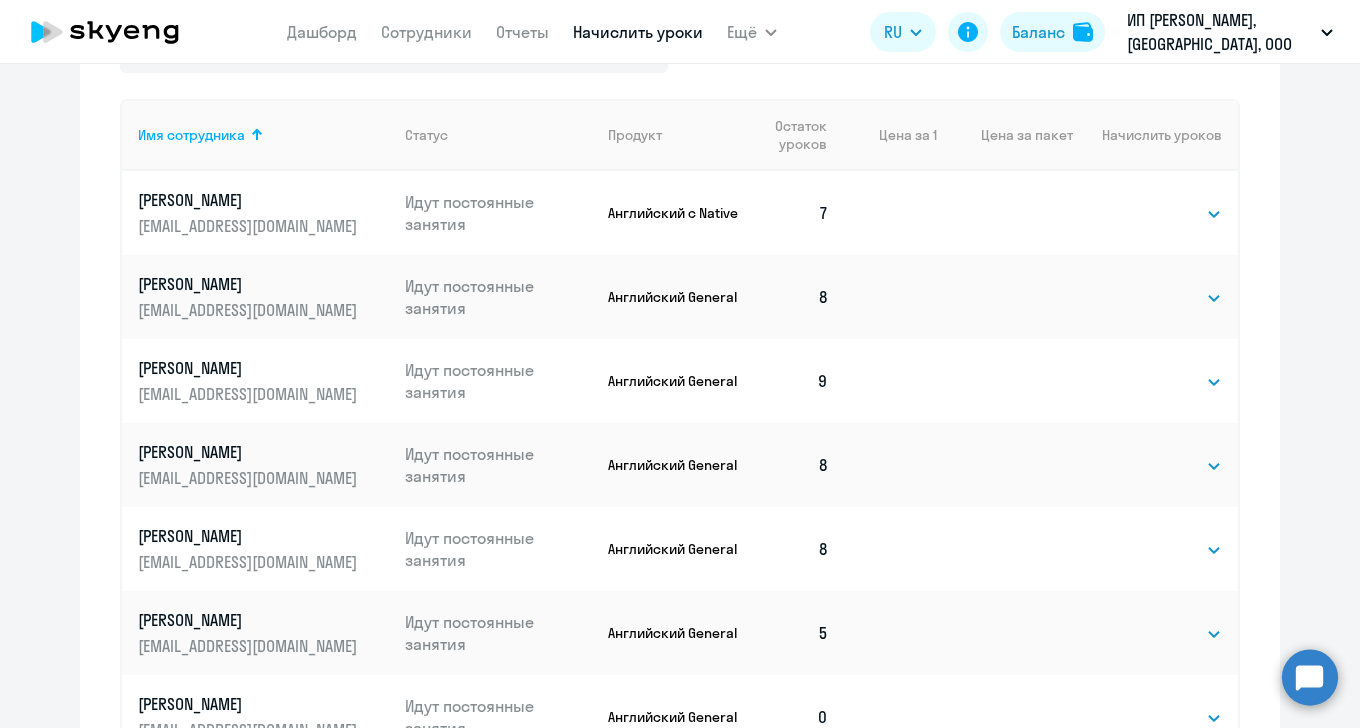 scroll, scrollTop: 763, scrollLeft: 0, axis: vertical 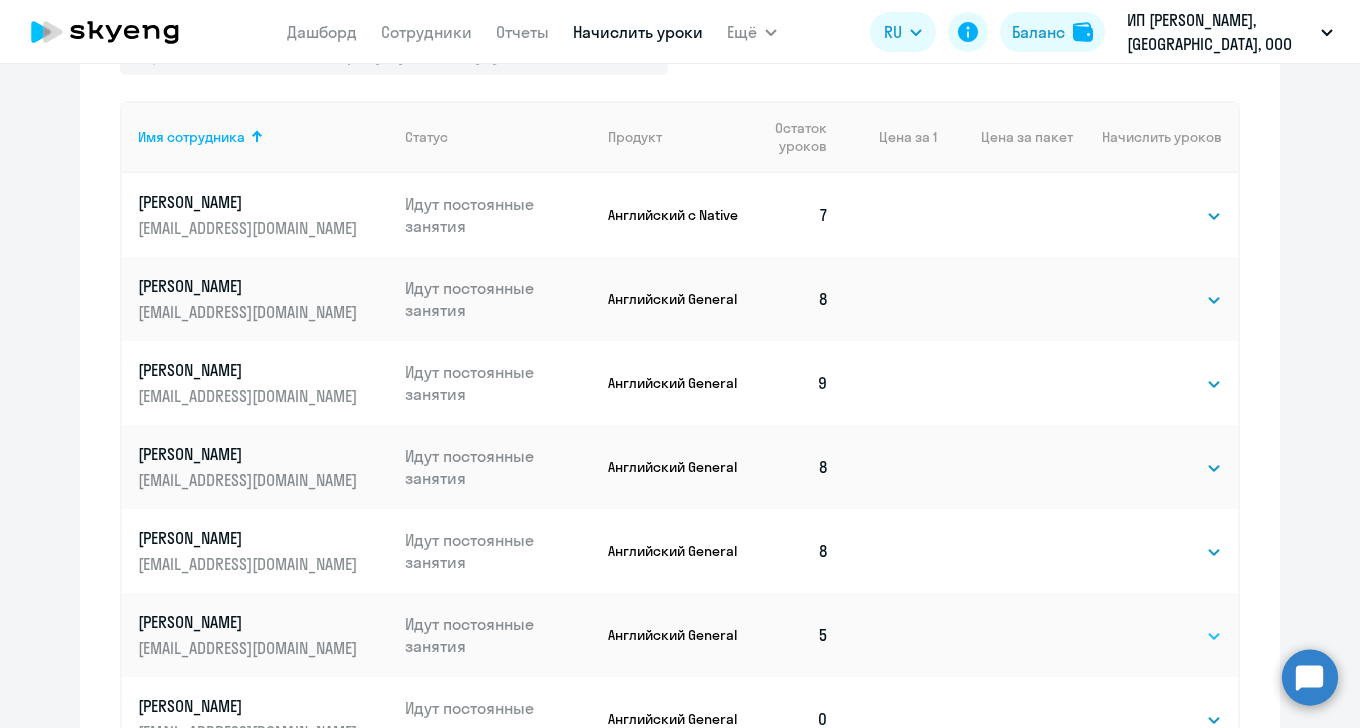 click on "Выбрать   4   8   16   32   64   96   128" 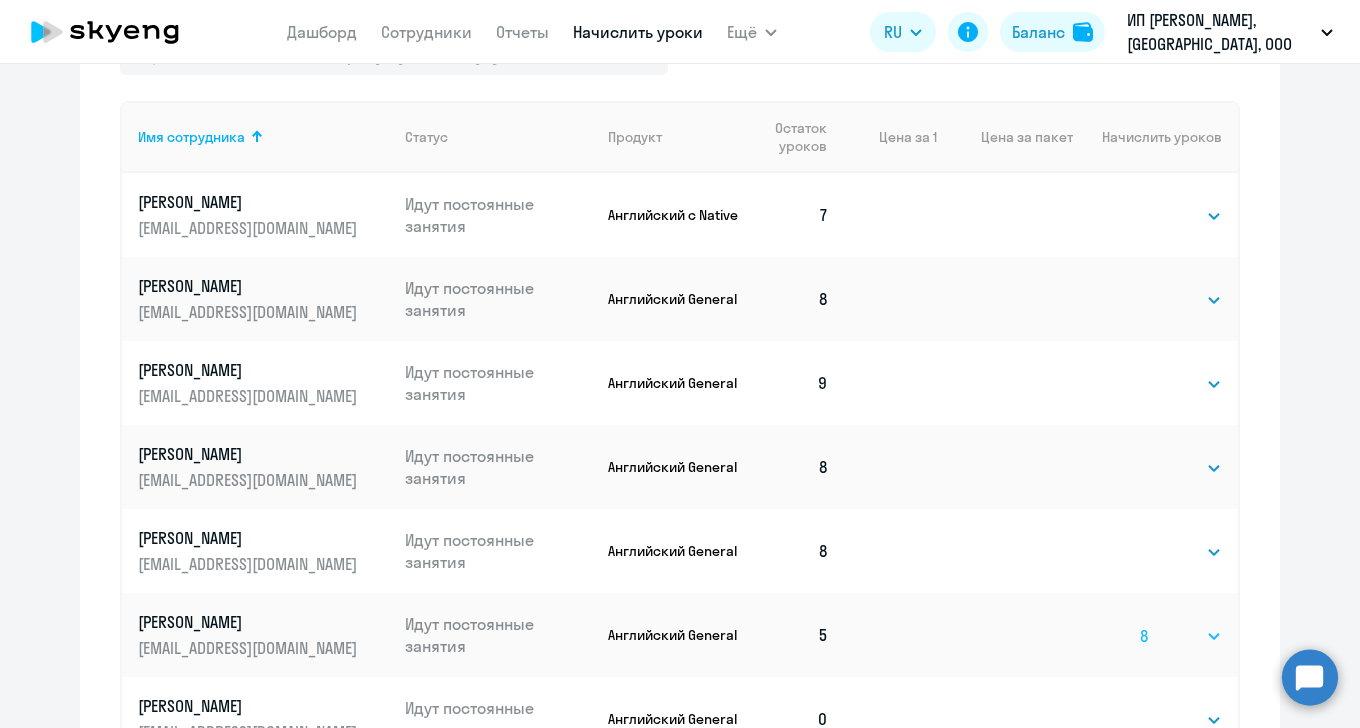 click on "Выбрать   4   8   16   32   64   96   128" 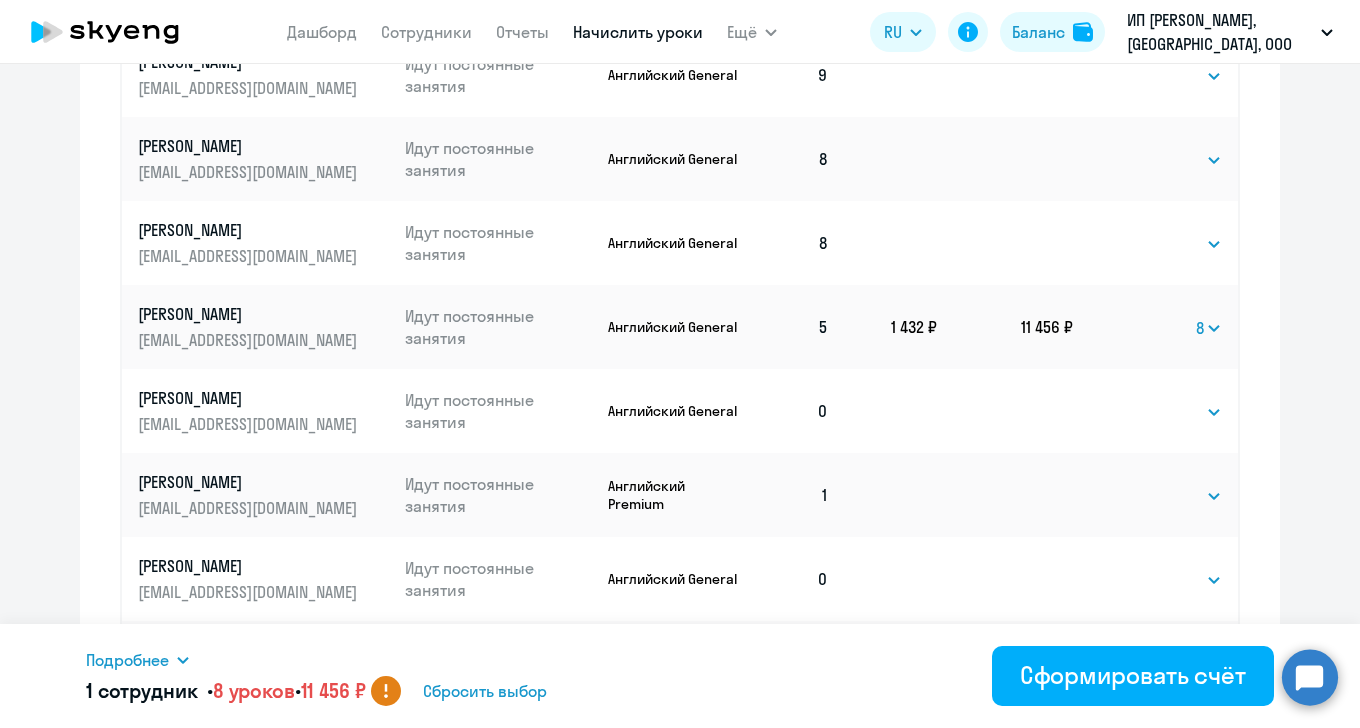 scroll, scrollTop: 1071, scrollLeft: 0, axis: vertical 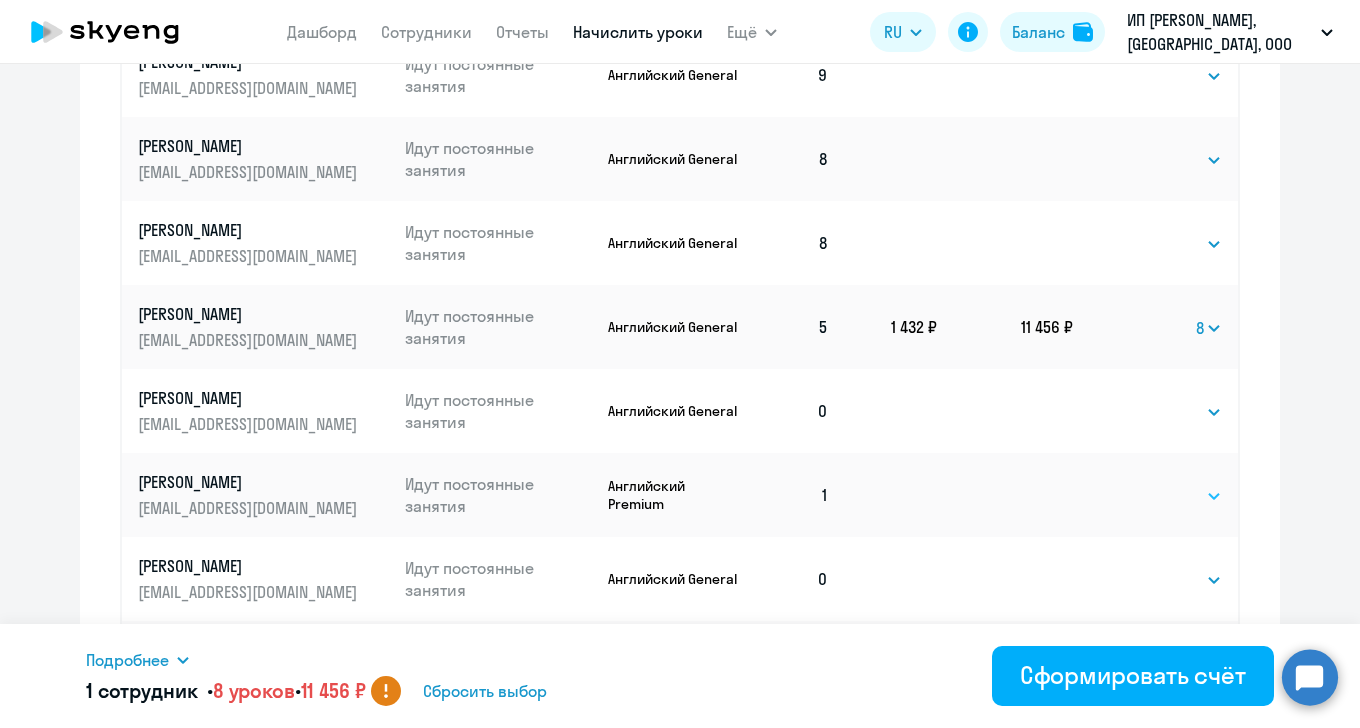 click on "Выбрать   4   8   16   32   64   96   128" 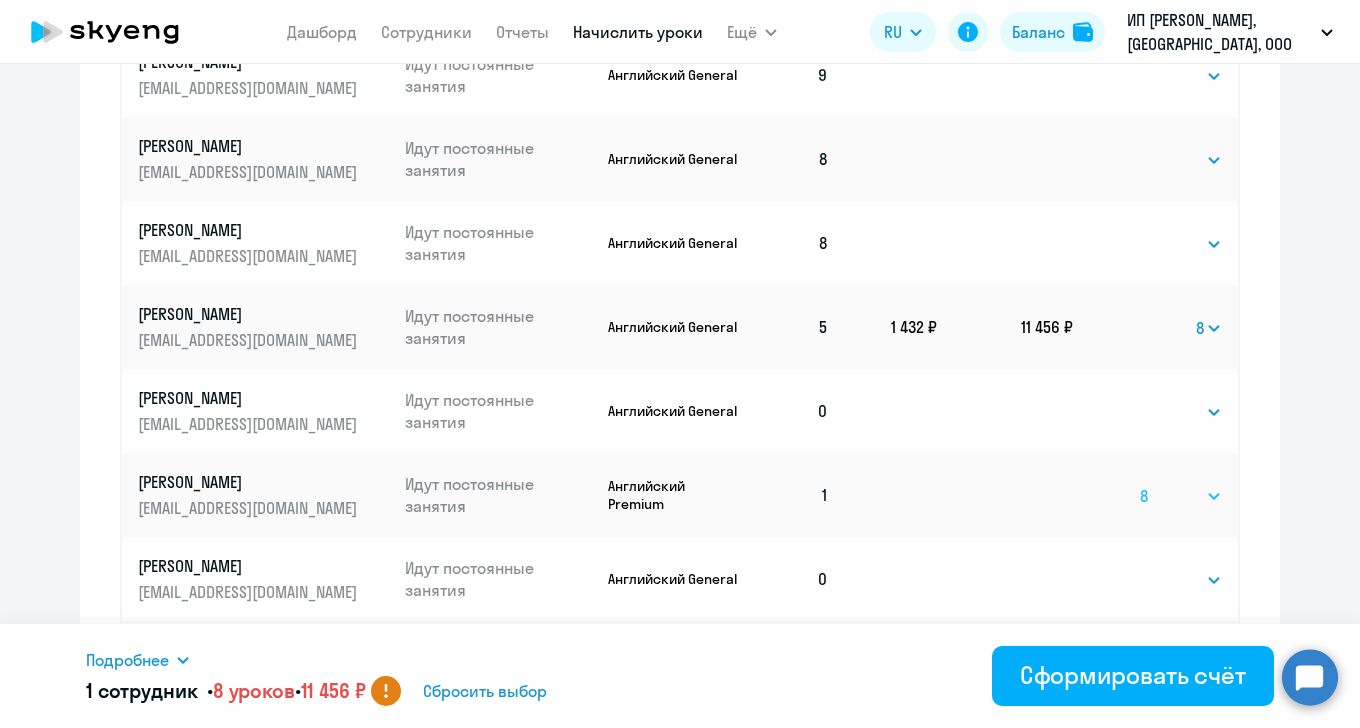 click on "Выбрать   4   8   16   32   64   96   128" 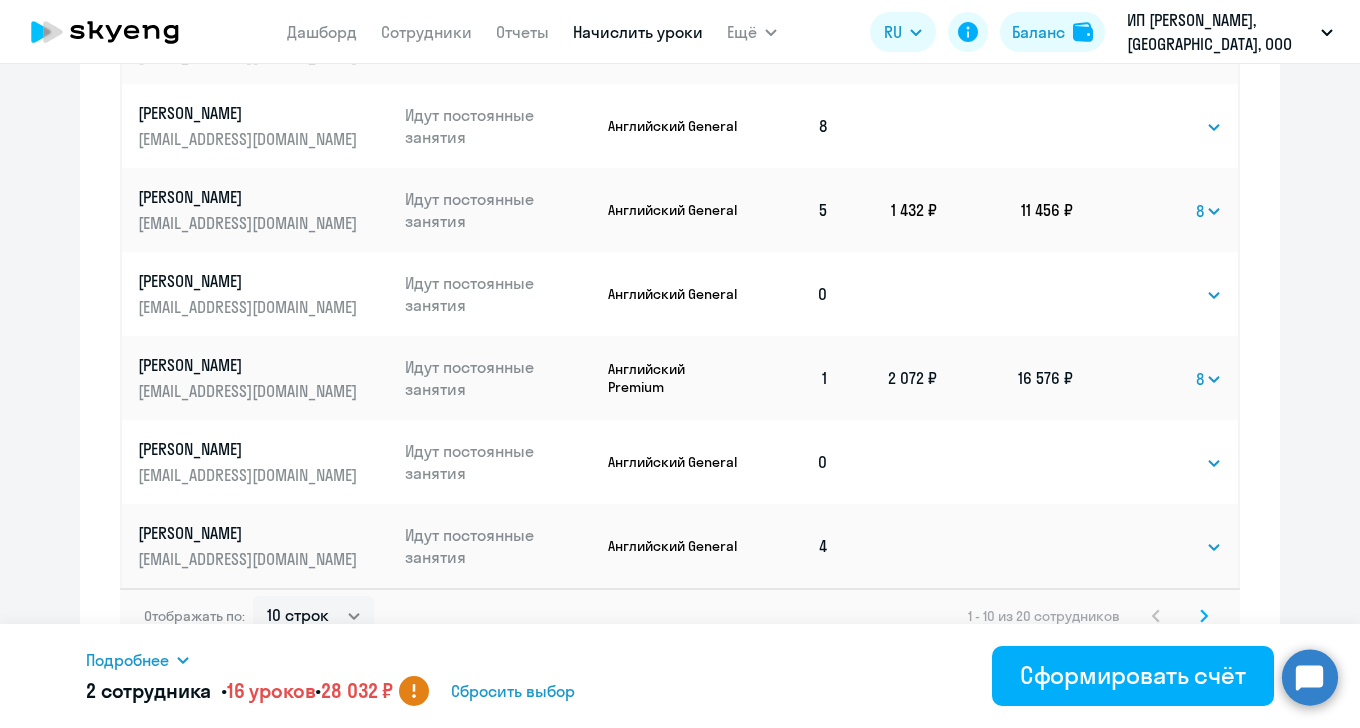 scroll, scrollTop: 1214, scrollLeft: 0, axis: vertical 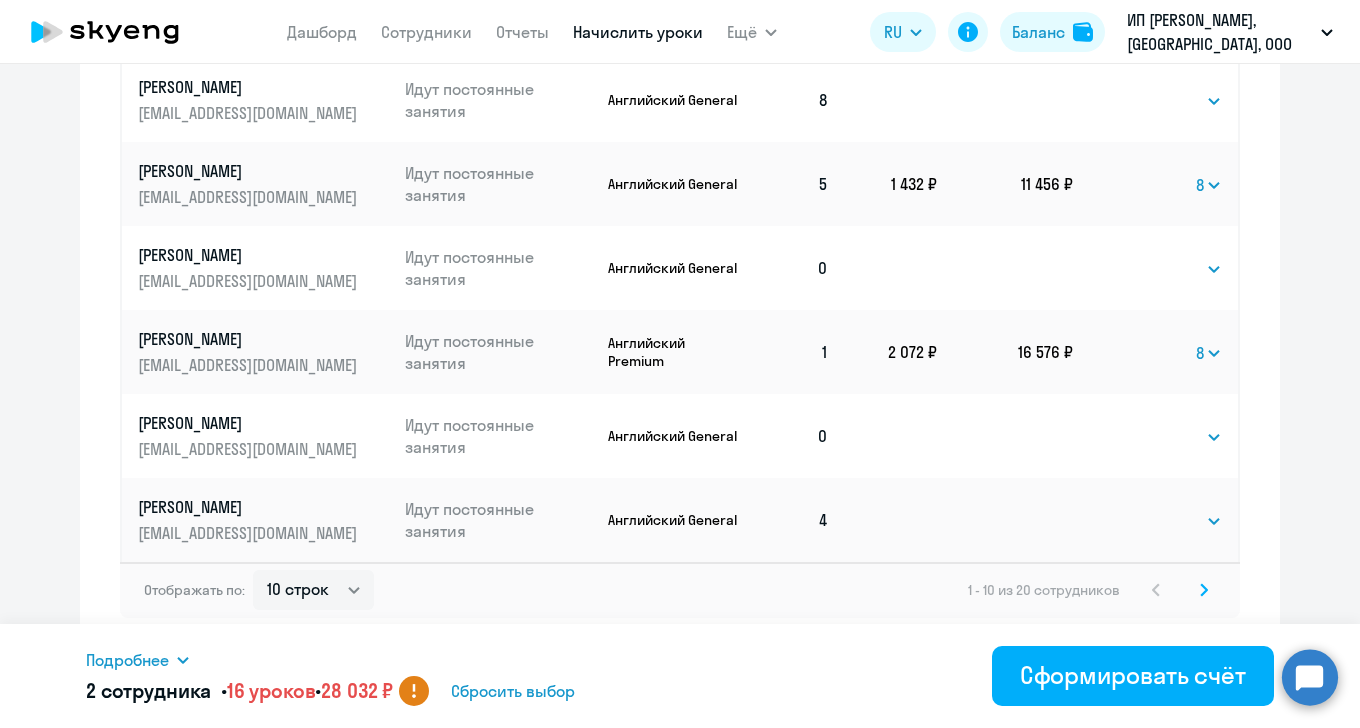 click 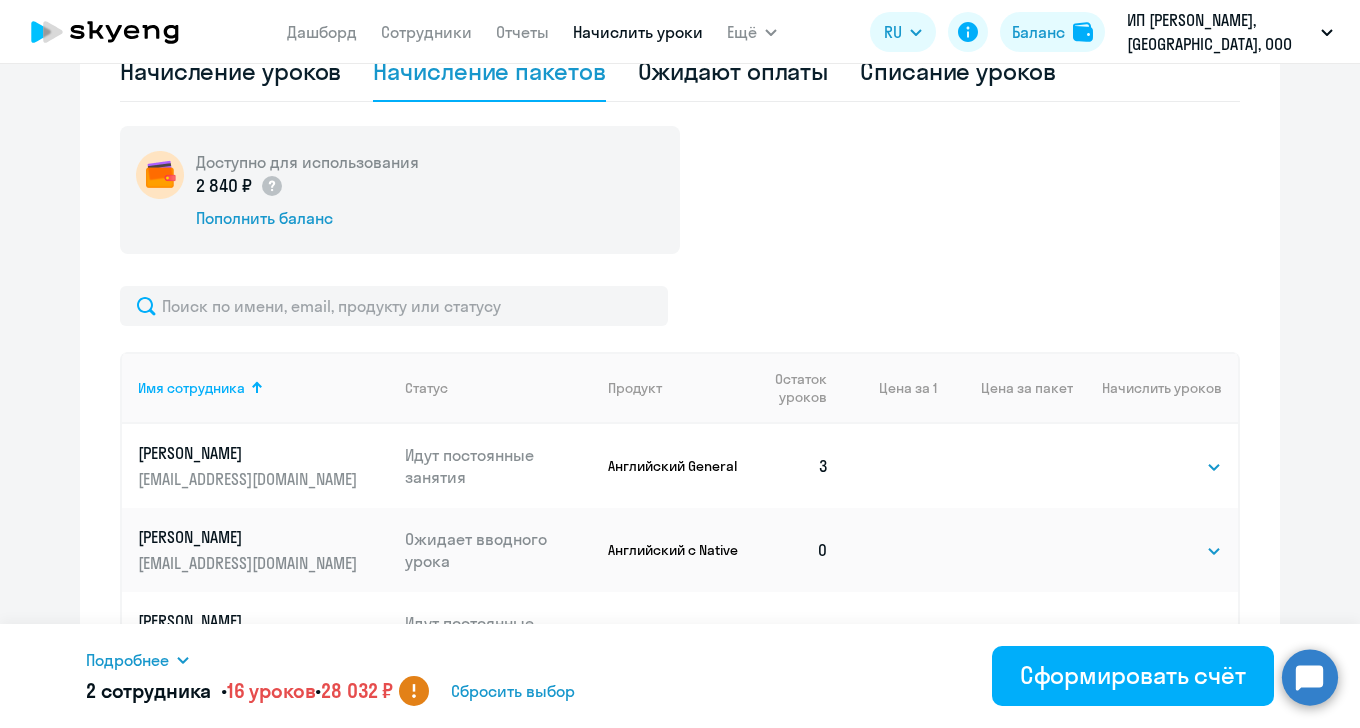 scroll, scrollTop: 517, scrollLeft: 0, axis: vertical 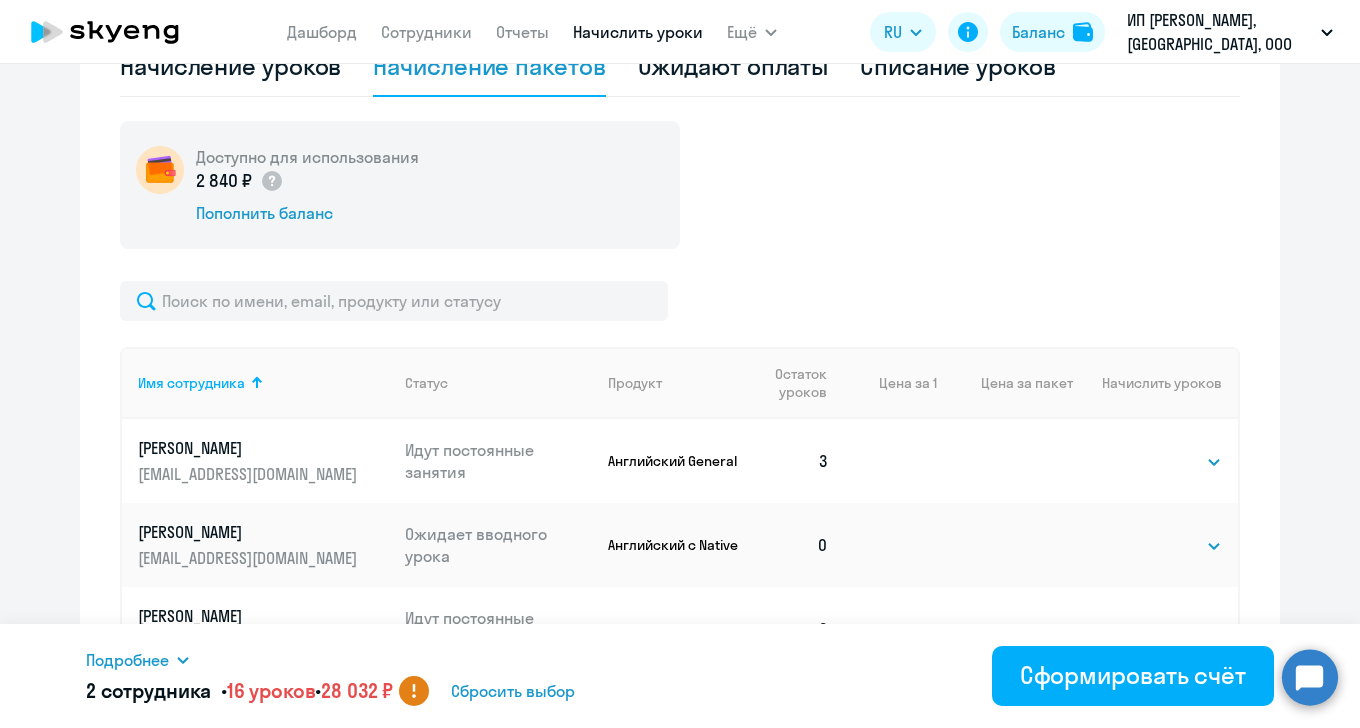 click on "Английский General" 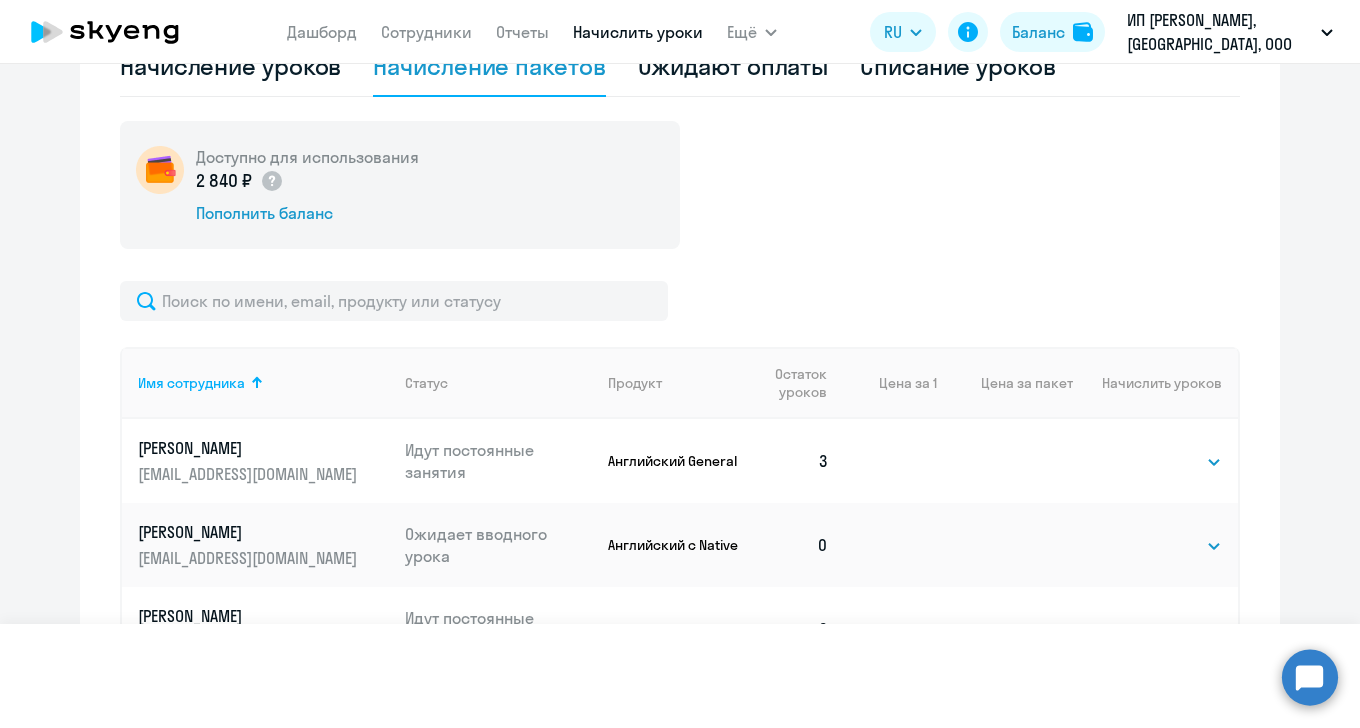 scroll, scrollTop: 0, scrollLeft: 0, axis: both 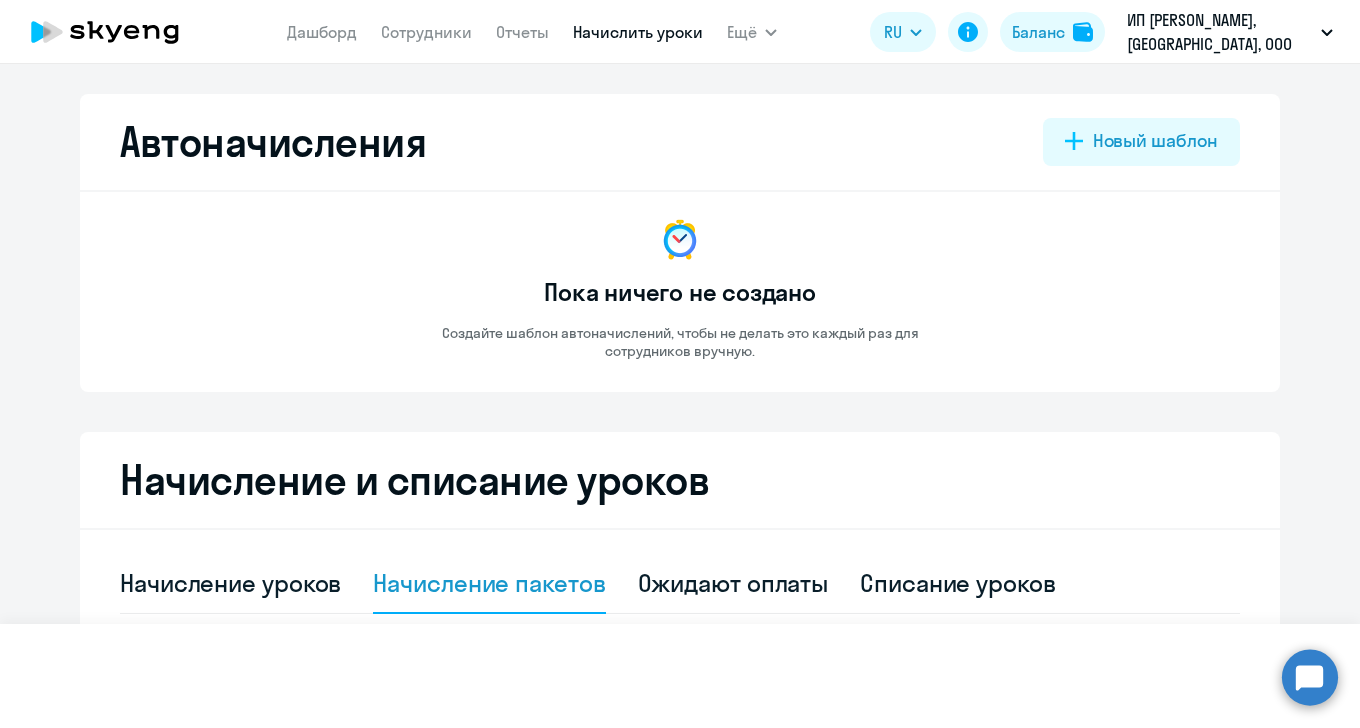 select on "english" 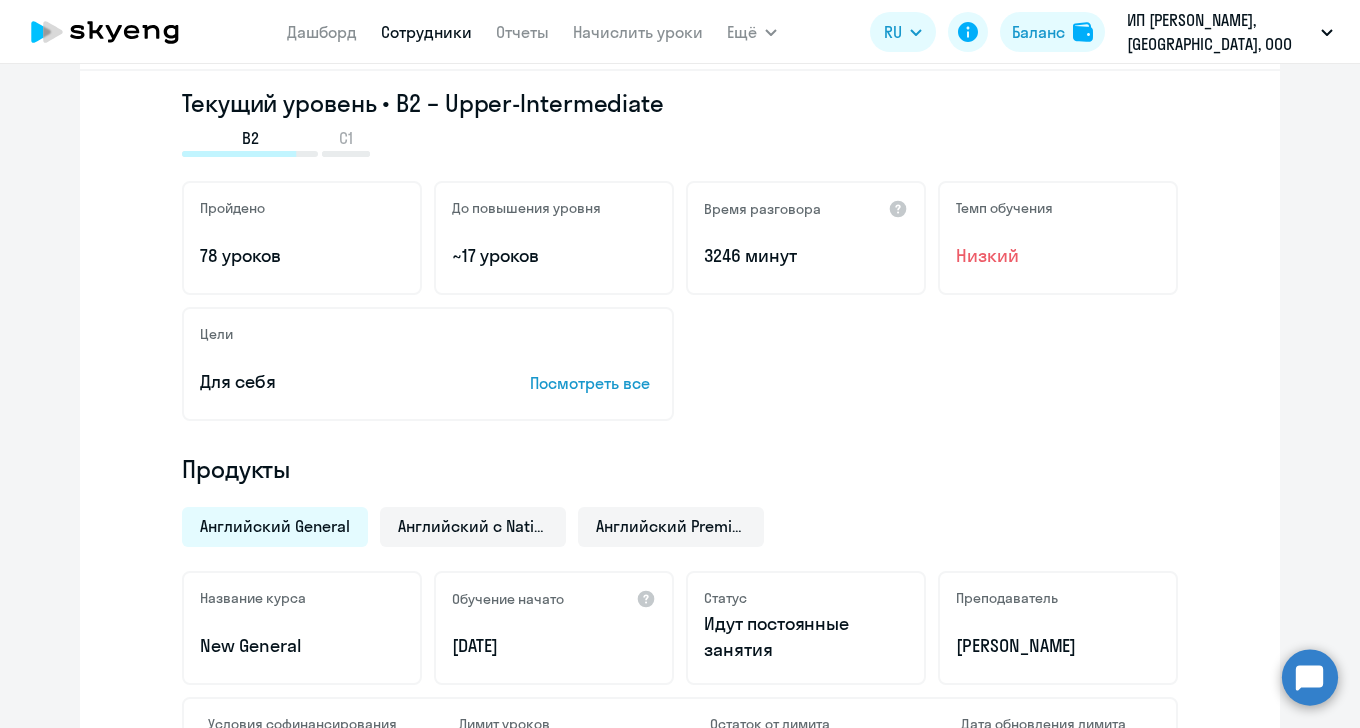 scroll, scrollTop: 336, scrollLeft: 0, axis: vertical 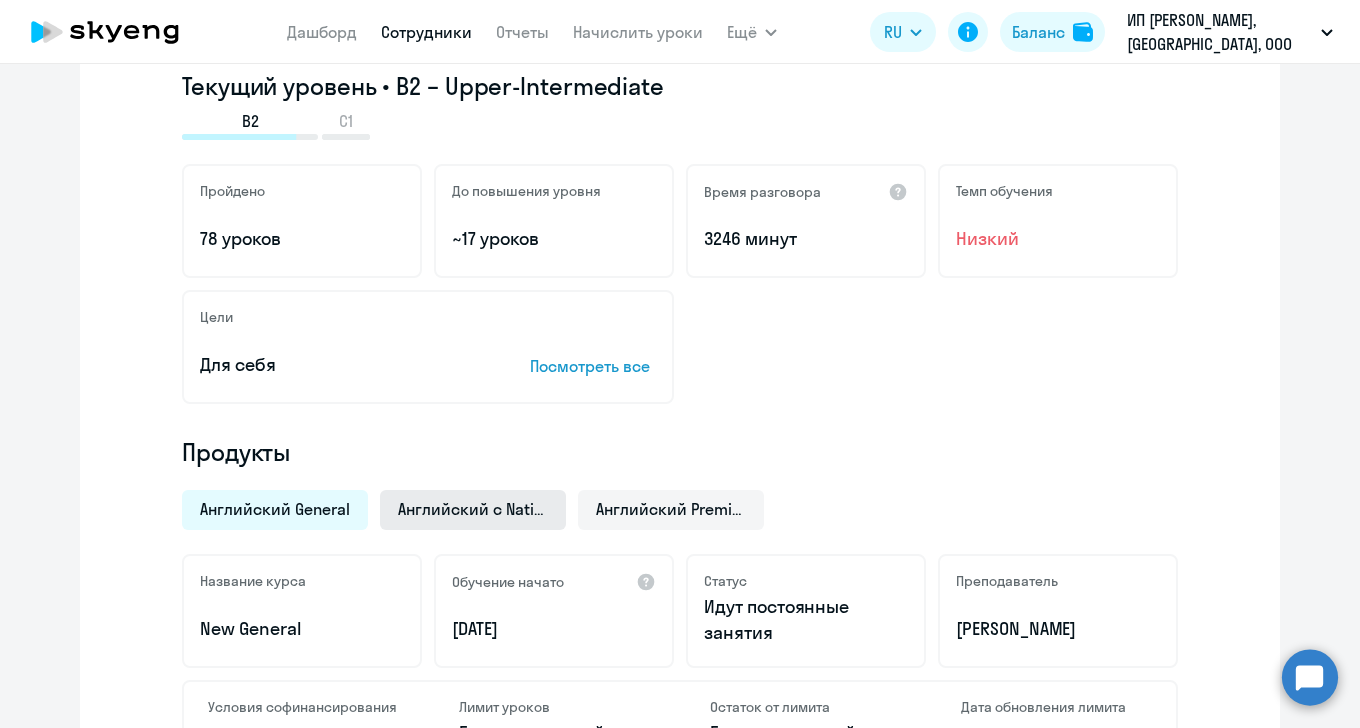 click on "Английский с Native" 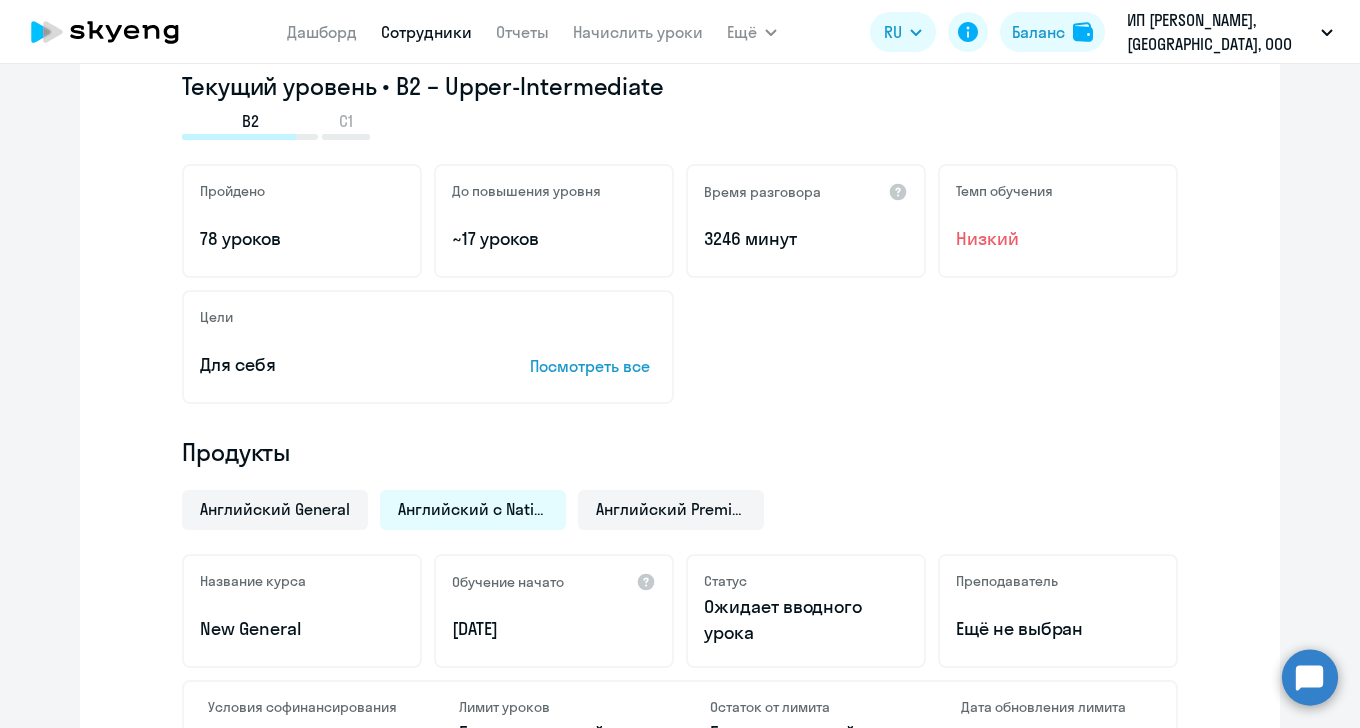 scroll, scrollTop: 630, scrollLeft: 0, axis: vertical 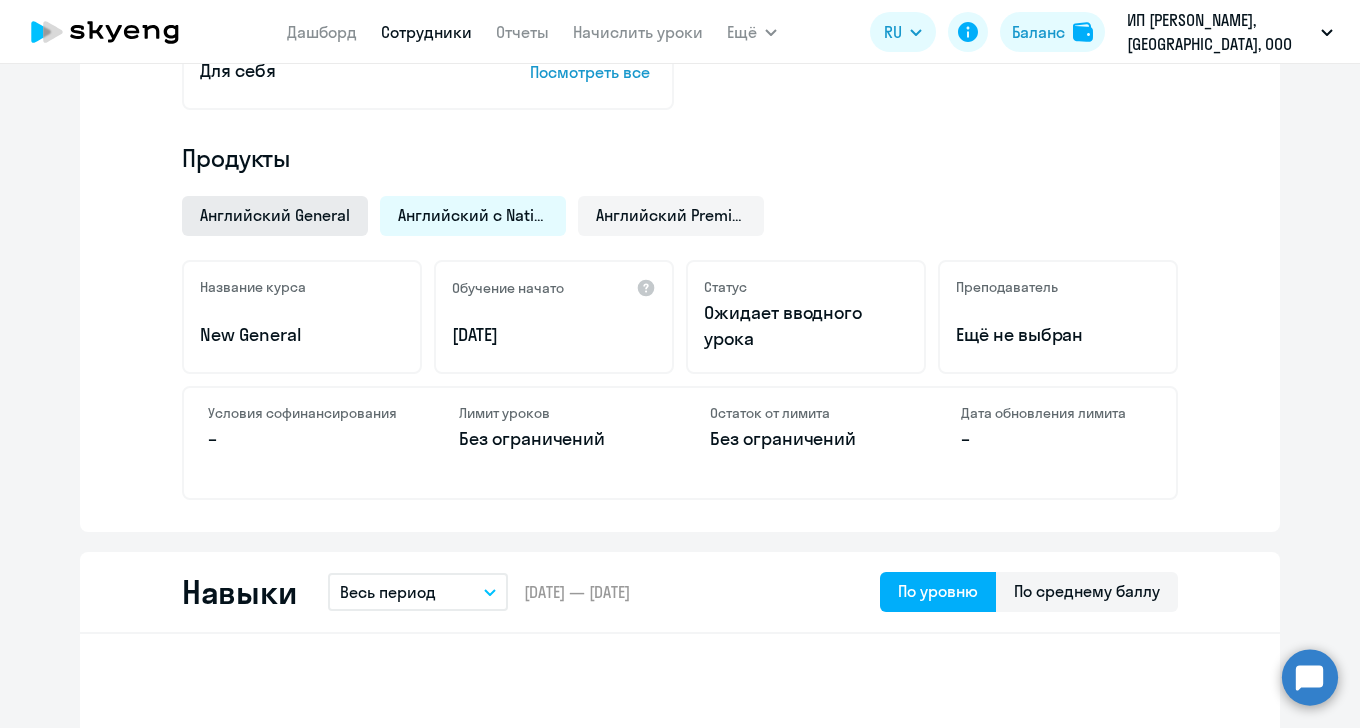 click on "Английский General" 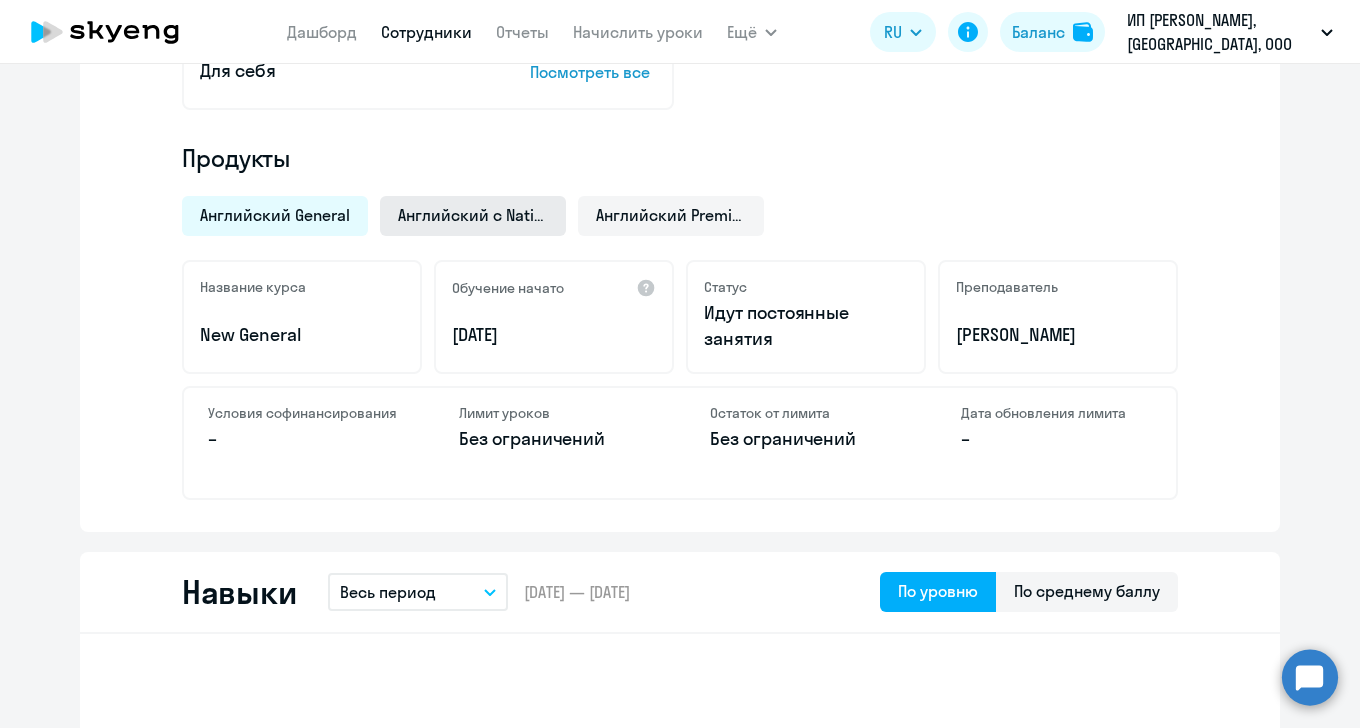 click on "Английский с Native" 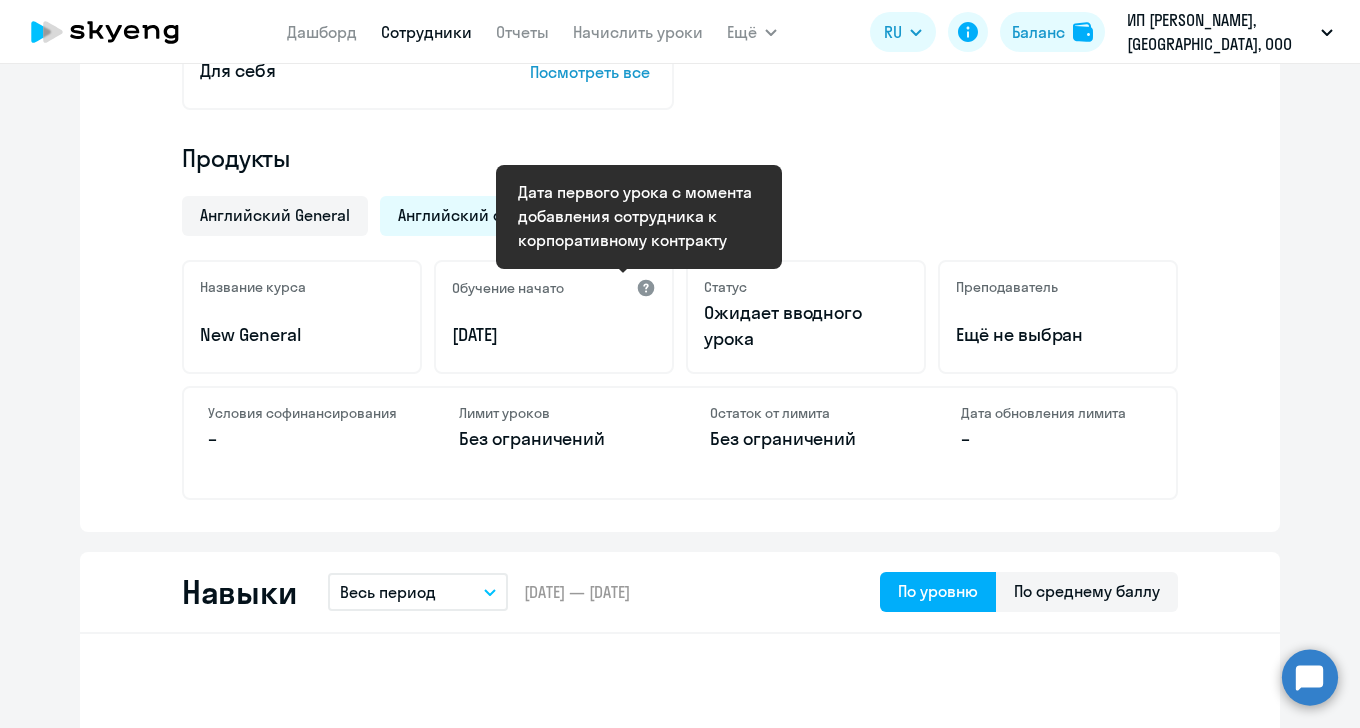 click 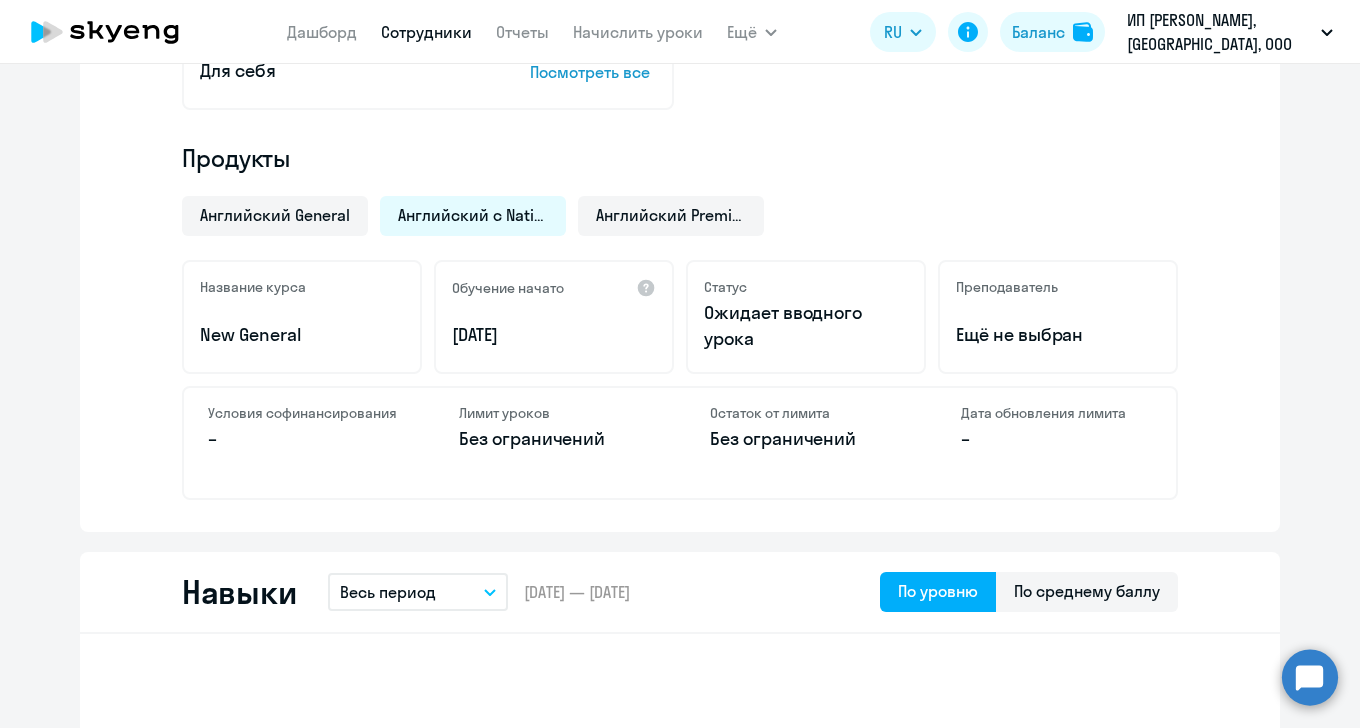 click on "Статус  Ожидает вводного урока" 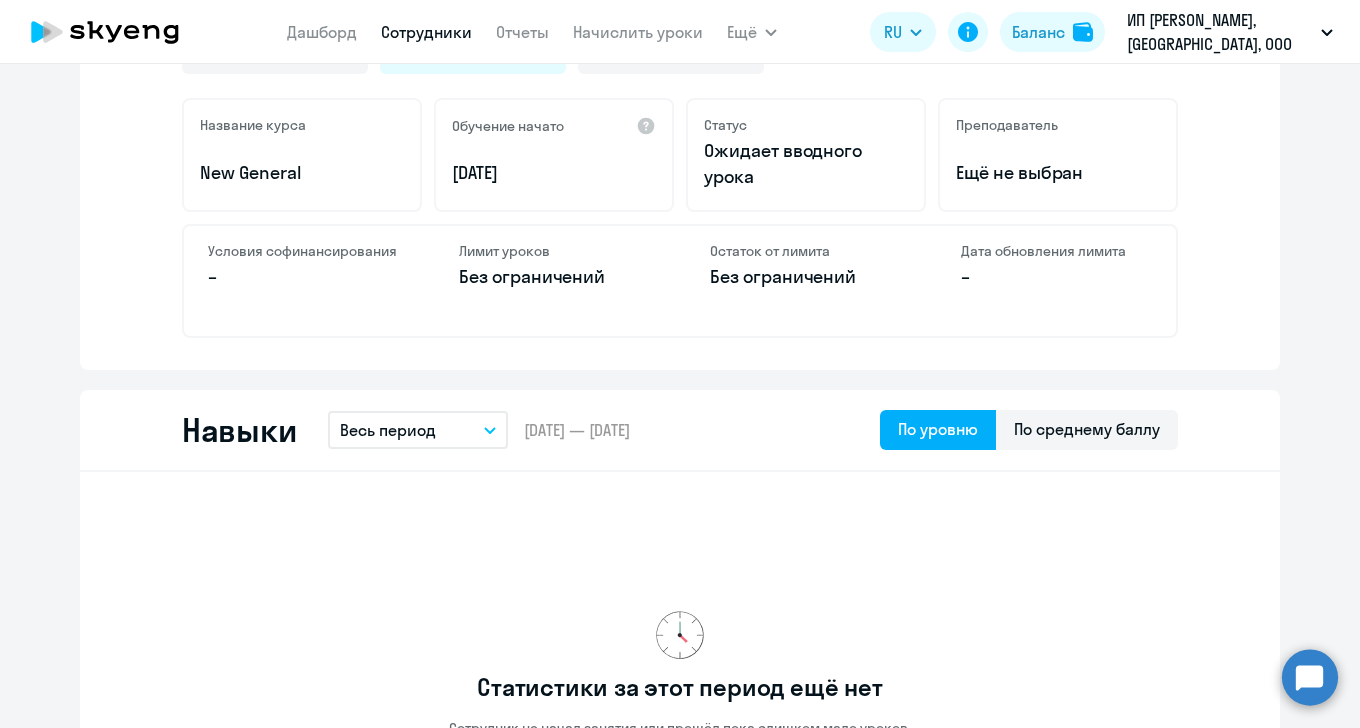 scroll, scrollTop: 0, scrollLeft: 0, axis: both 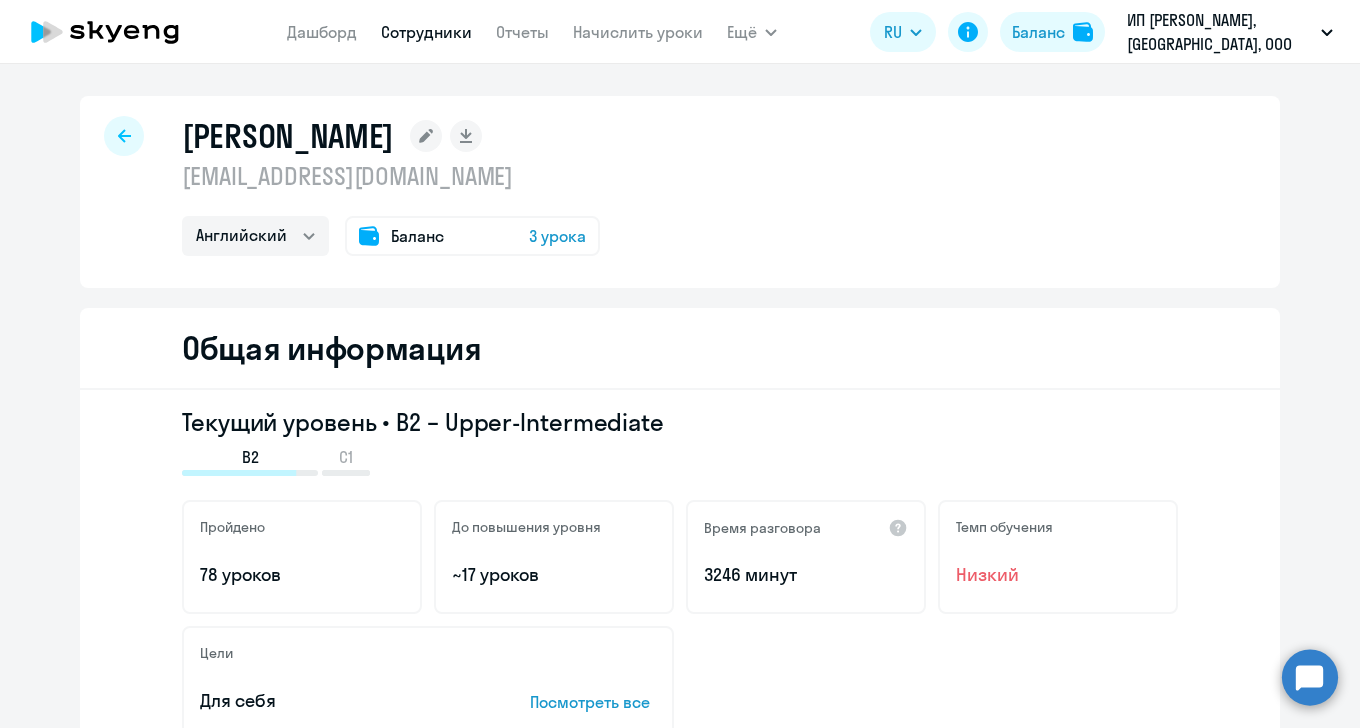 click on "[PERSON_NAME]
[EMAIL_ADDRESS][DOMAIN_NAME]  Английский
Баланс 3 урока" 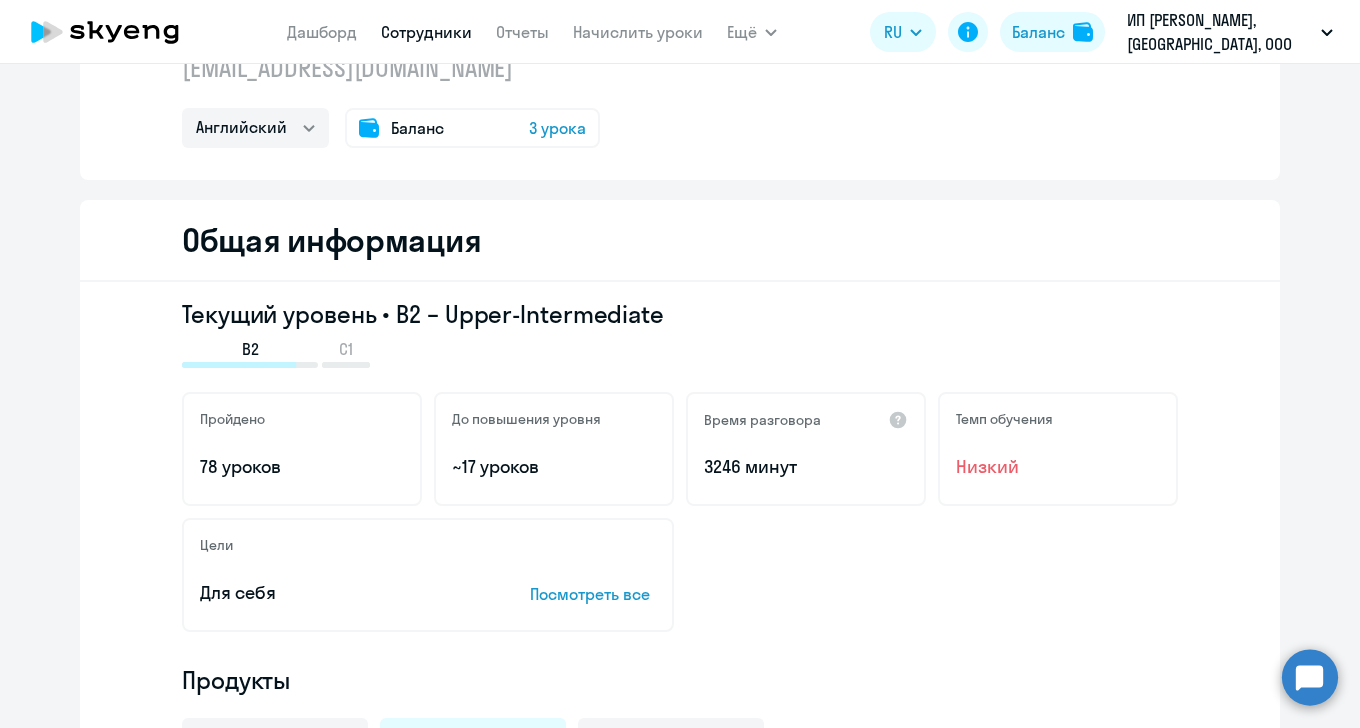 scroll, scrollTop: 0, scrollLeft: 0, axis: both 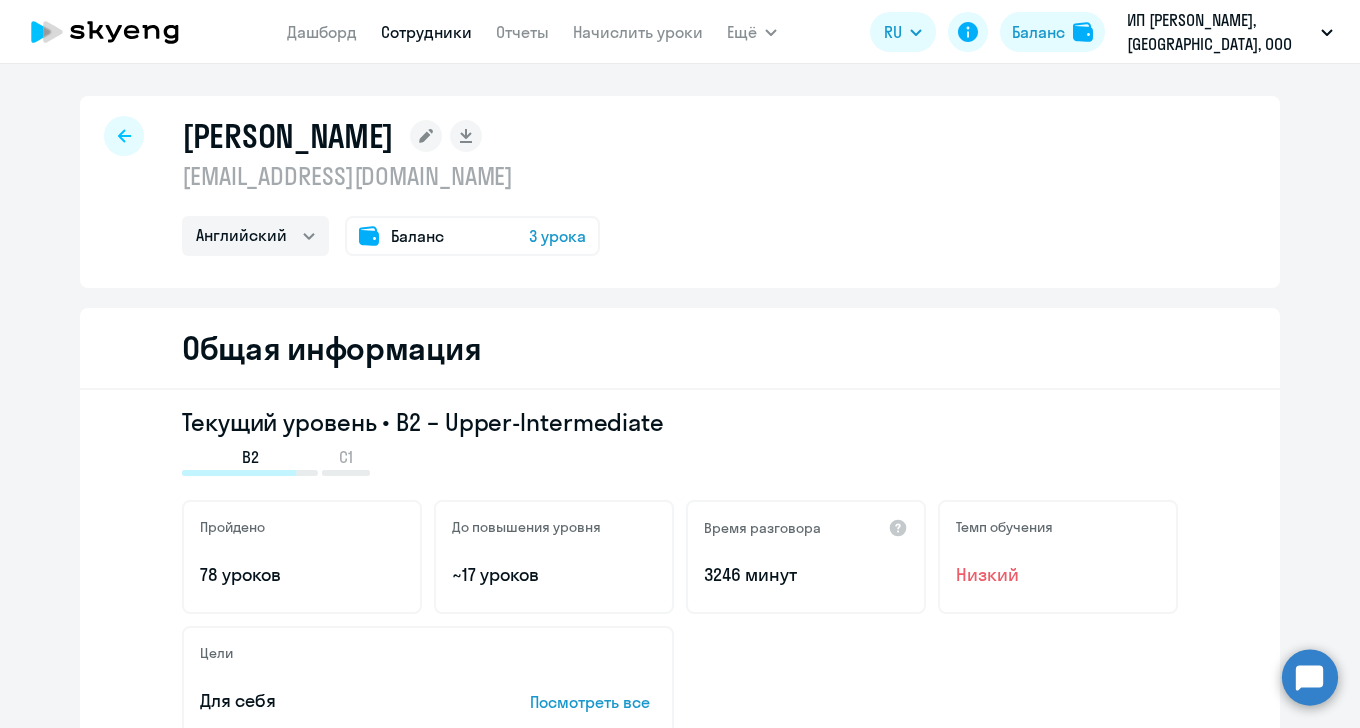 click on "[PERSON_NAME]
[EMAIL_ADDRESS][DOMAIN_NAME]  Английский
Баланс 3 урока Общая информация  Текущий уровень • B2 – Upper-Intermediate   B2  C1 Пройдено  78 уроков  До повышения уровня  ~17 уроков  Время разговора
3246 минут  Темп обучения  Низкий  Цели Для себя Посмотреть все Продукты Английский General Английский с Native Английский Premium Название курса  New General  Обучение начато
[DATE]  Статус  Ожидает вводного урока  Преподаватель  Ещё не выбран  Условия софинансирования – Лимит уроков  Без ограничений  Остаток от лимита  Без ограничений  Дата обновления лимита – Навыки  Весь период" at bounding box center (680, 396) 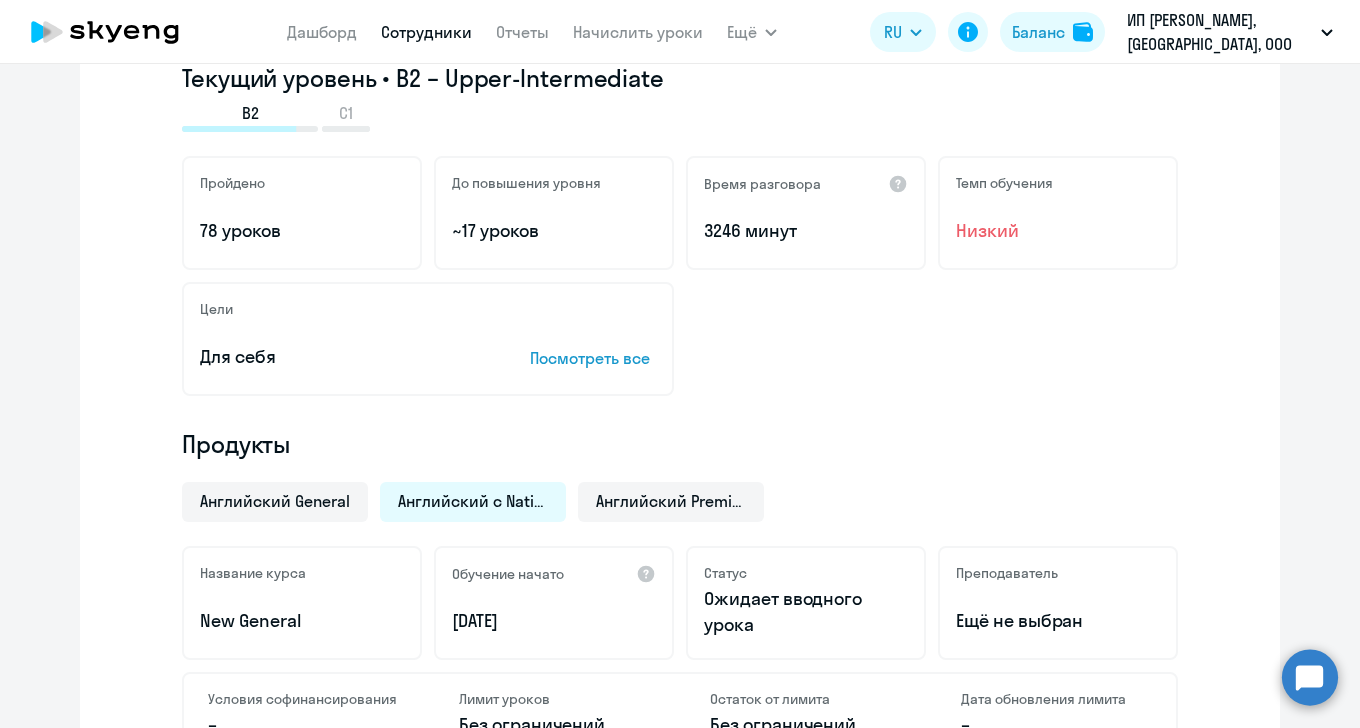 scroll, scrollTop: 0, scrollLeft: 0, axis: both 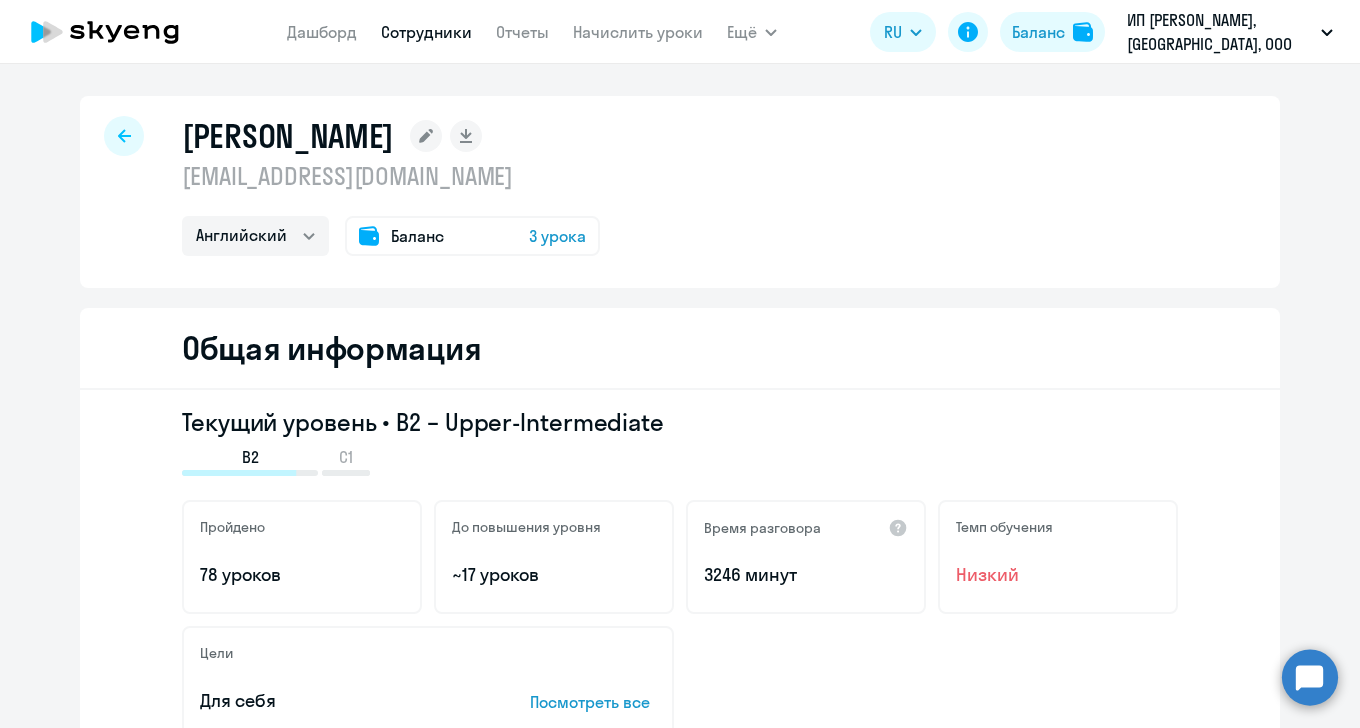 click on "[PERSON_NAME]
[EMAIL_ADDRESS][DOMAIN_NAME]  Английский
Баланс 3 урока" 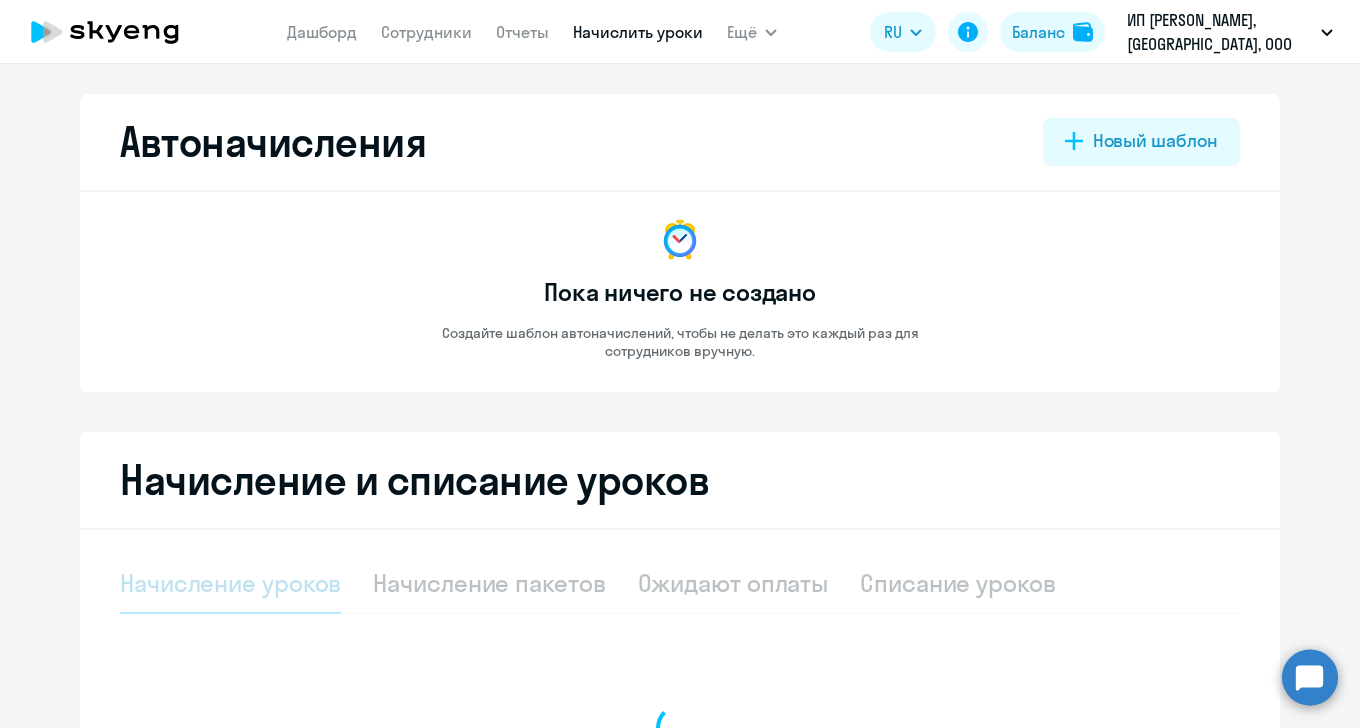 select on "10" 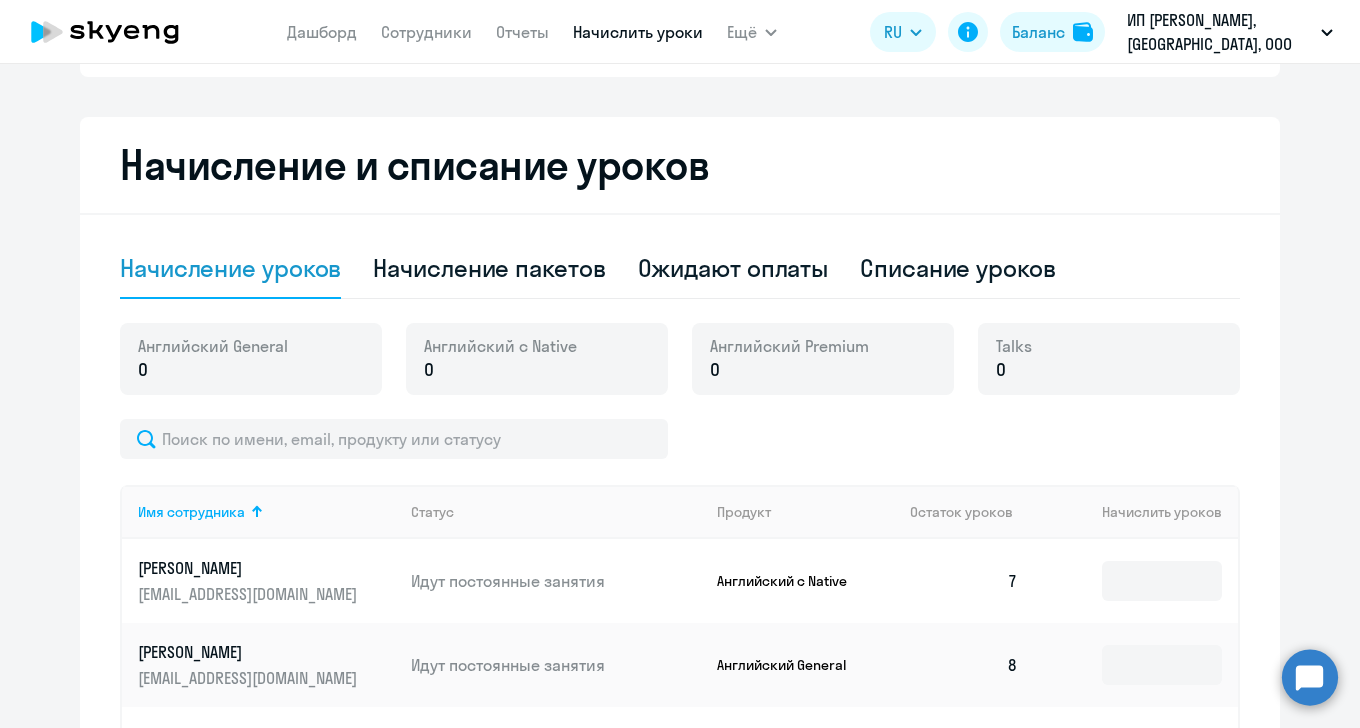 scroll, scrollTop: 322, scrollLeft: 0, axis: vertical 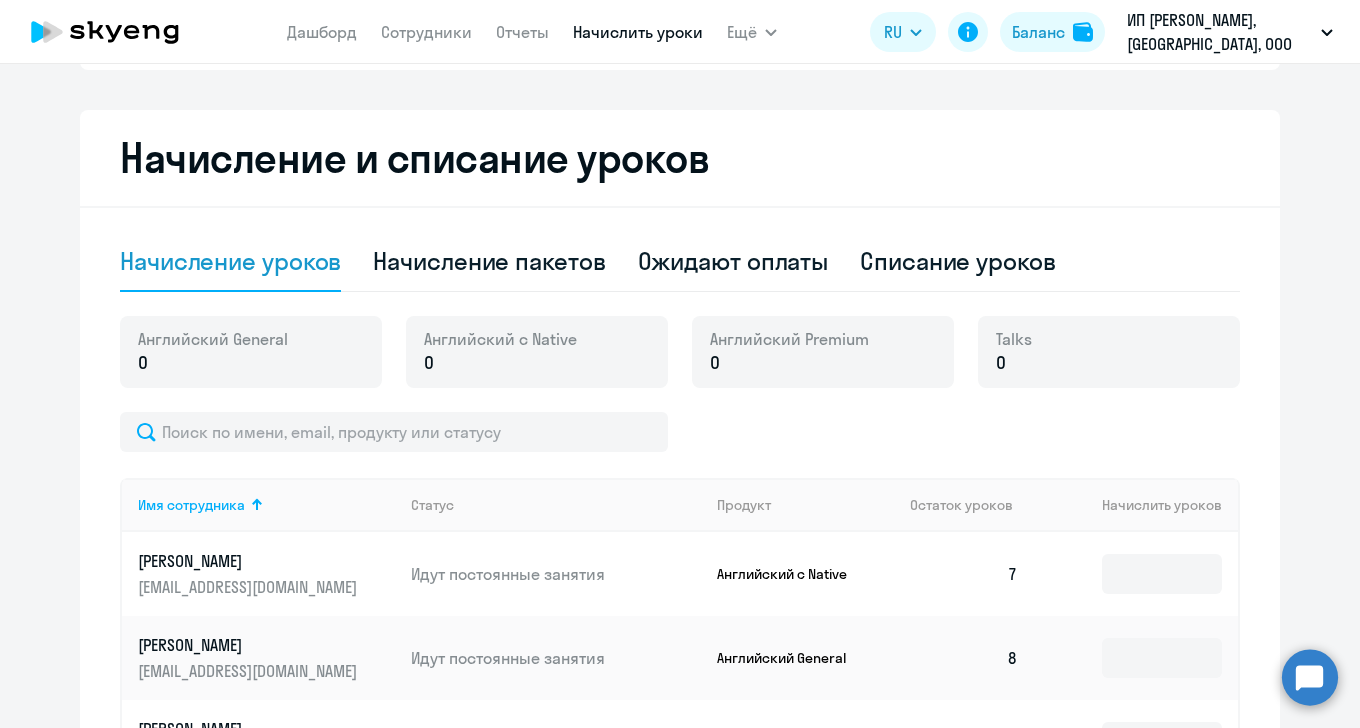 click 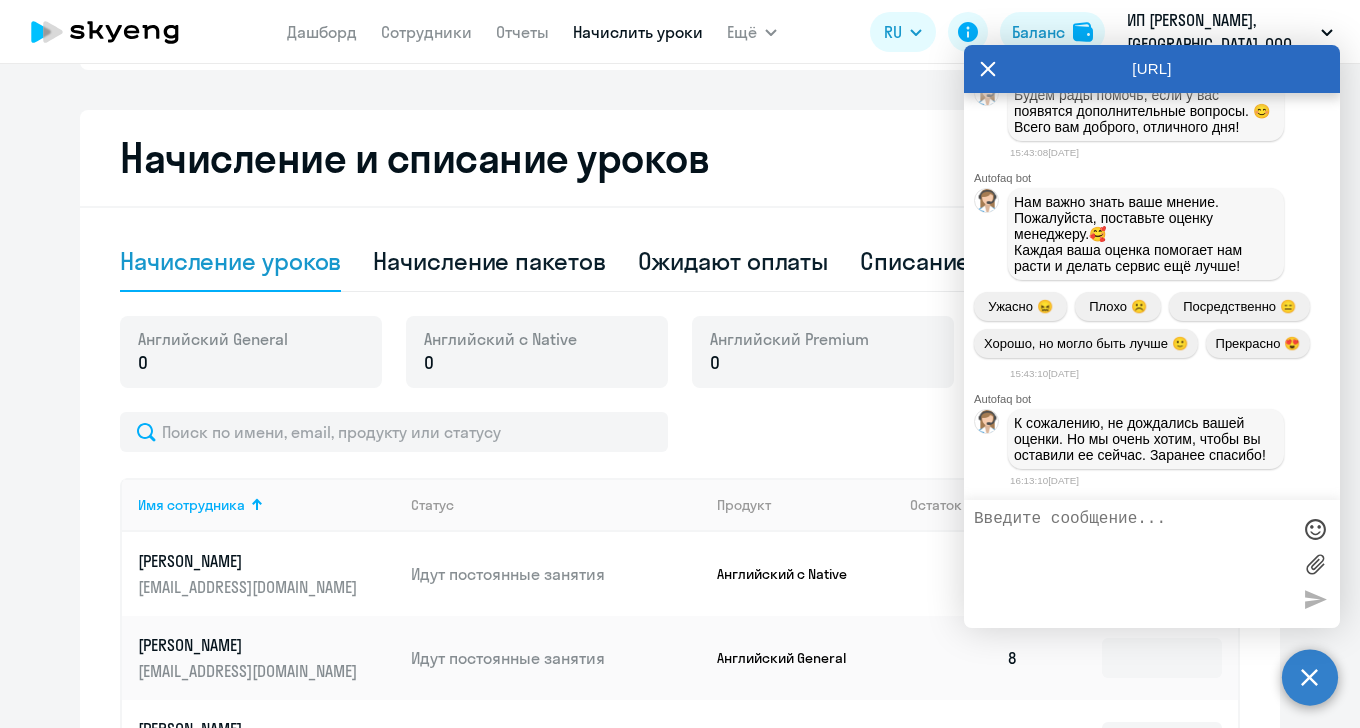 scroll, scrollTop: 1795, scrollLeft: 0, axis: vertical 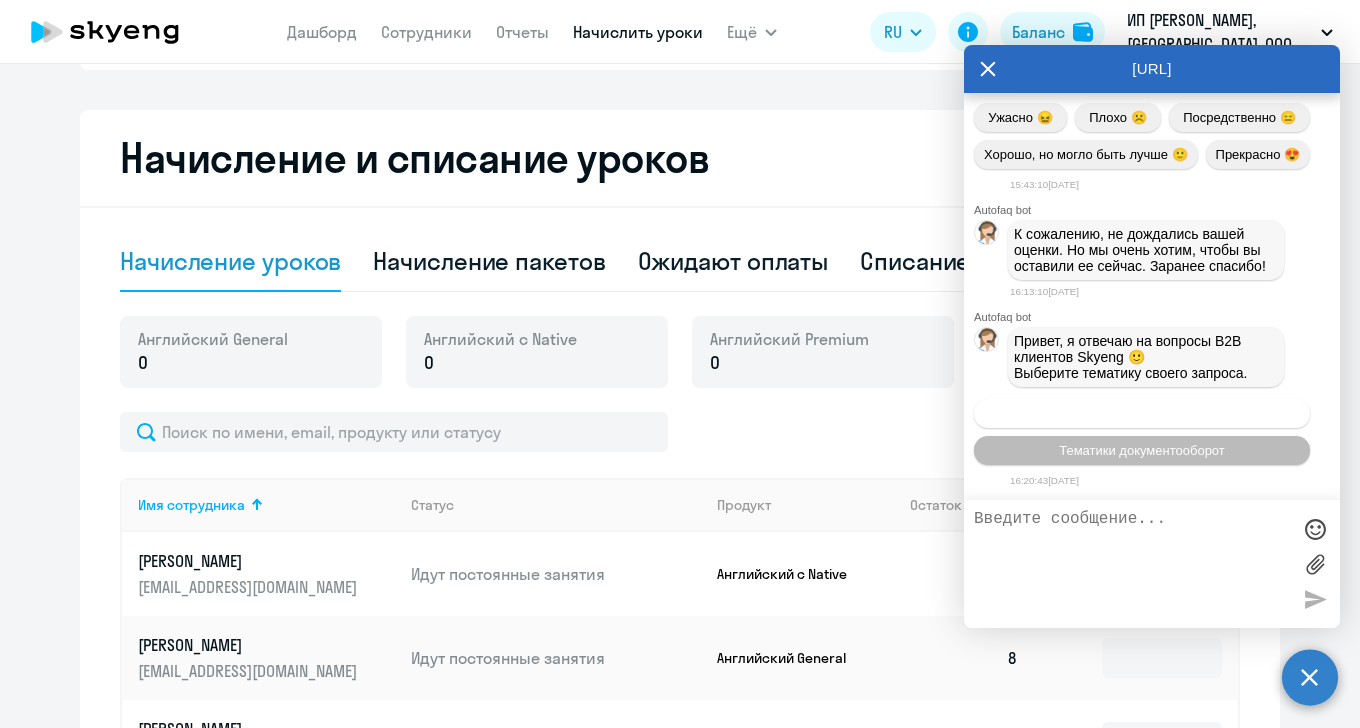 click on "Операционное сопровождение" at bounding box center (1142, 413) 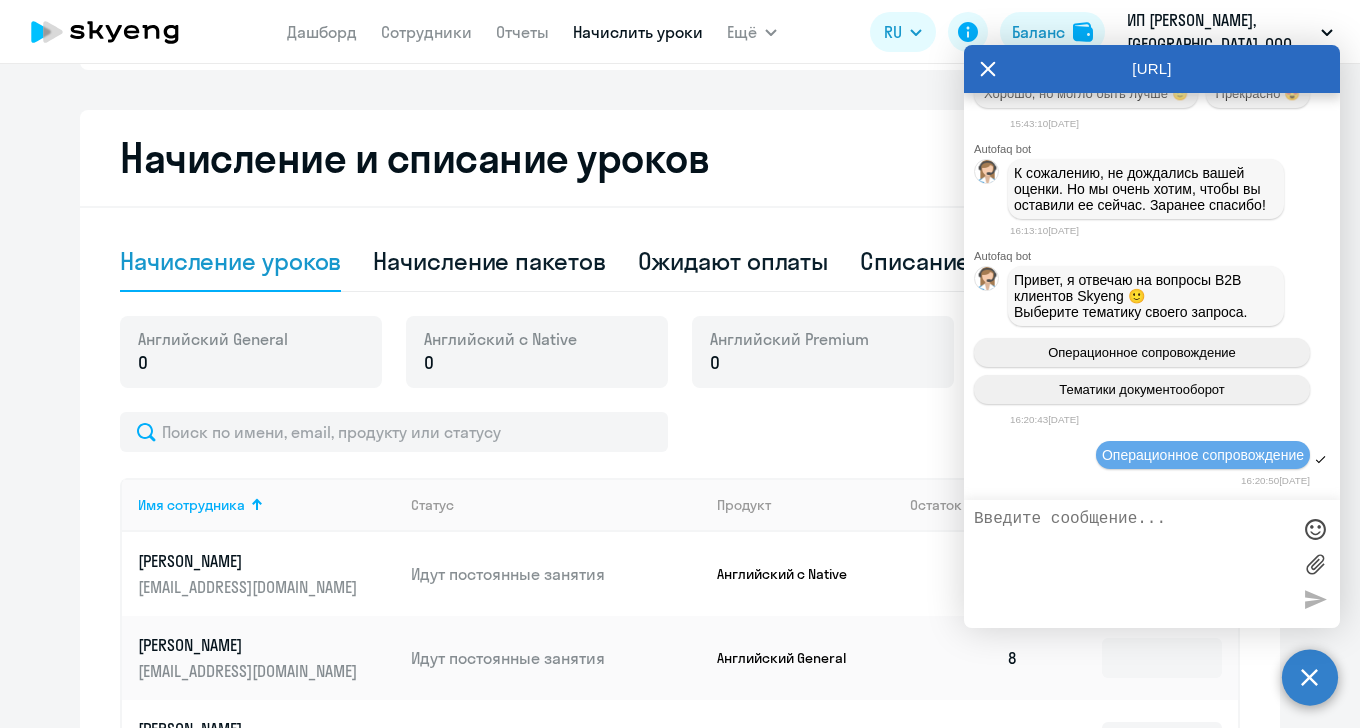 scroll, scrollTop: 1978, scrollLeft: 0, axis: vertical 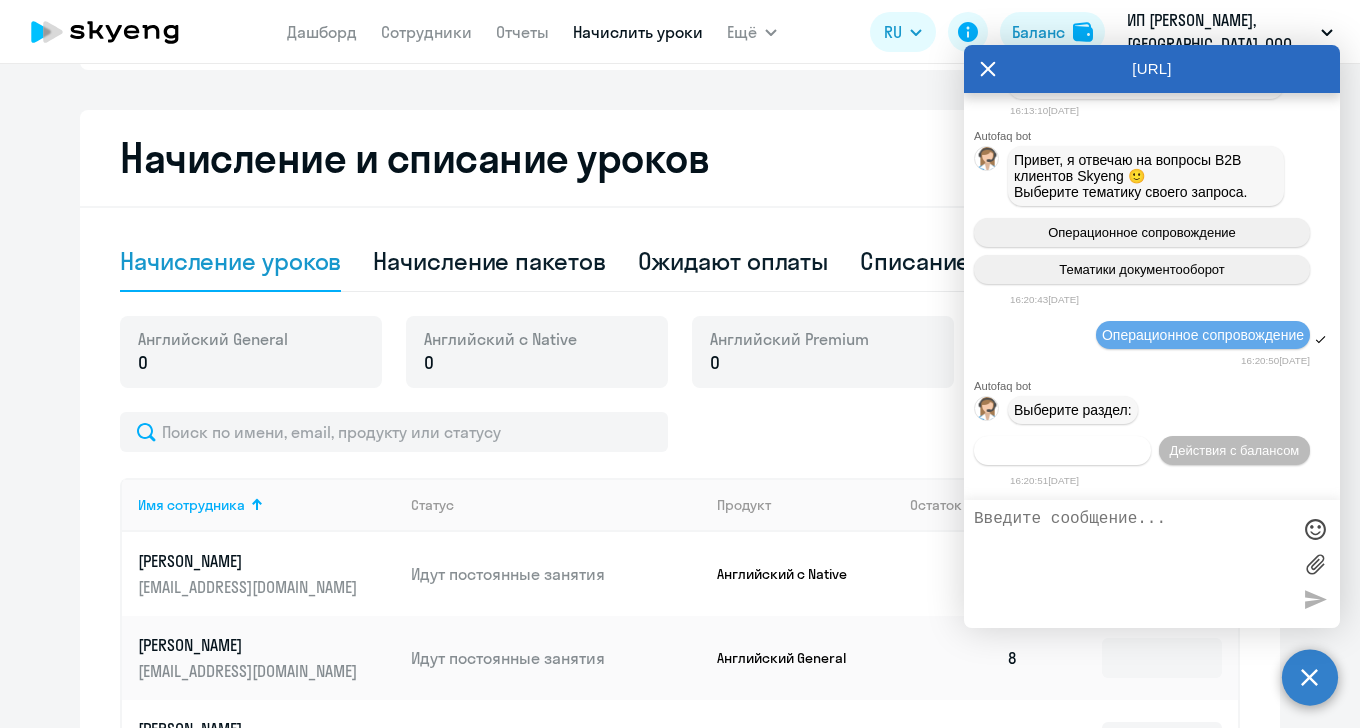 click on "Действия по сотрудникам" at bounding box center [1062, 450] 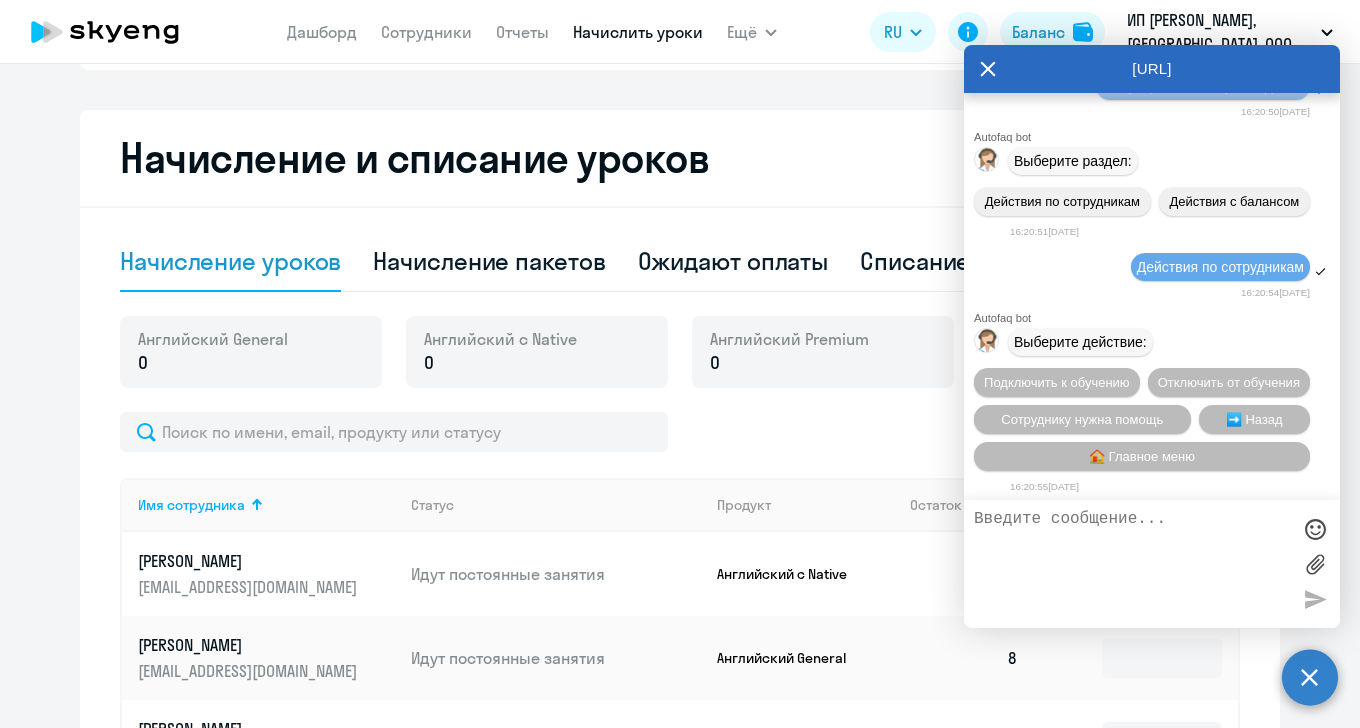 scroll, scrollTop: 2276, scrollLeft: 0, axis: vertical 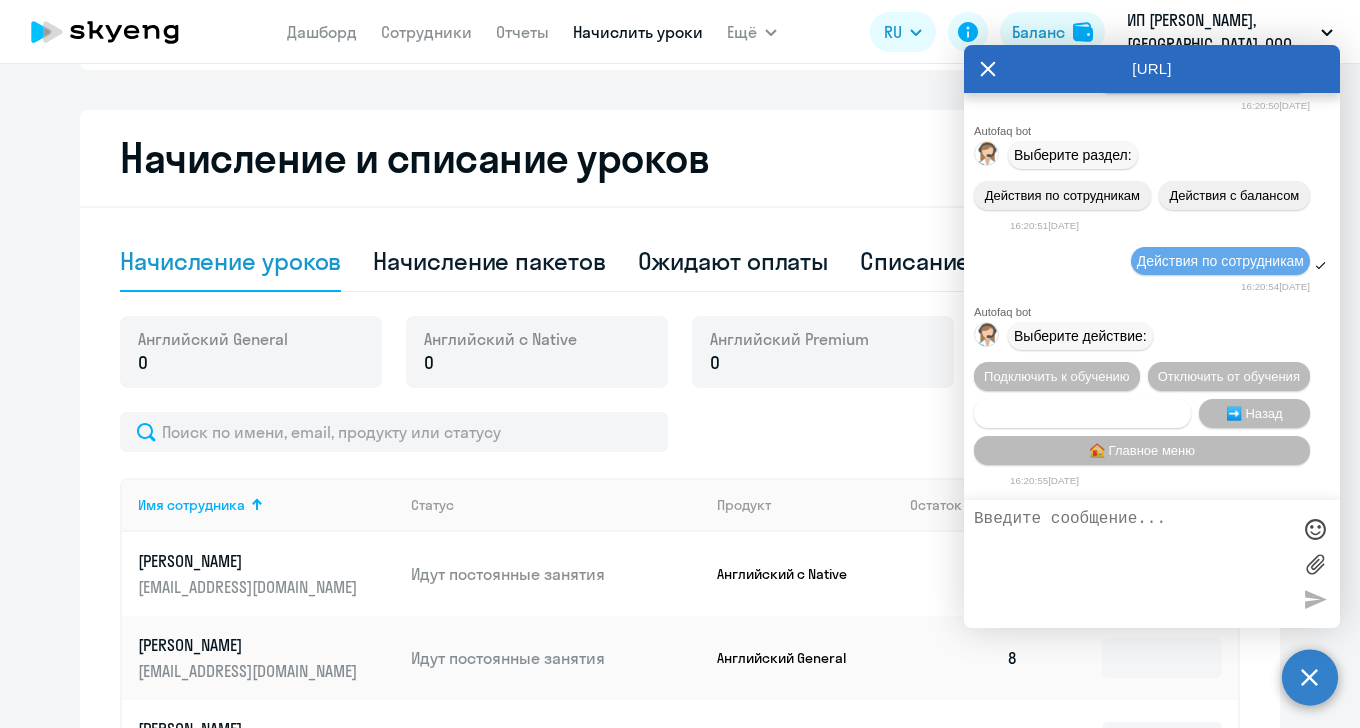 click on "Сотруднику нужна помощь" at bounding box center (1082, 413) 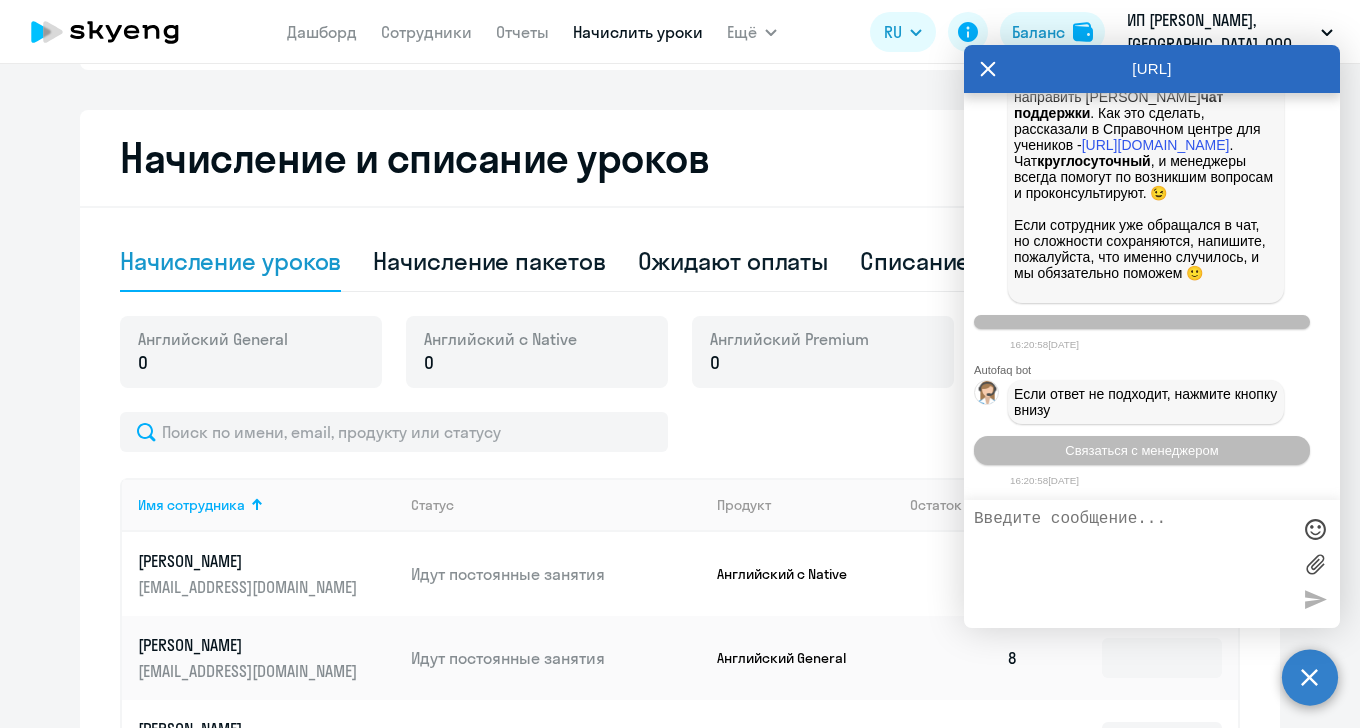 scroll, scrollTop: 2952, scrollLeft: 0, axis: vertical 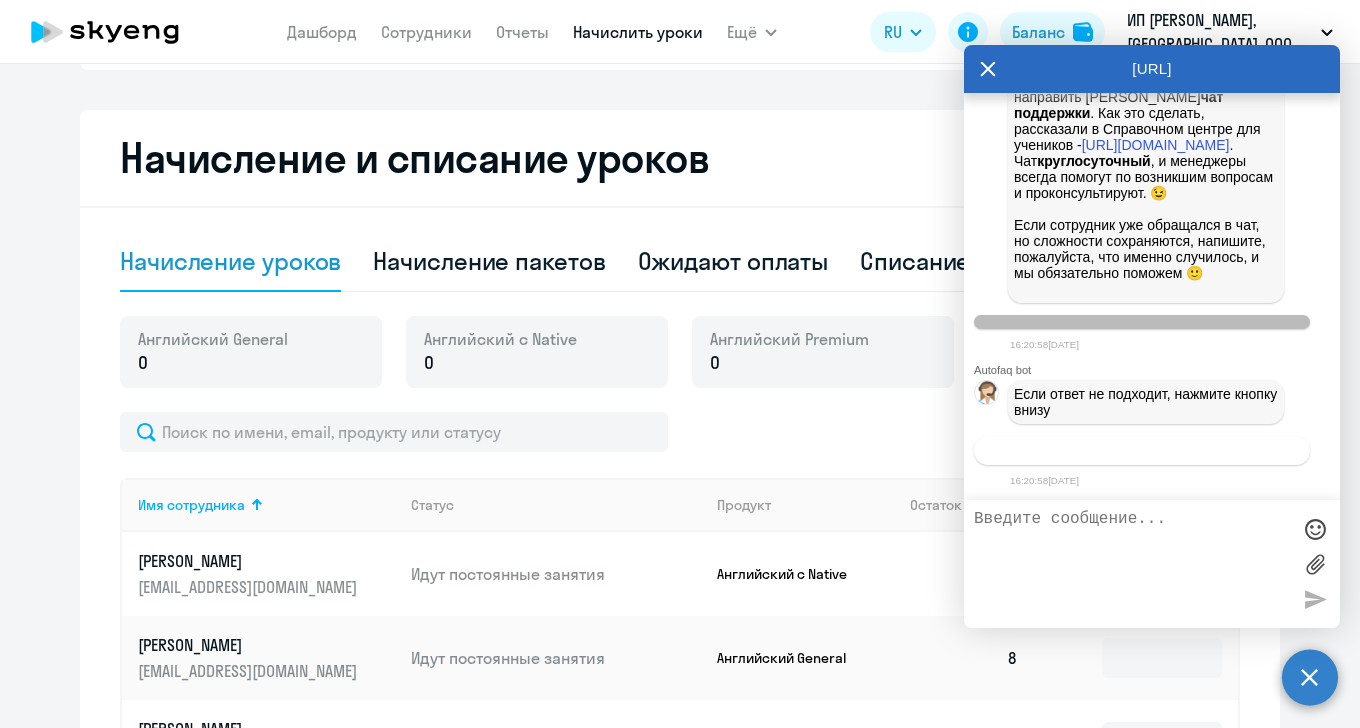 click on "Связаться с менеджером" at bounding box center [1141, 450] 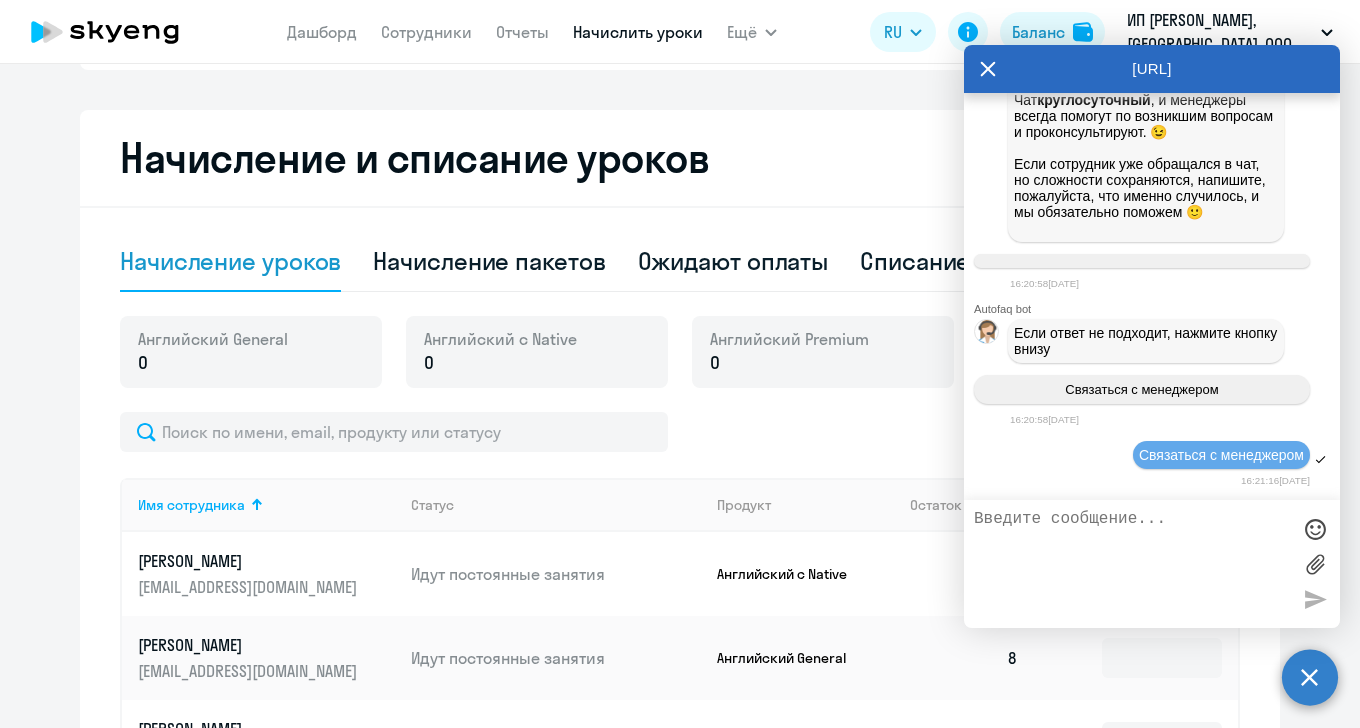 scroll, scrollTop: 3037, scrollLeft: 0, axis: vertical 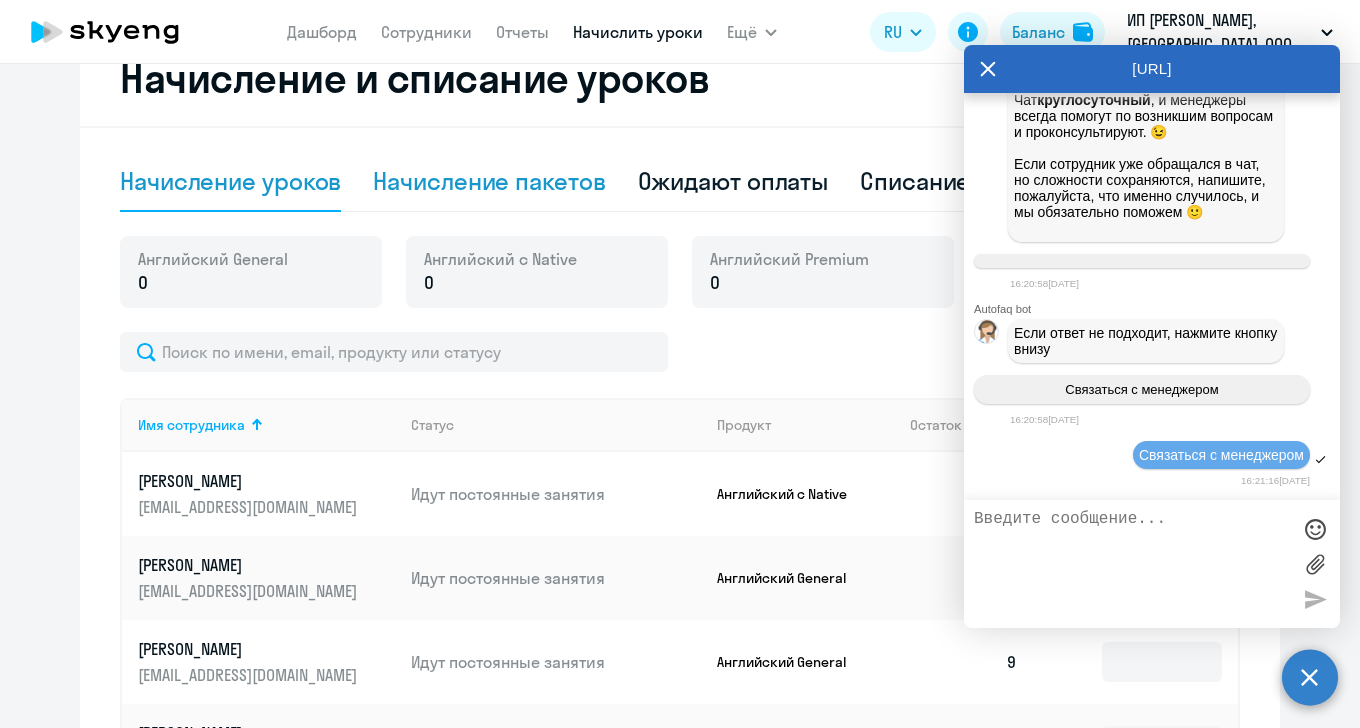 click on "Начисление пакетов" 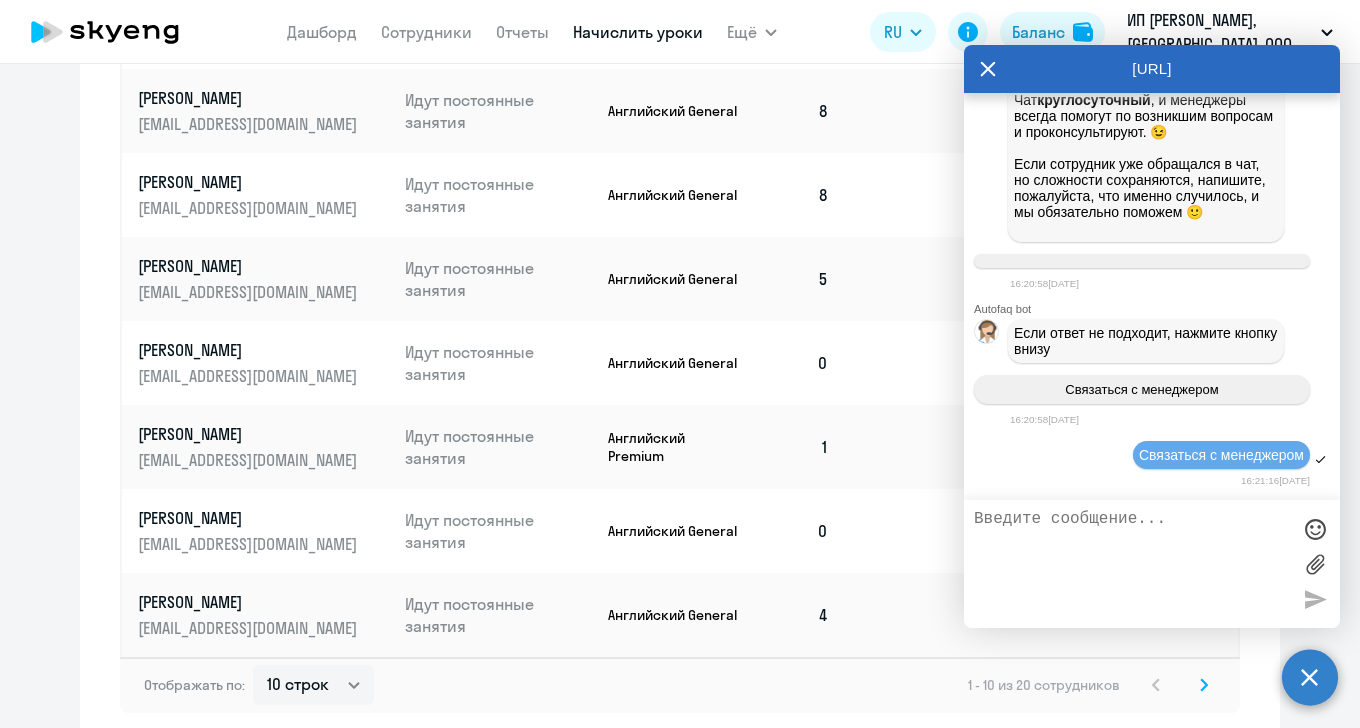 scroll, scrollTop: 1118, scrollLeft: 0, axis: vertical 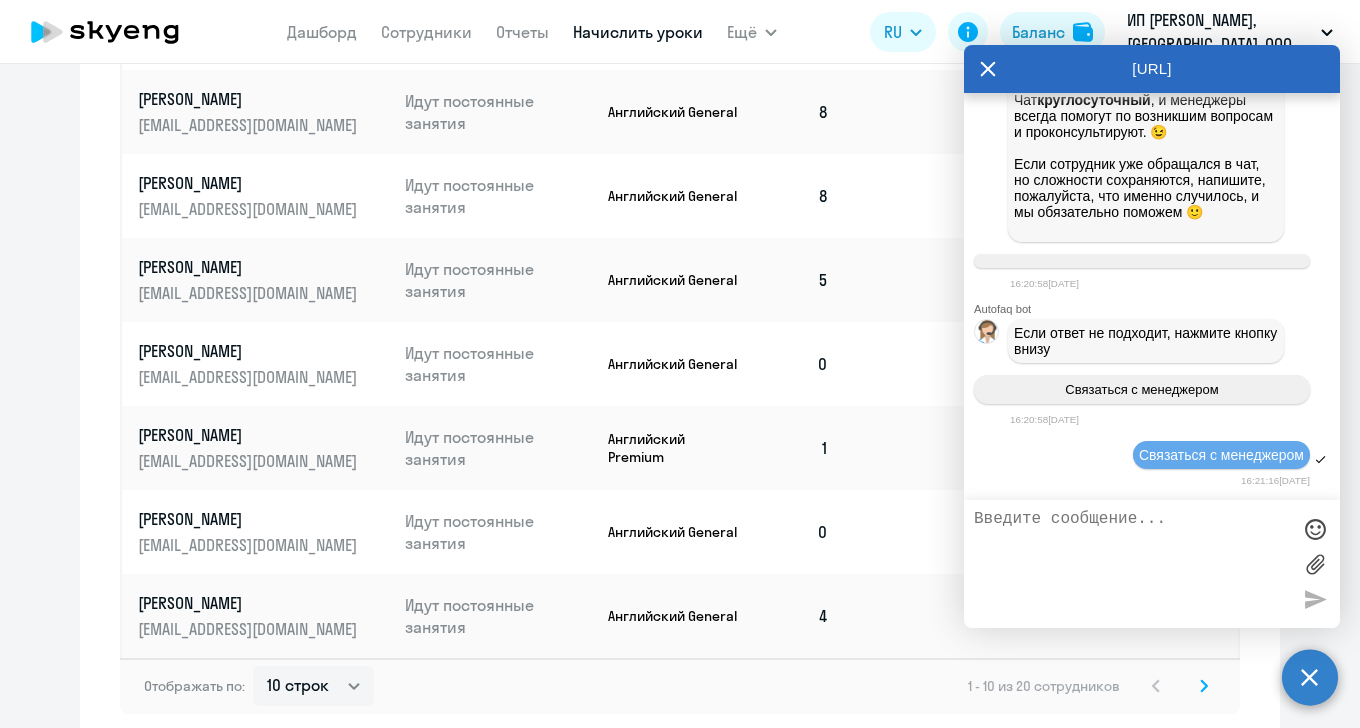 click 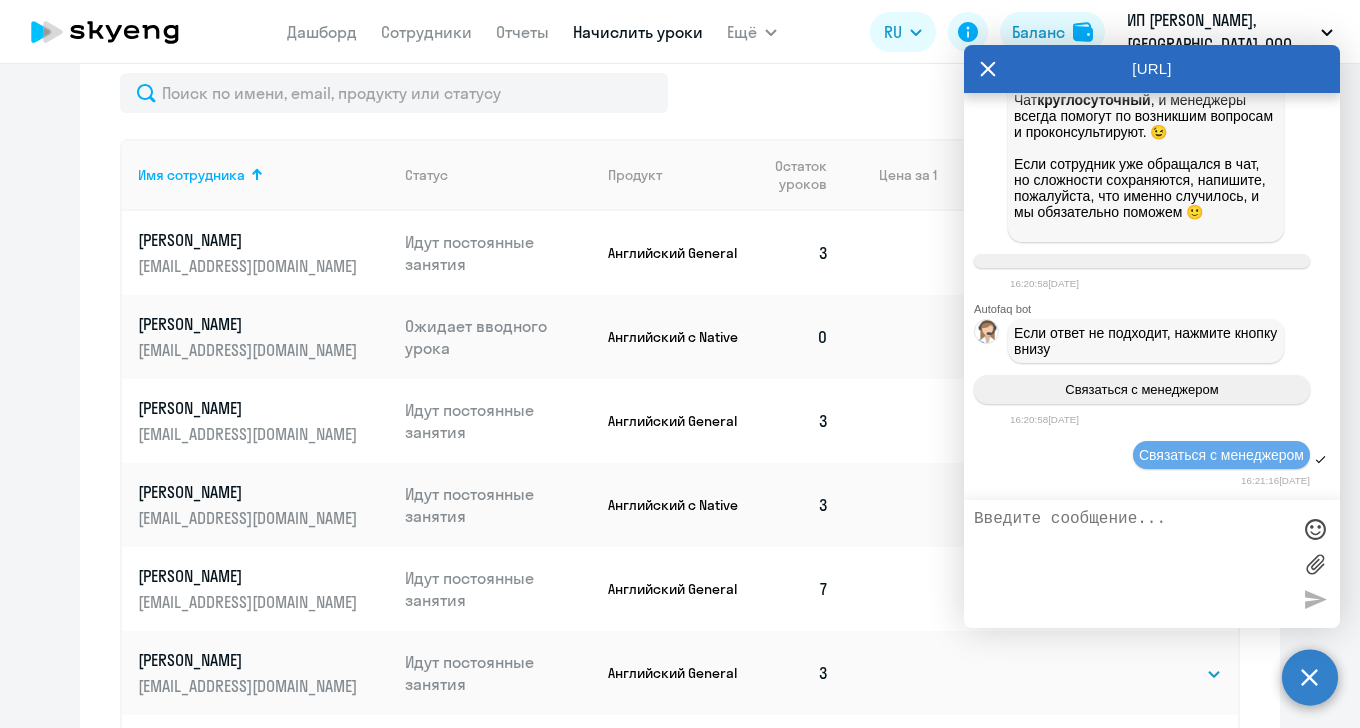 scroll, scrollTop: 734, scrollLeft: 0, axis: vertical 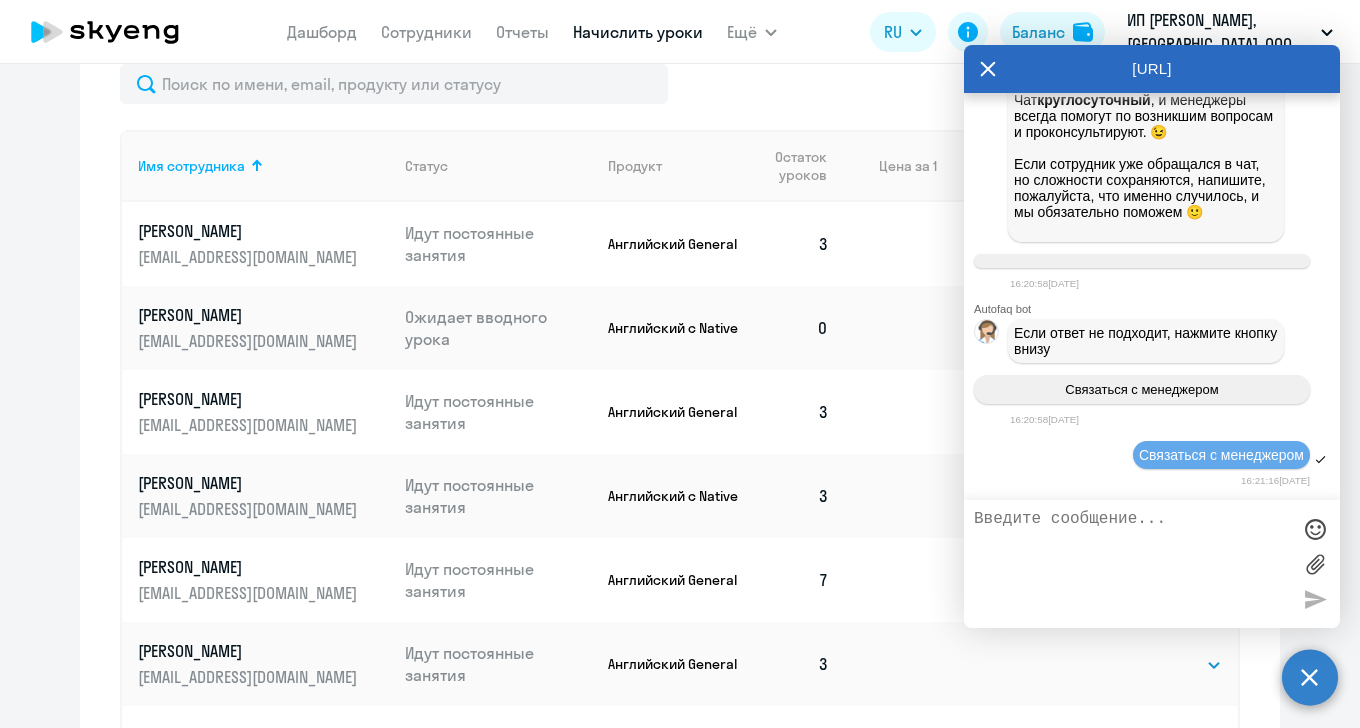 click 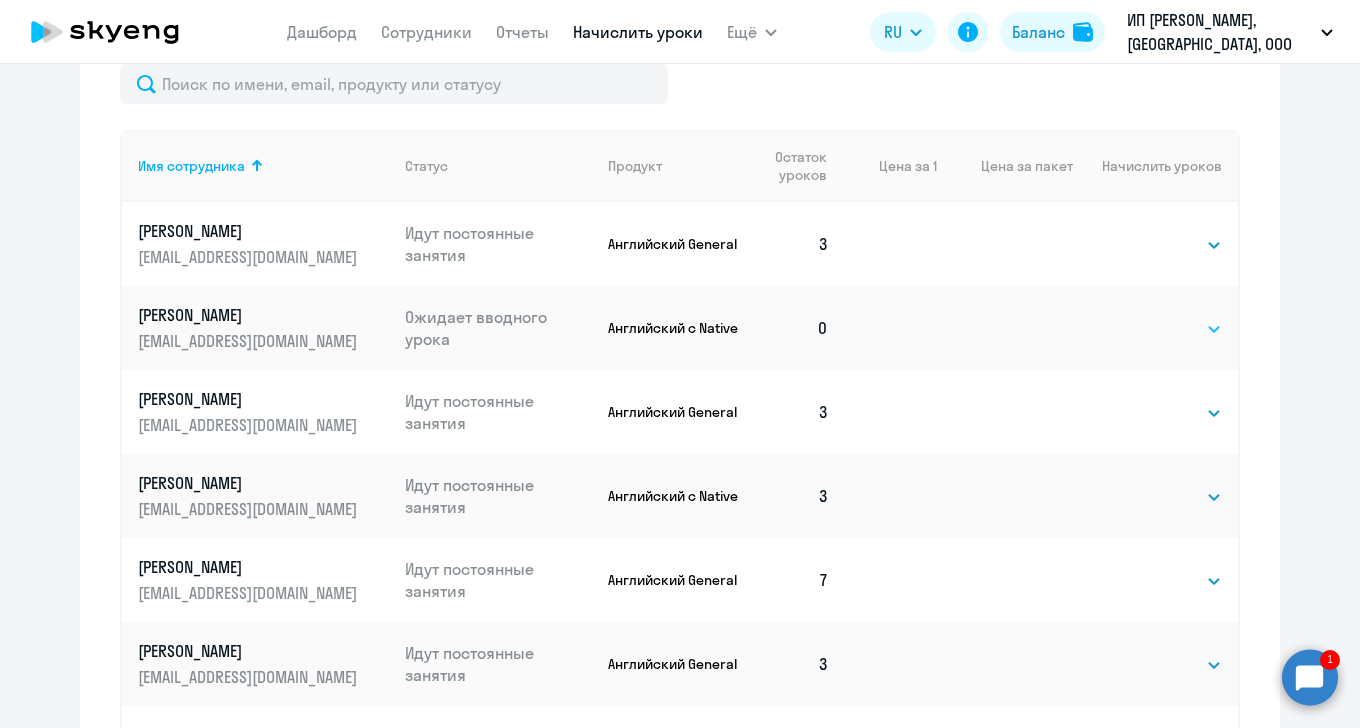 click on "Выбрать   4   8   16   32   64   96   128" 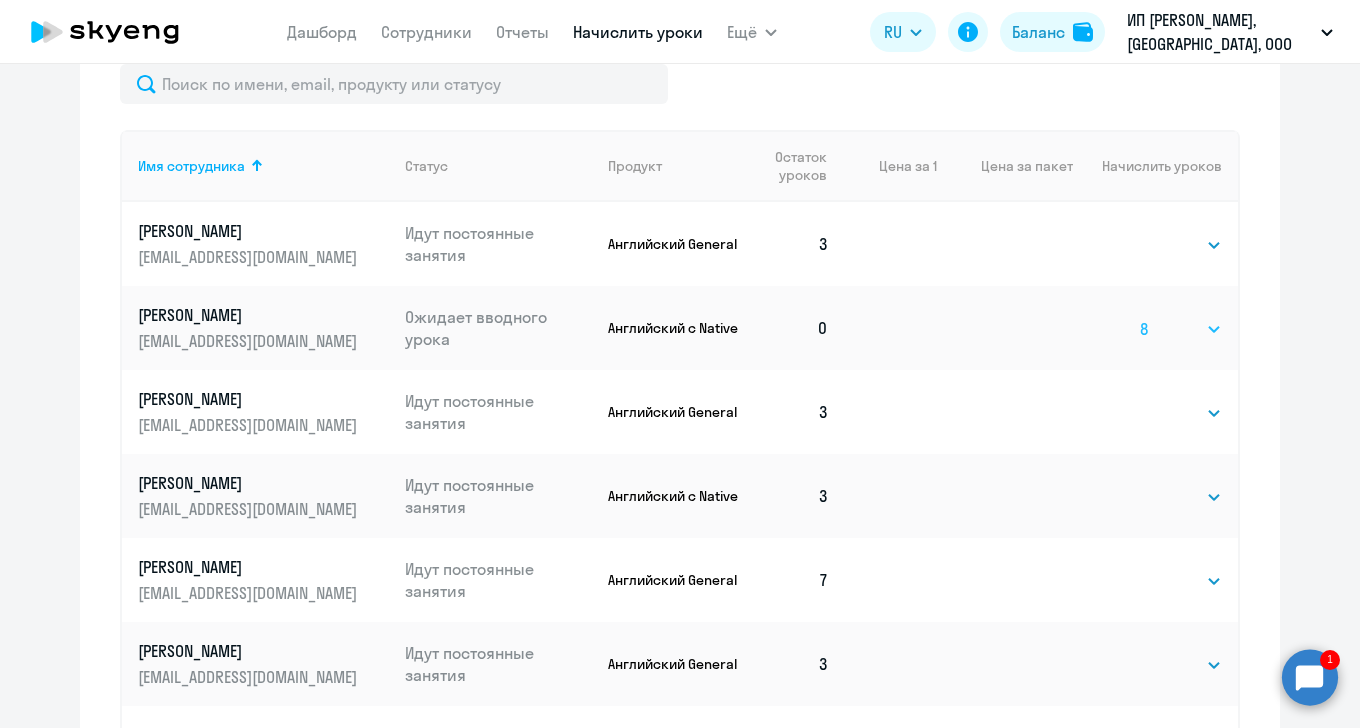 click on "Выбрать   4   8   16   32   64   96   128" 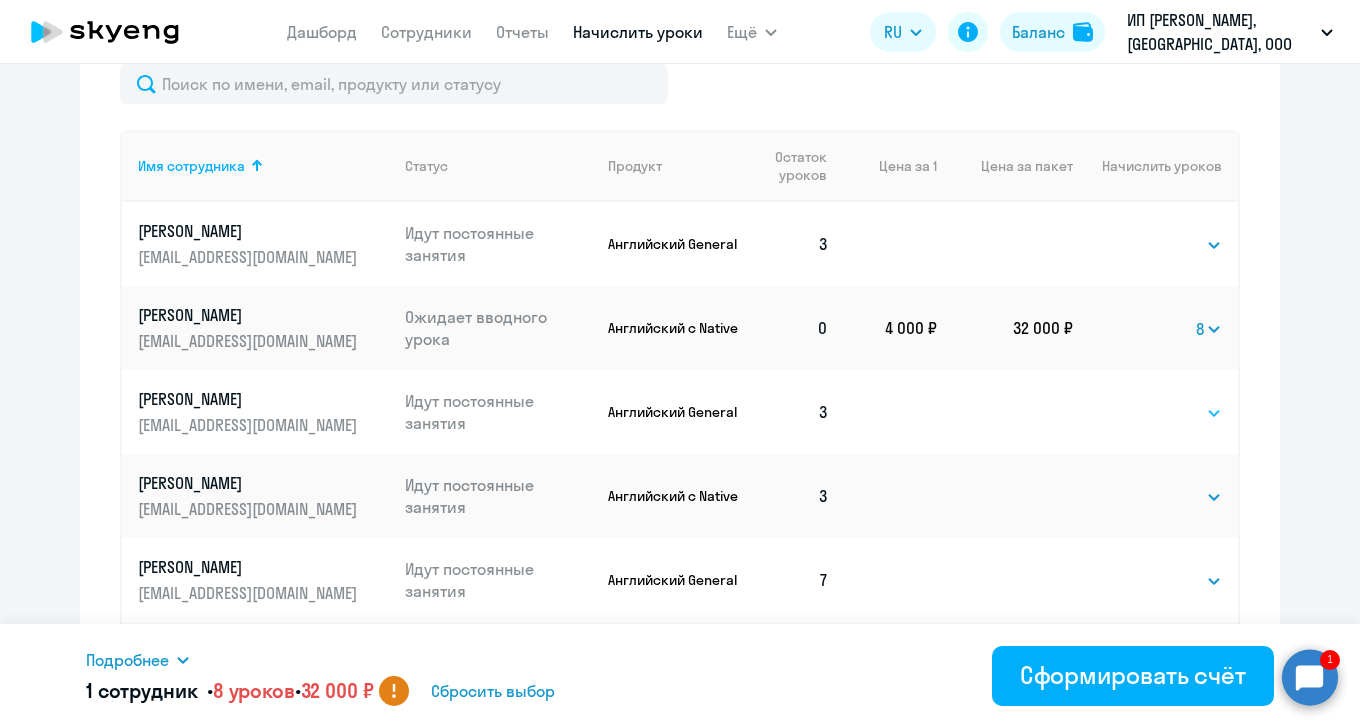 click on "Выбрать   4   8   16   32   64   96   128" 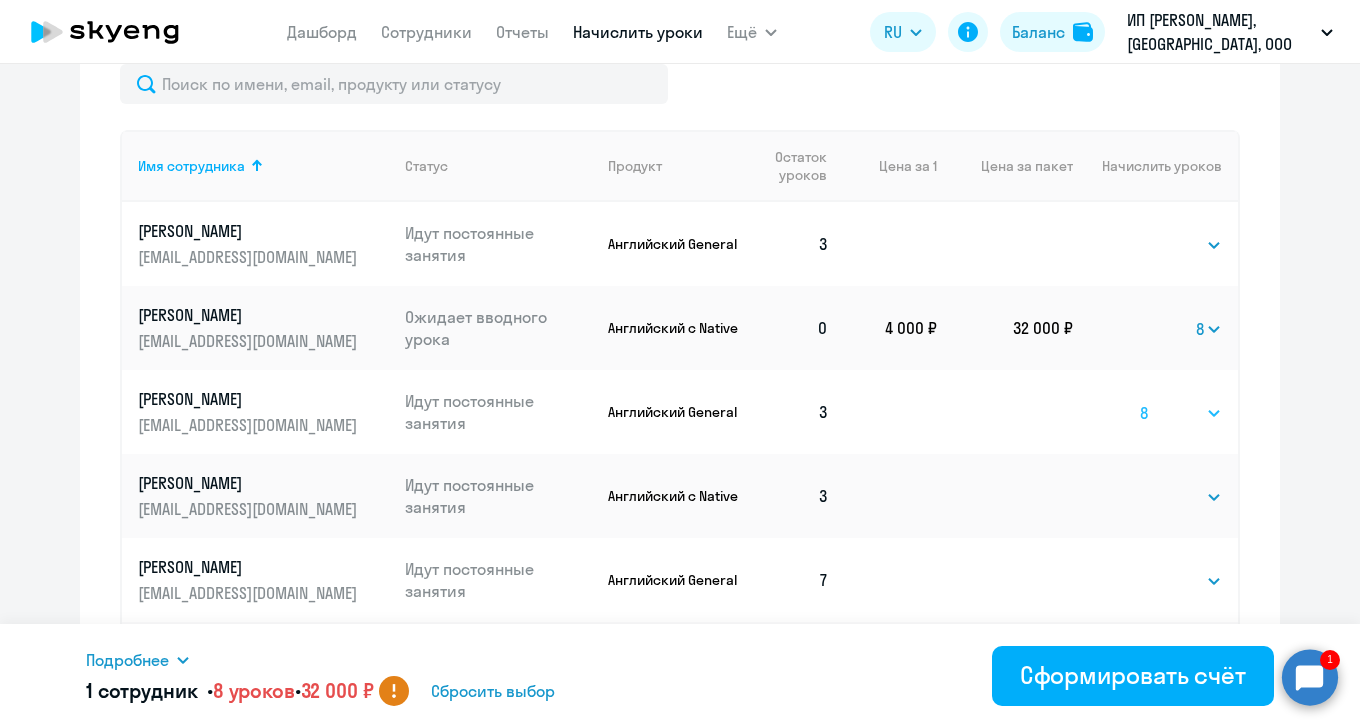 click on "Выбрать   4   8   16   32   64   96   128" 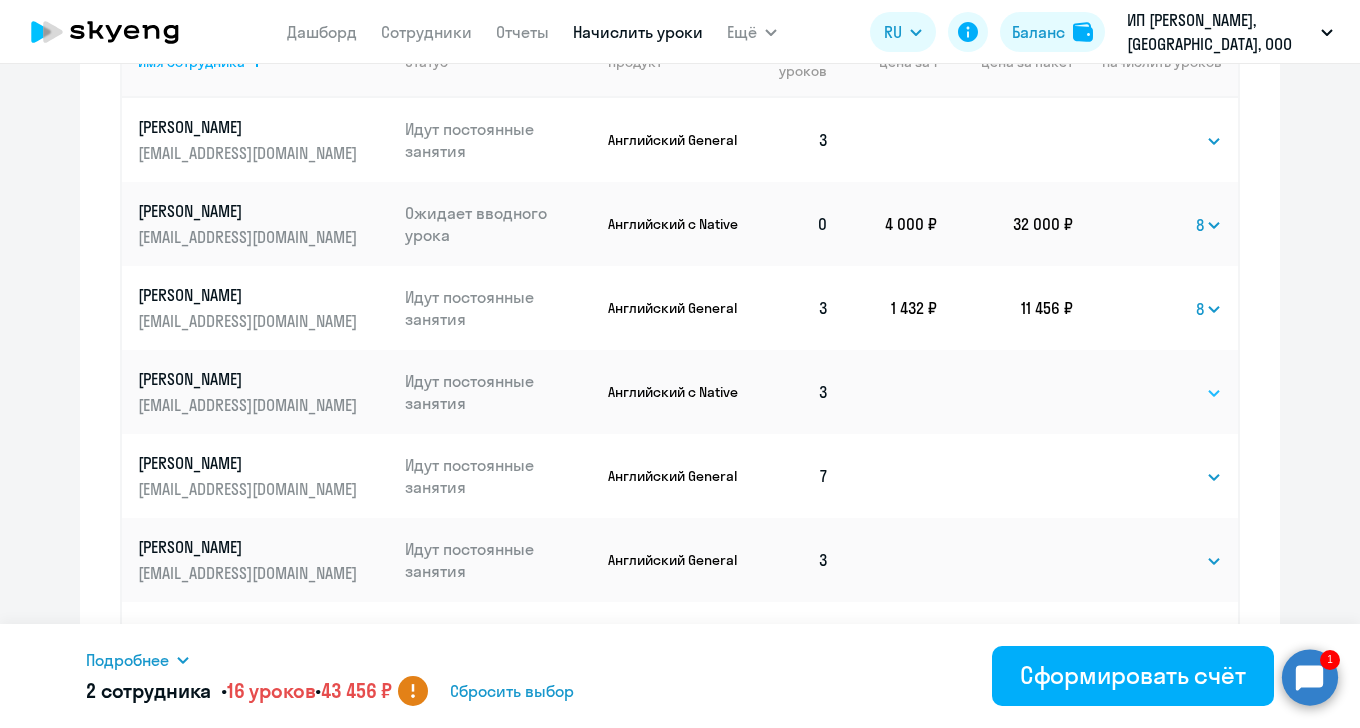 scroll, scrollTop: 838, scrollLeft: 0, axis: vertical 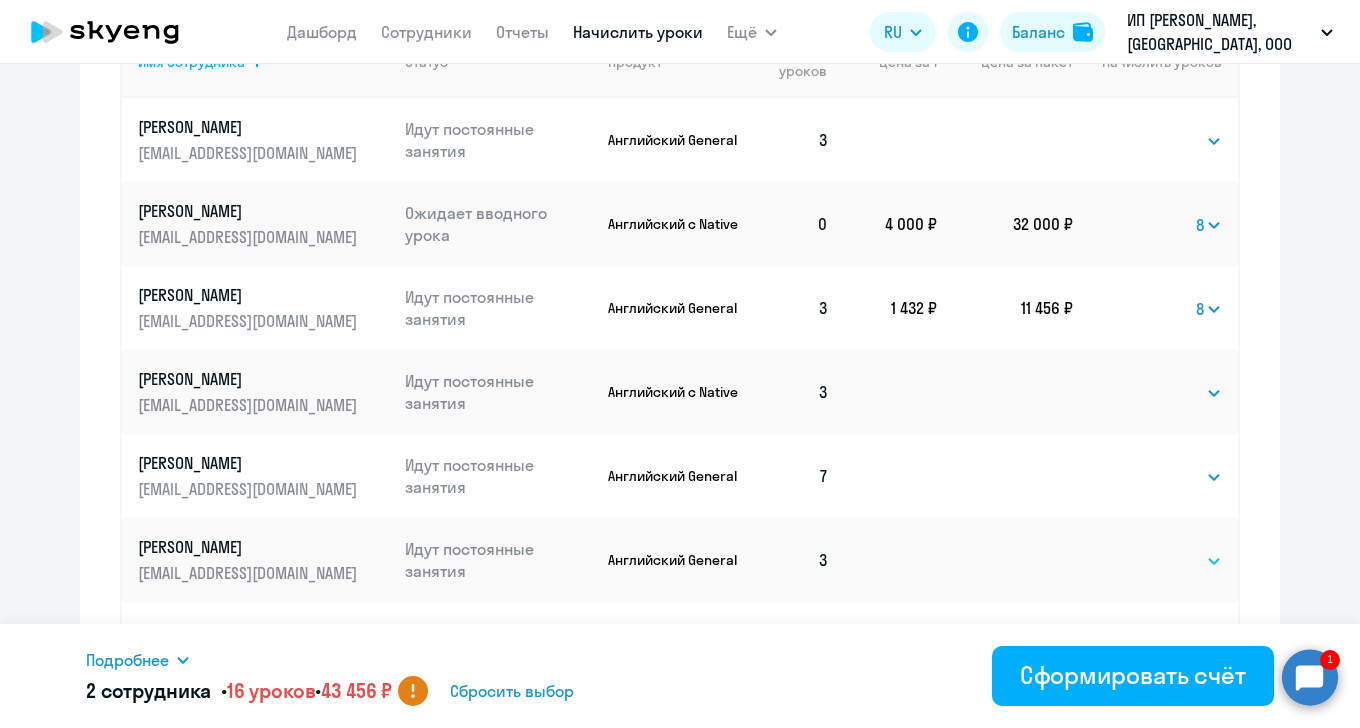 click on "Выбрать   4   8   16   32   64   96   128" 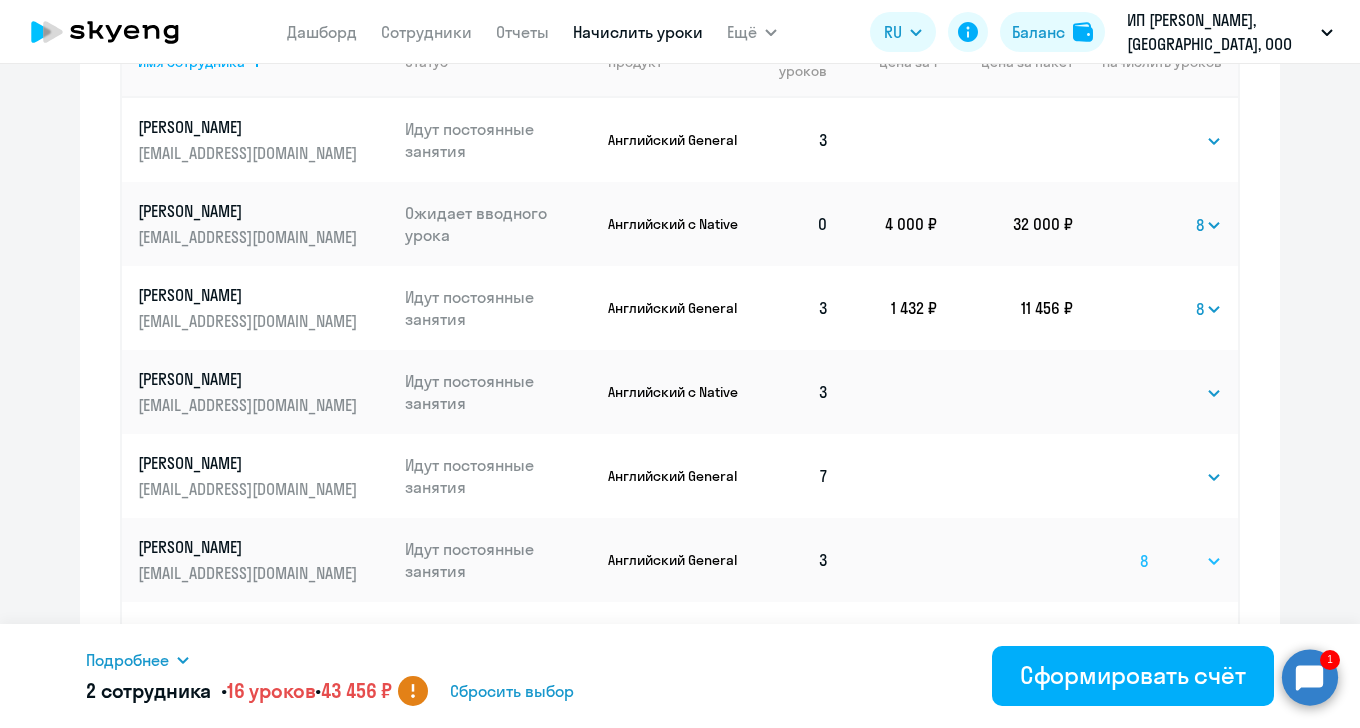 click on "Выбрать   4   8   16   32   64   96   128" 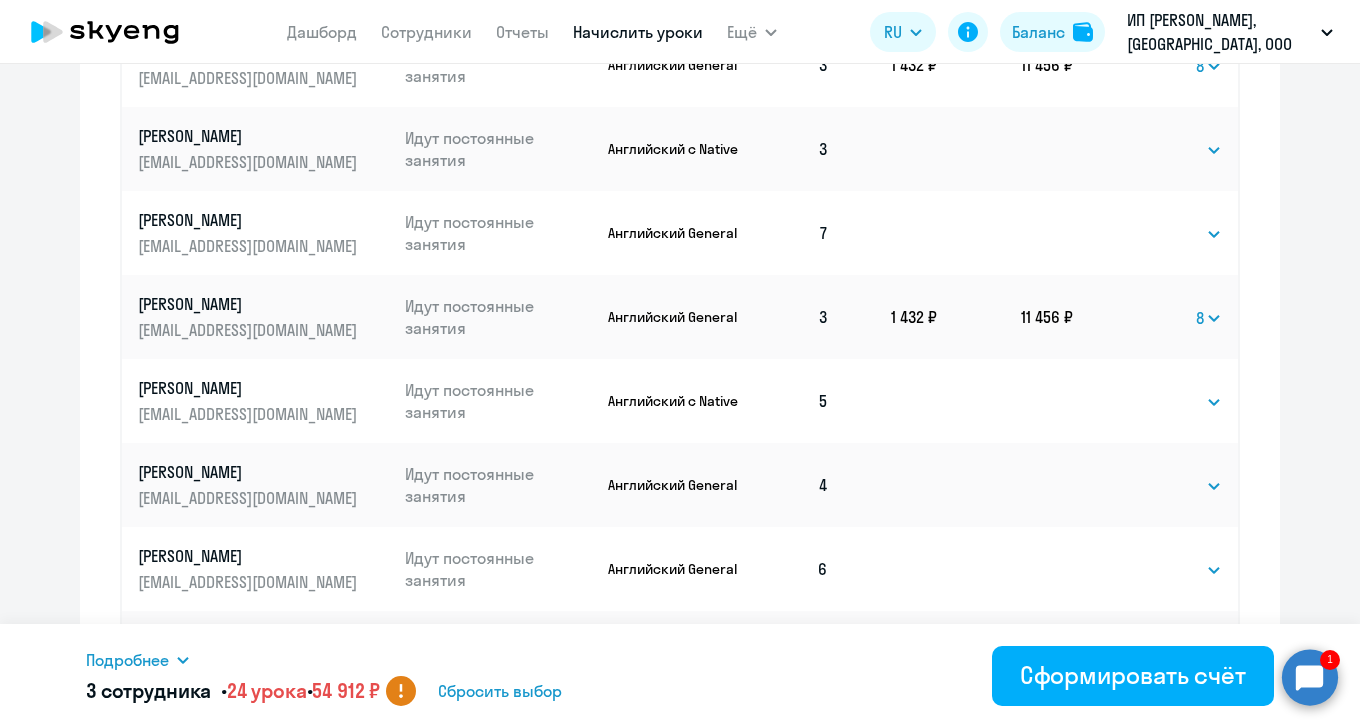 scroll, scrollTop: 1083, scrollLeft: 0, axis: vertical 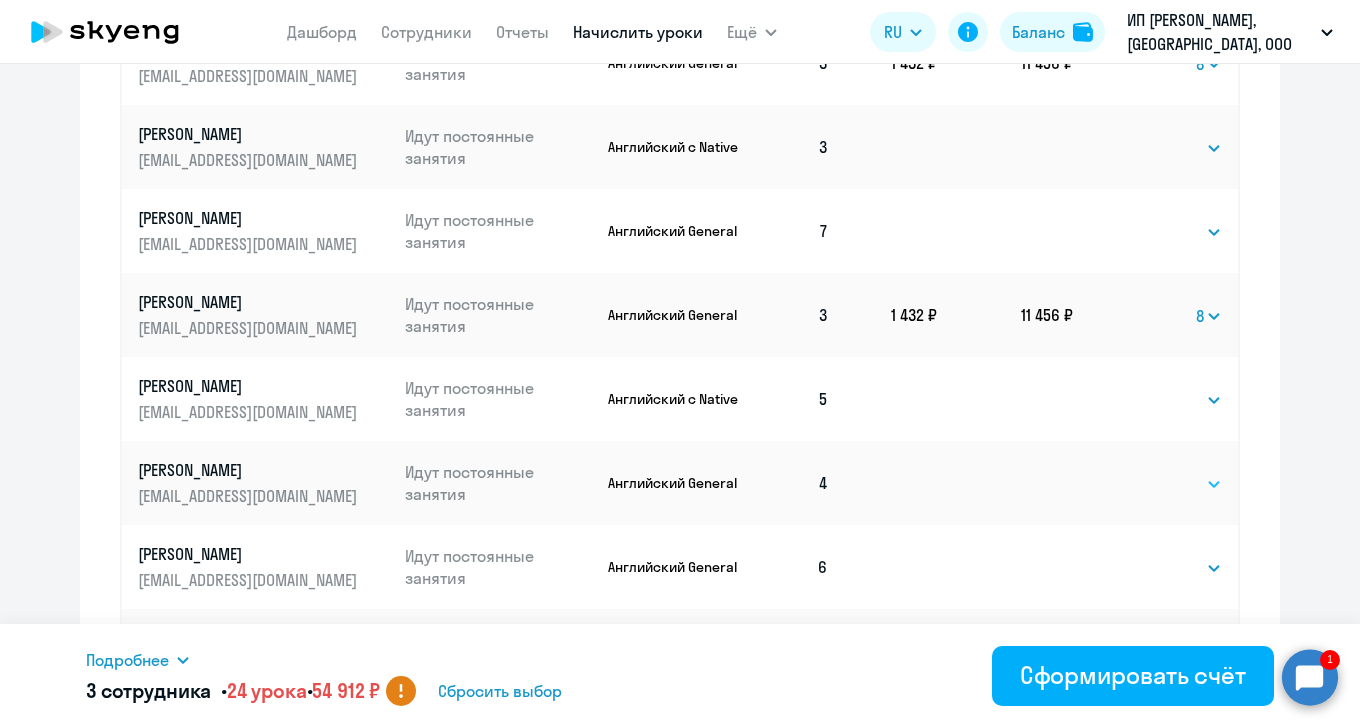 click on "Выбрать   4   8   16   32   64   96   128" 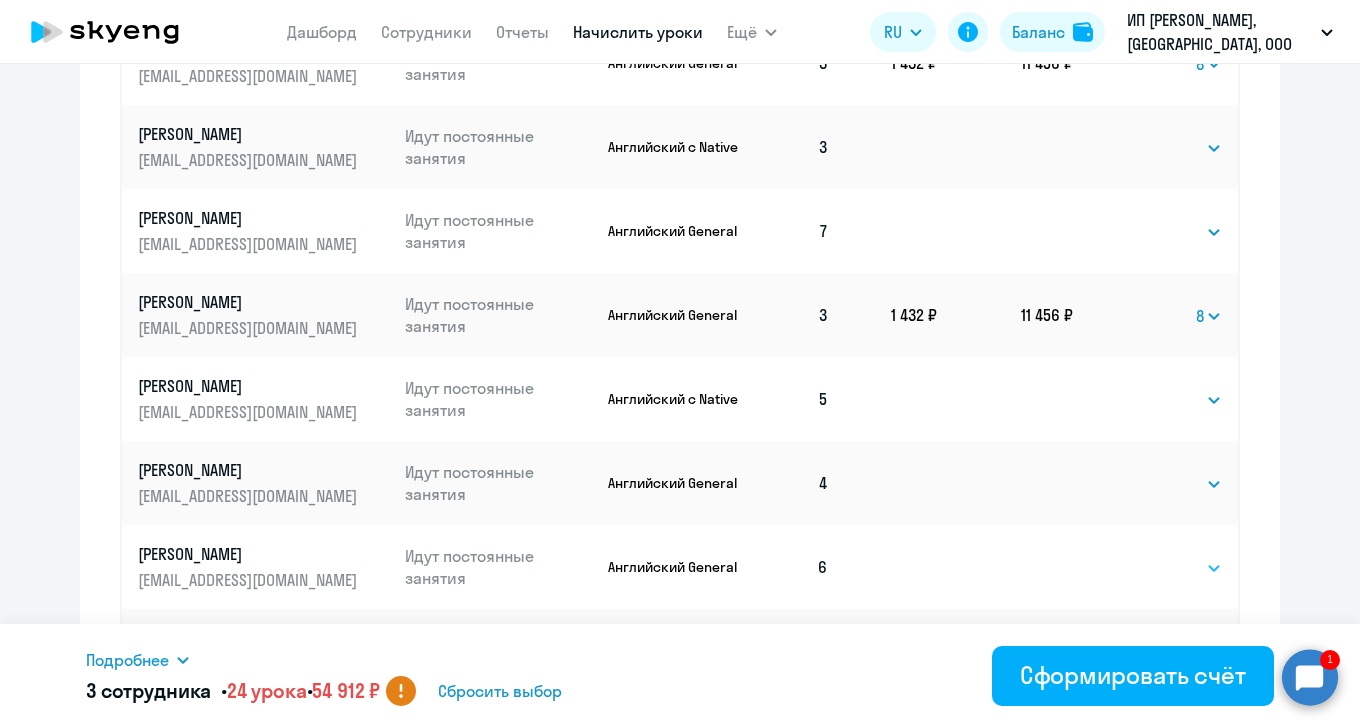 click on "Выбрать   4   8   16   32   64   96   128" 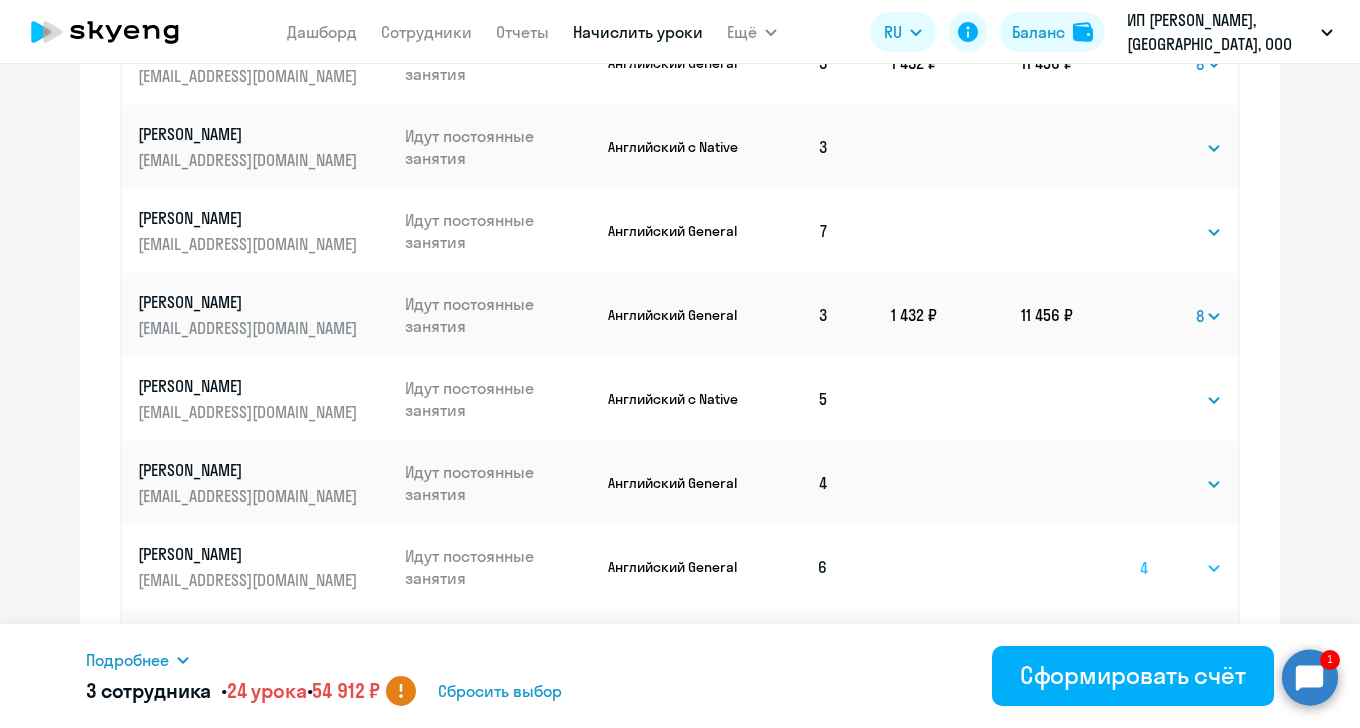click on "Выбрать   4   8   16   32   64   96   128" 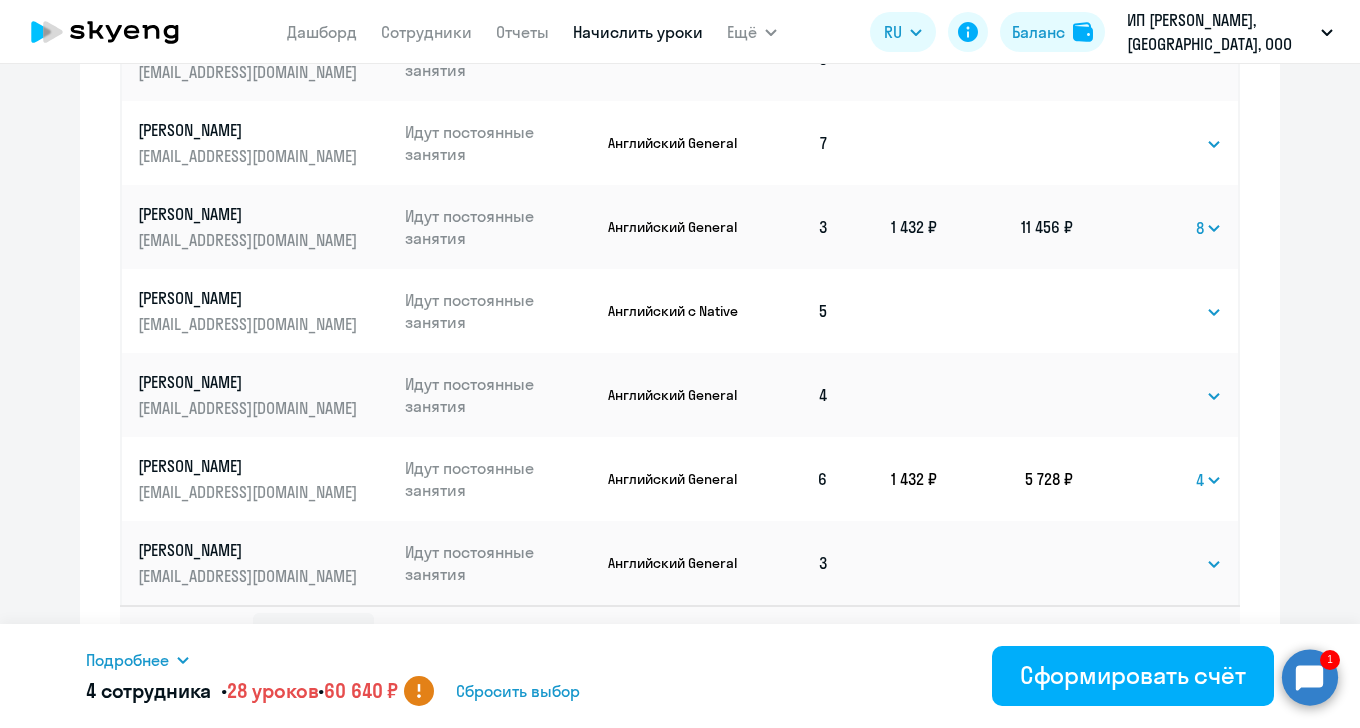scroll, scrollTop: 1214, scrollLeft: 0, axis: vertical 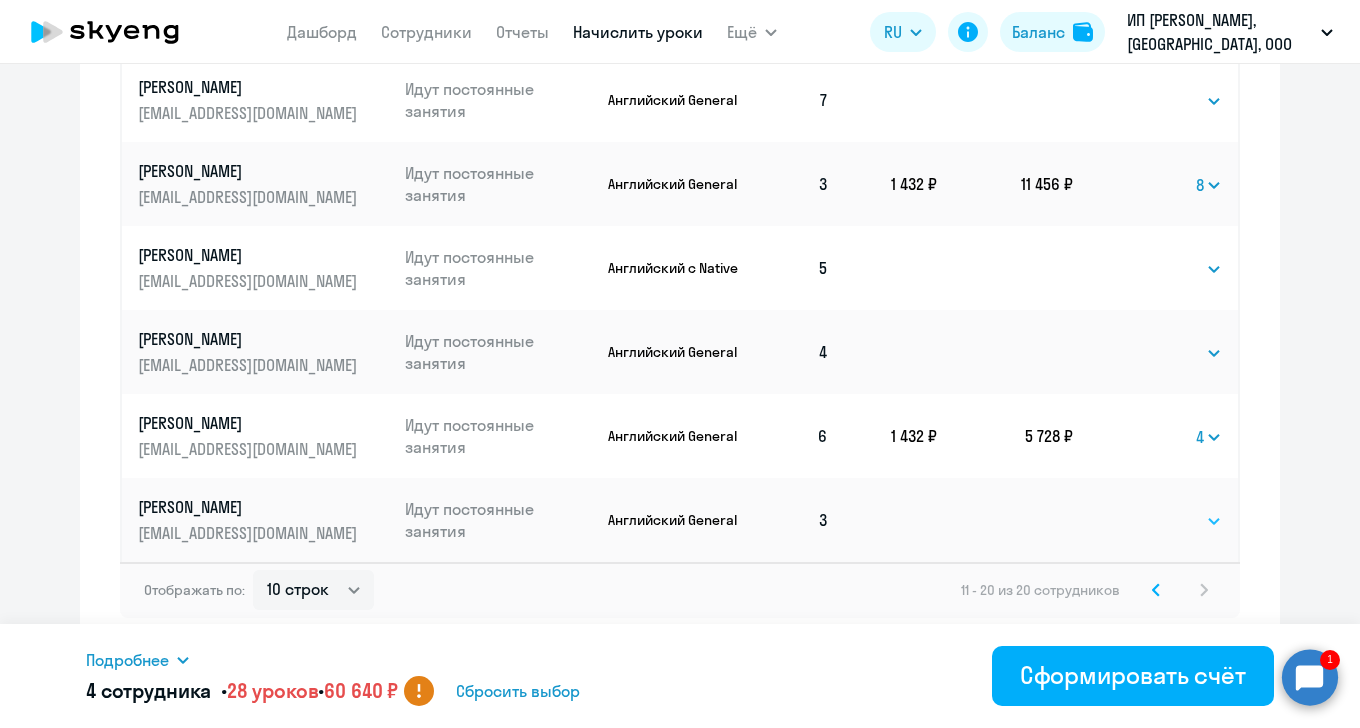 click on "Выбрать   4   8   16   32   64   96   128" 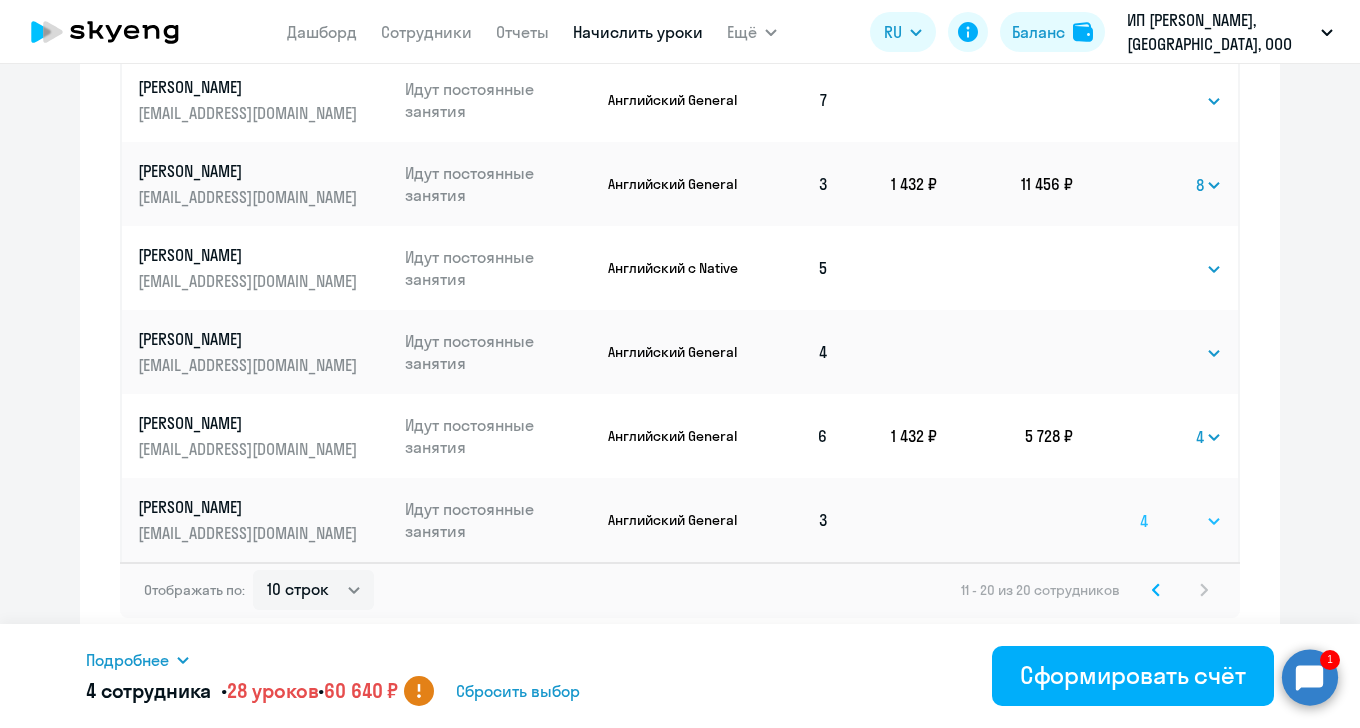 click on "Выбрать   4   8   16   32   64   96   128" 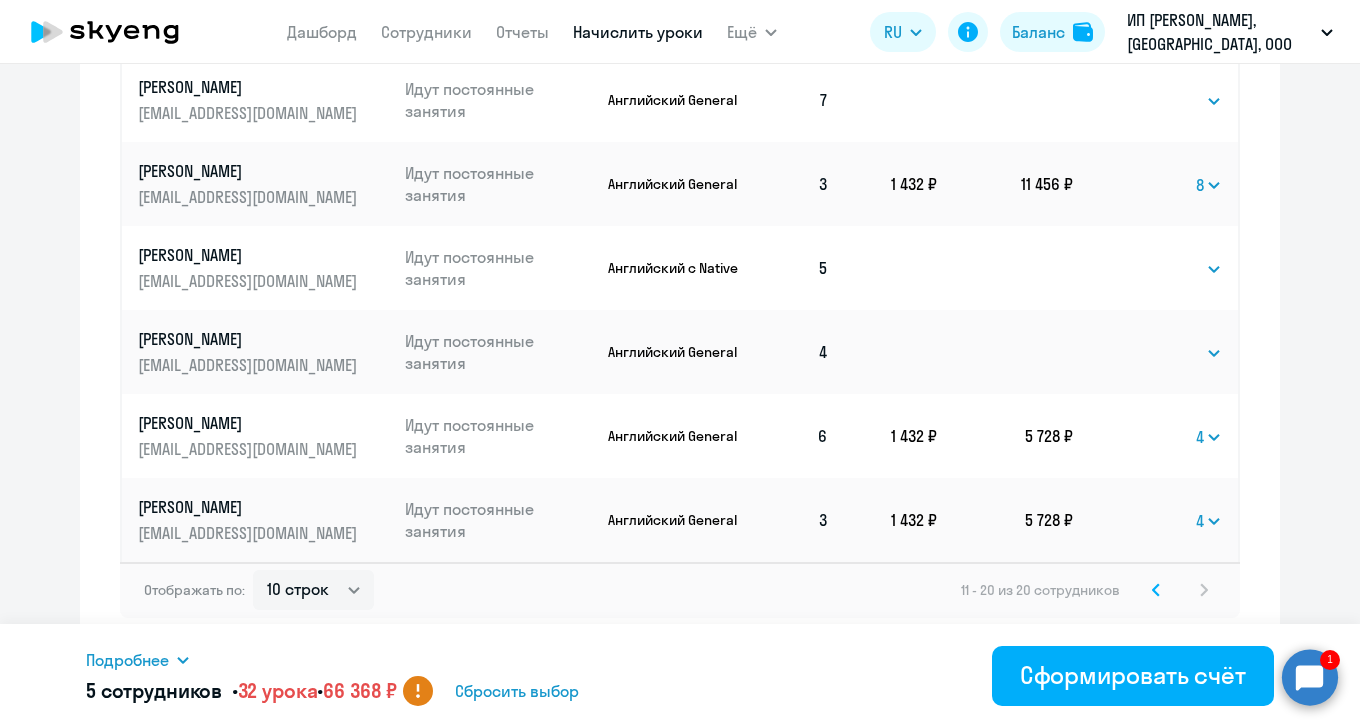 click 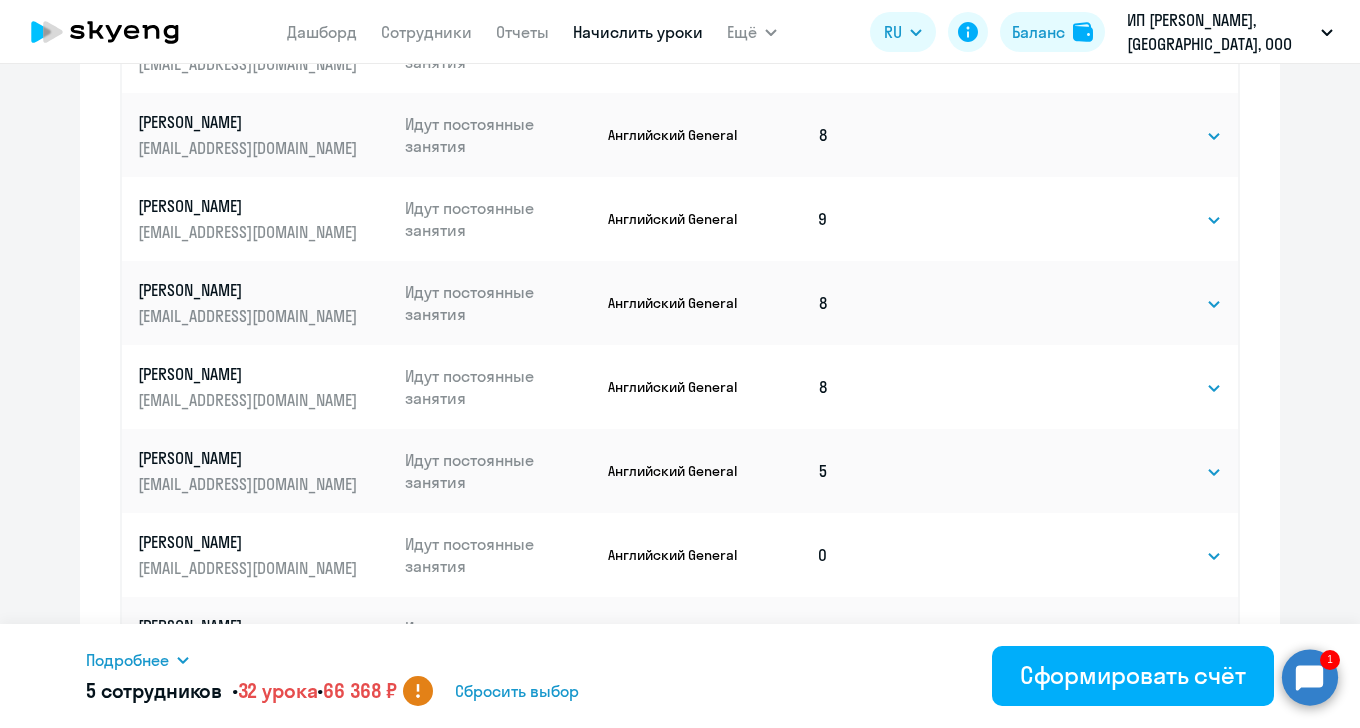 scroll, scrollTop: 929, scrollLeft: 0, axis: vertical 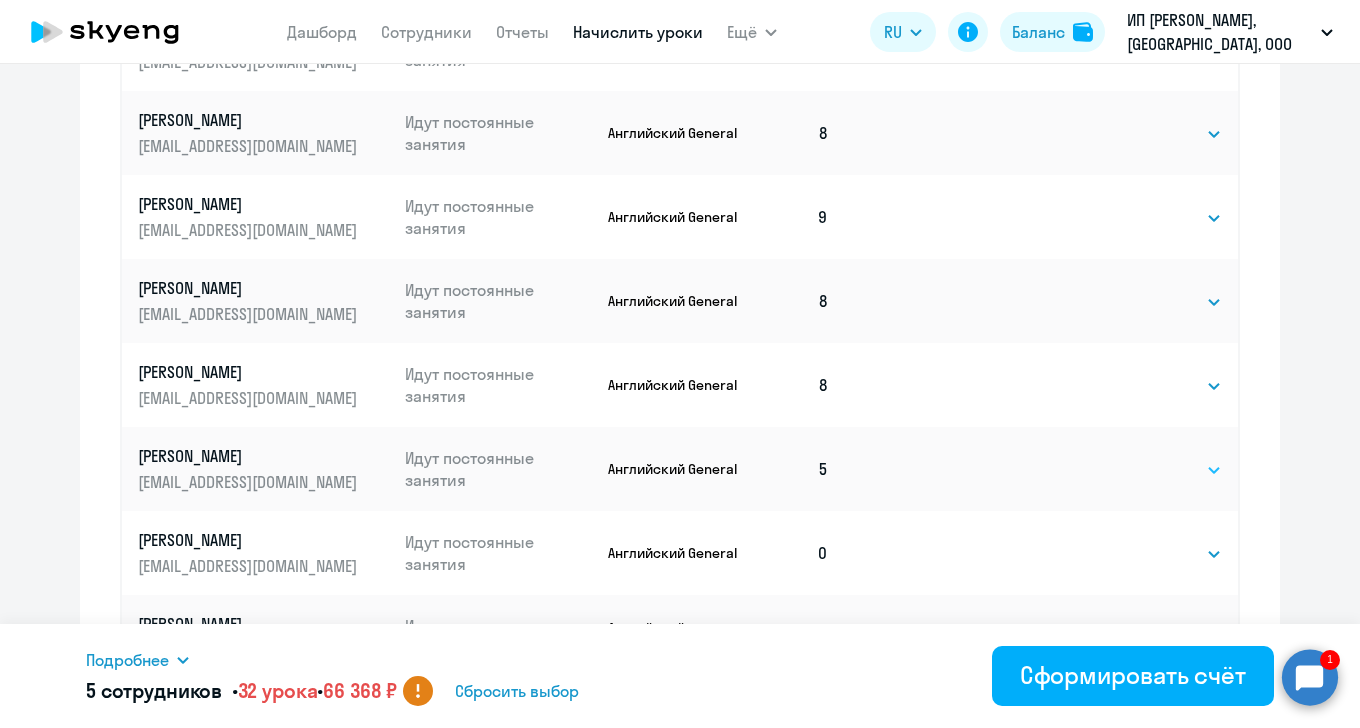 click on "Выбрать   4   8   16   32   64   96   128" 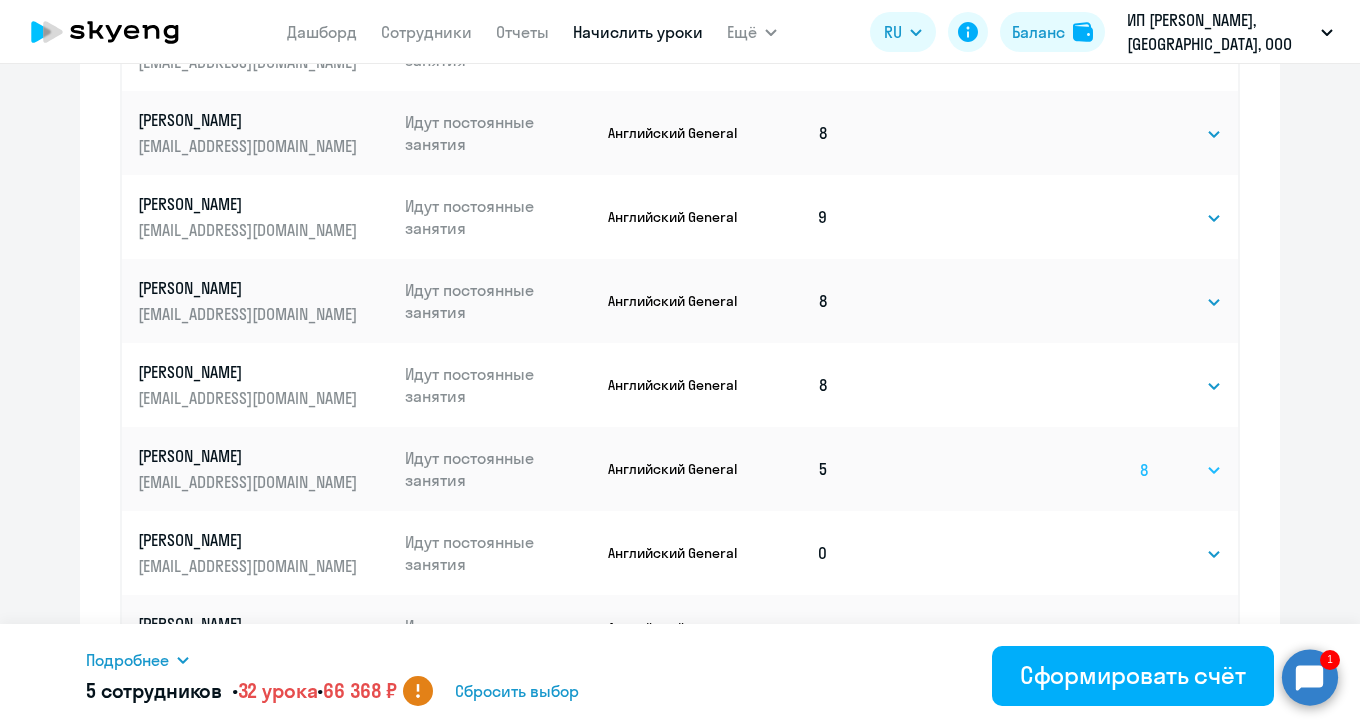 click on "Выбрать   4   8   16   32   64   96   128" 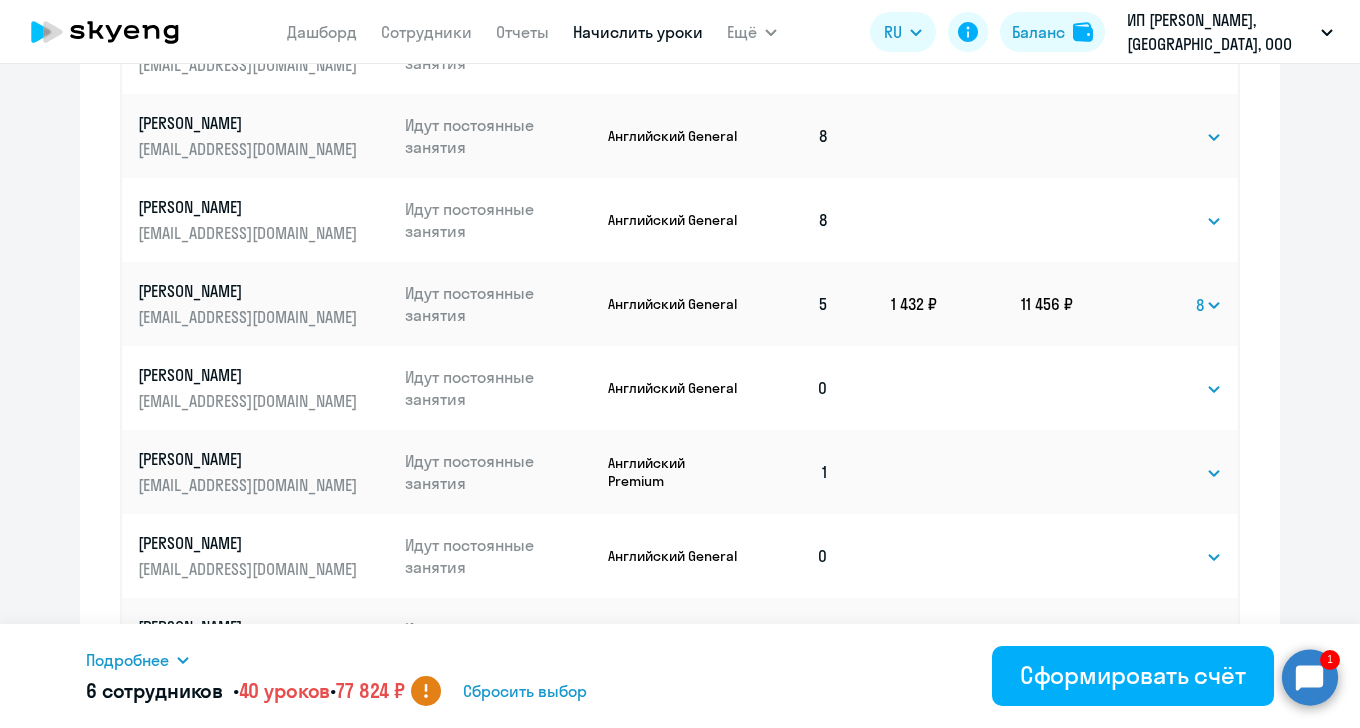 scroll, scrollTop: 1097, scrollLeft: 0, axis: vertical 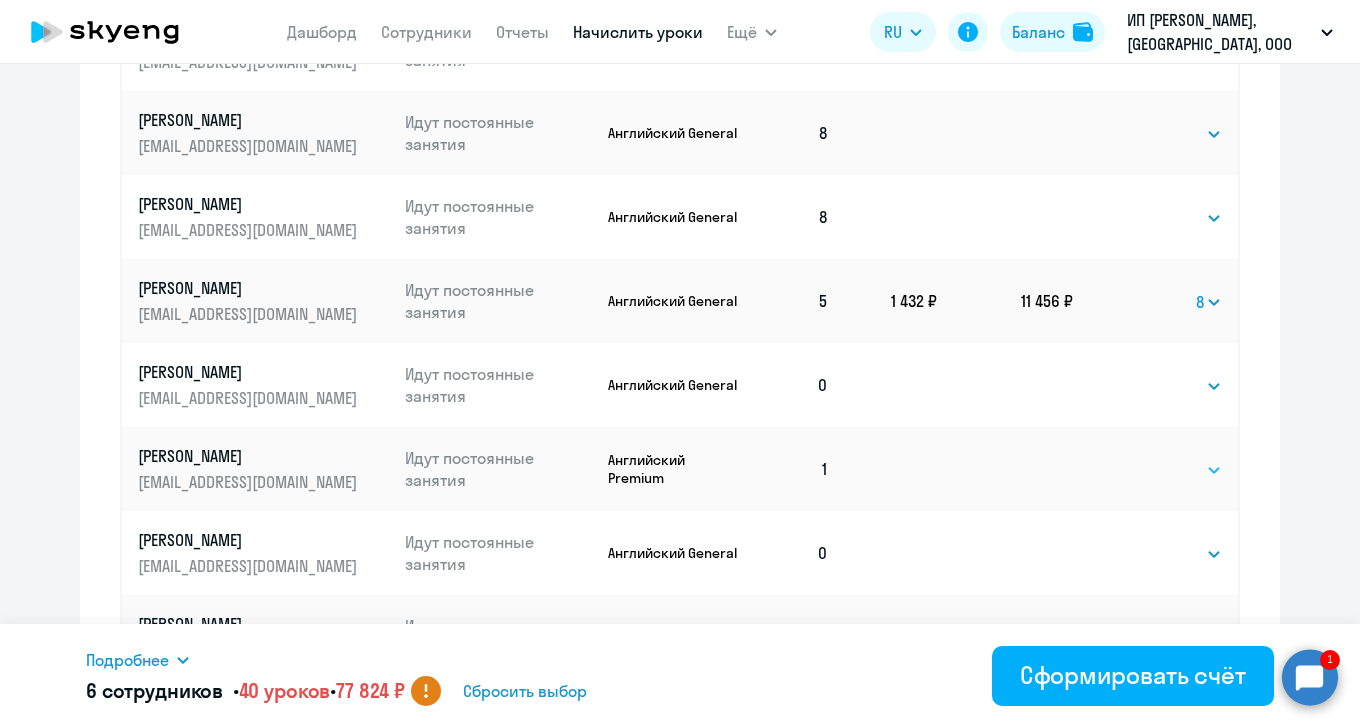 click on "Выбрать   4   8   16   32   64   96   128" 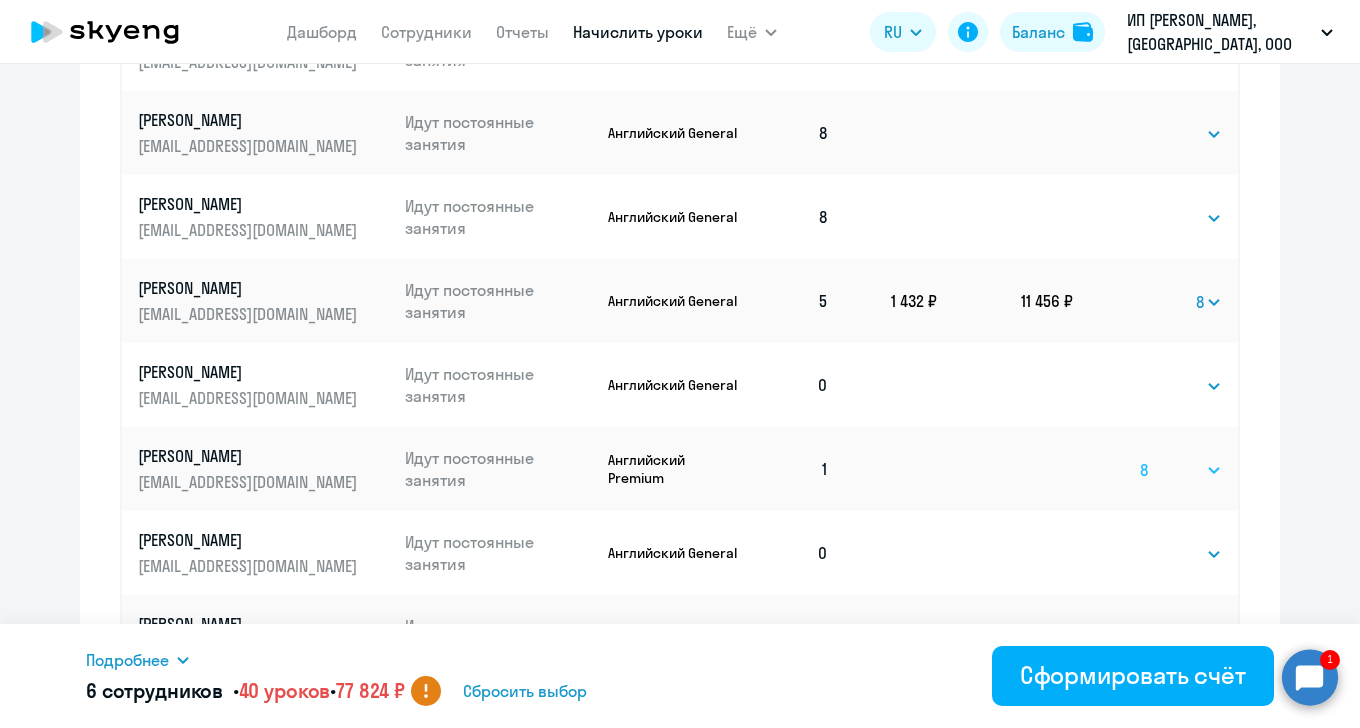 click on "Выбрать   4   8   16   32   64   96   128" 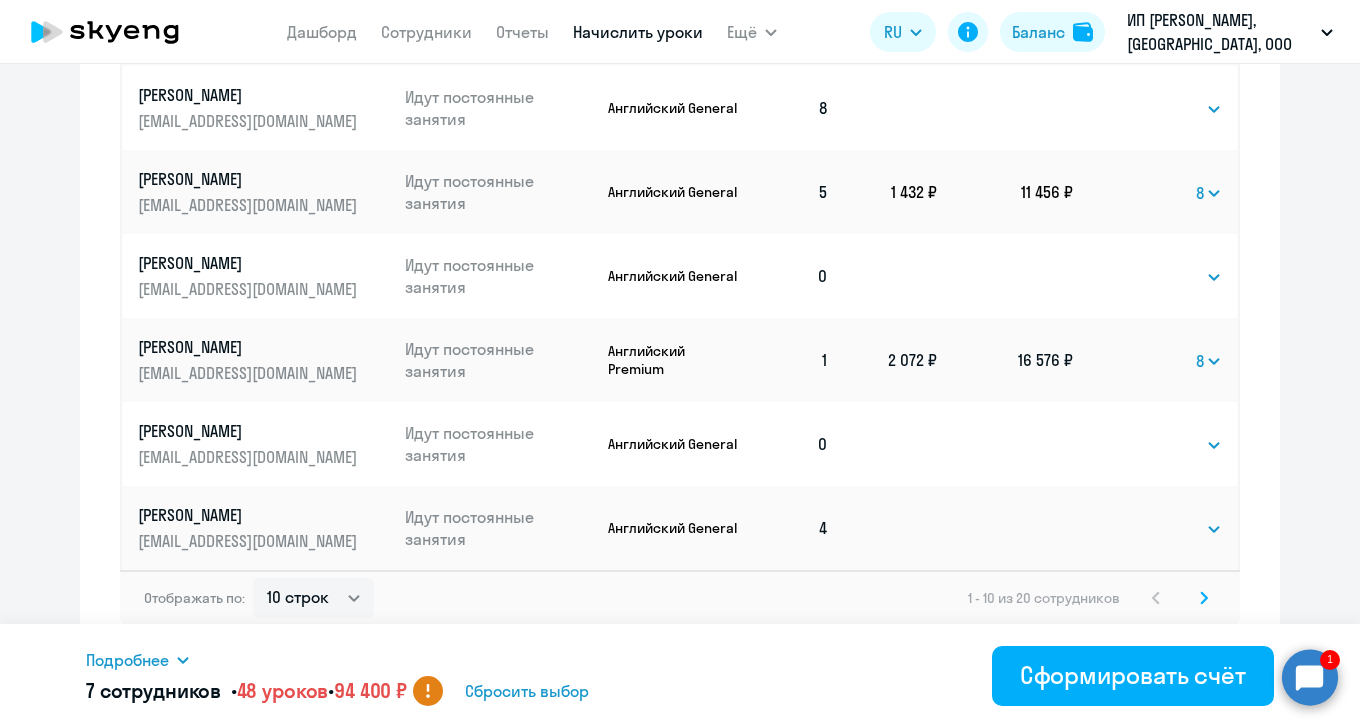 scroll, scrollTop: 1214, scrollLeft: 0, axis: vertical 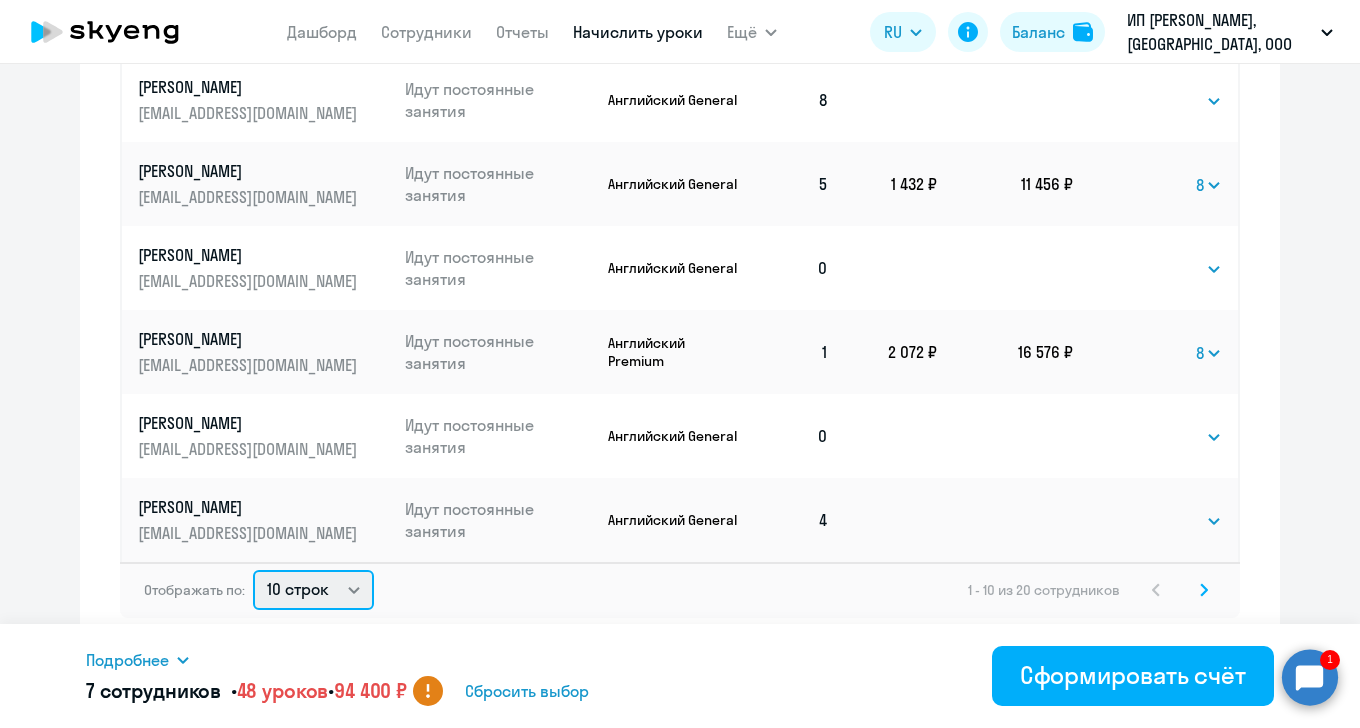 click on "10 строк   30 строк   50 строк" 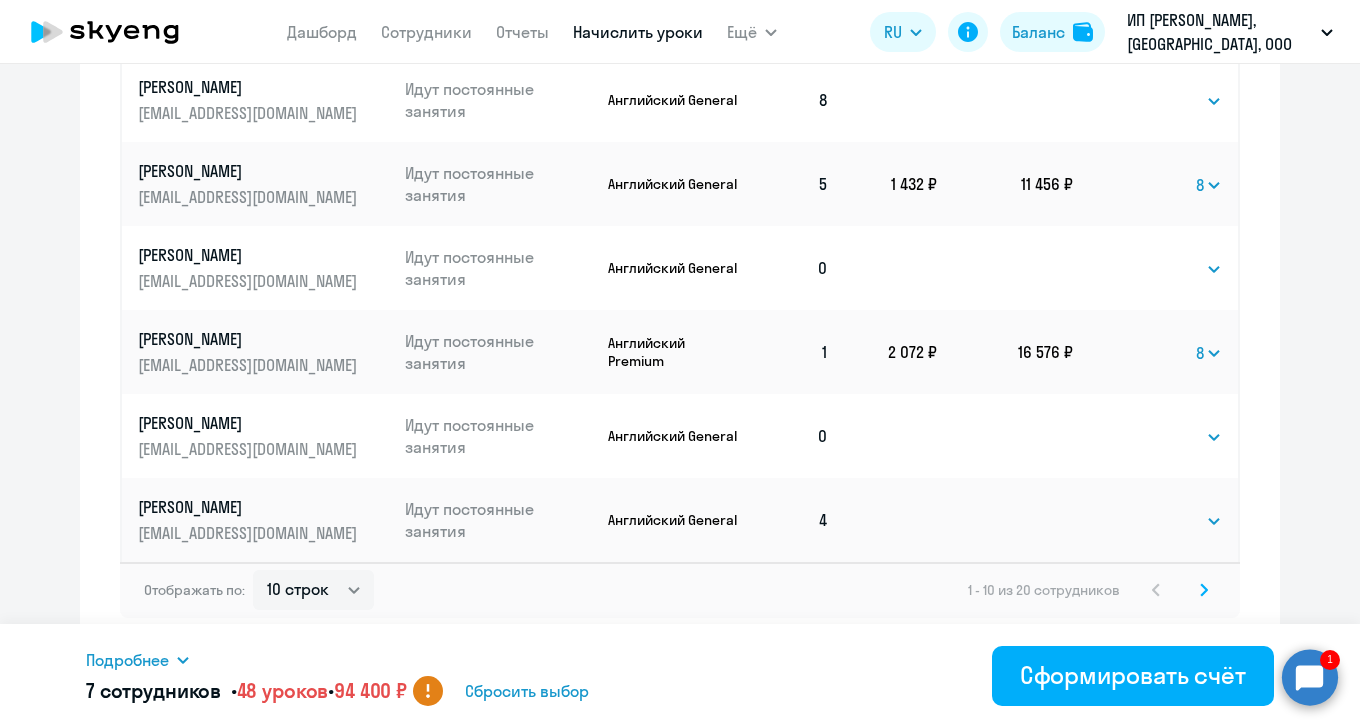 click on "Отображать по:  10 строк   30 строк   50 строк   1 - 10 из 20 сотрудников" 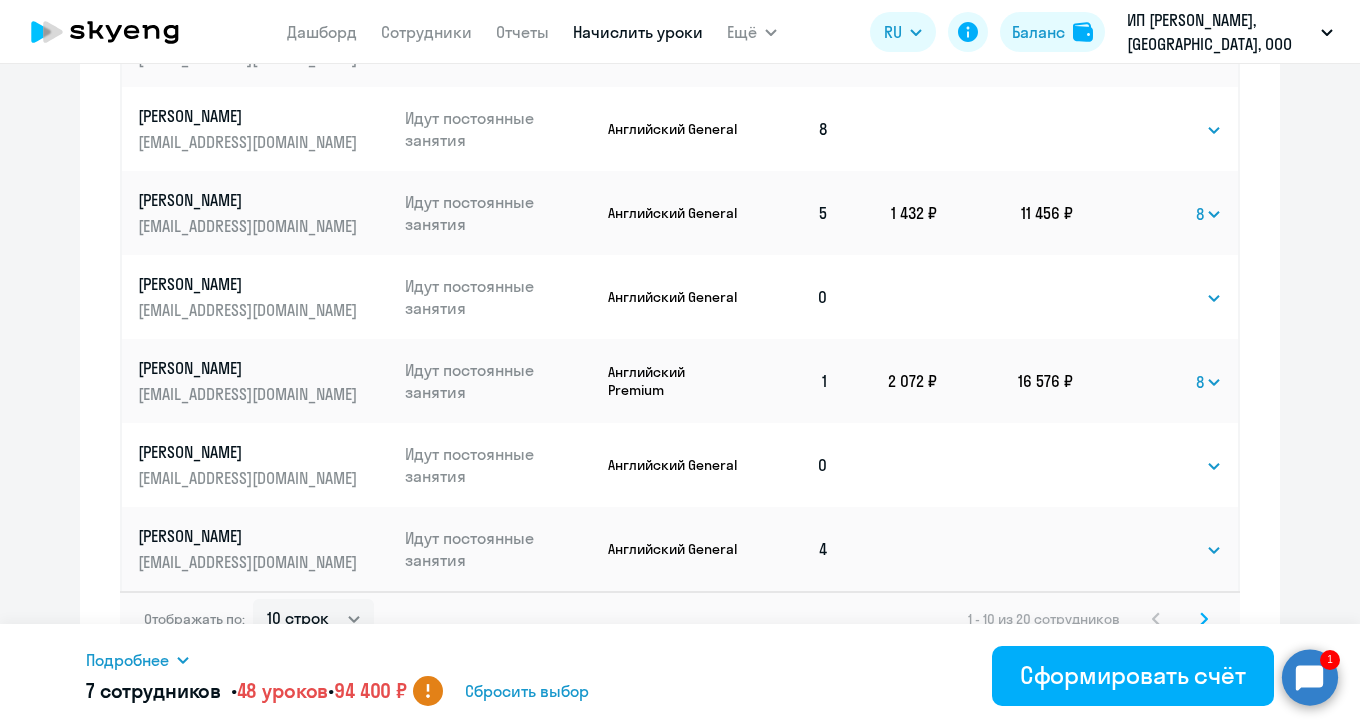 scroll, scrollTop: 1214, scrollLeft: 0, axis: vertical 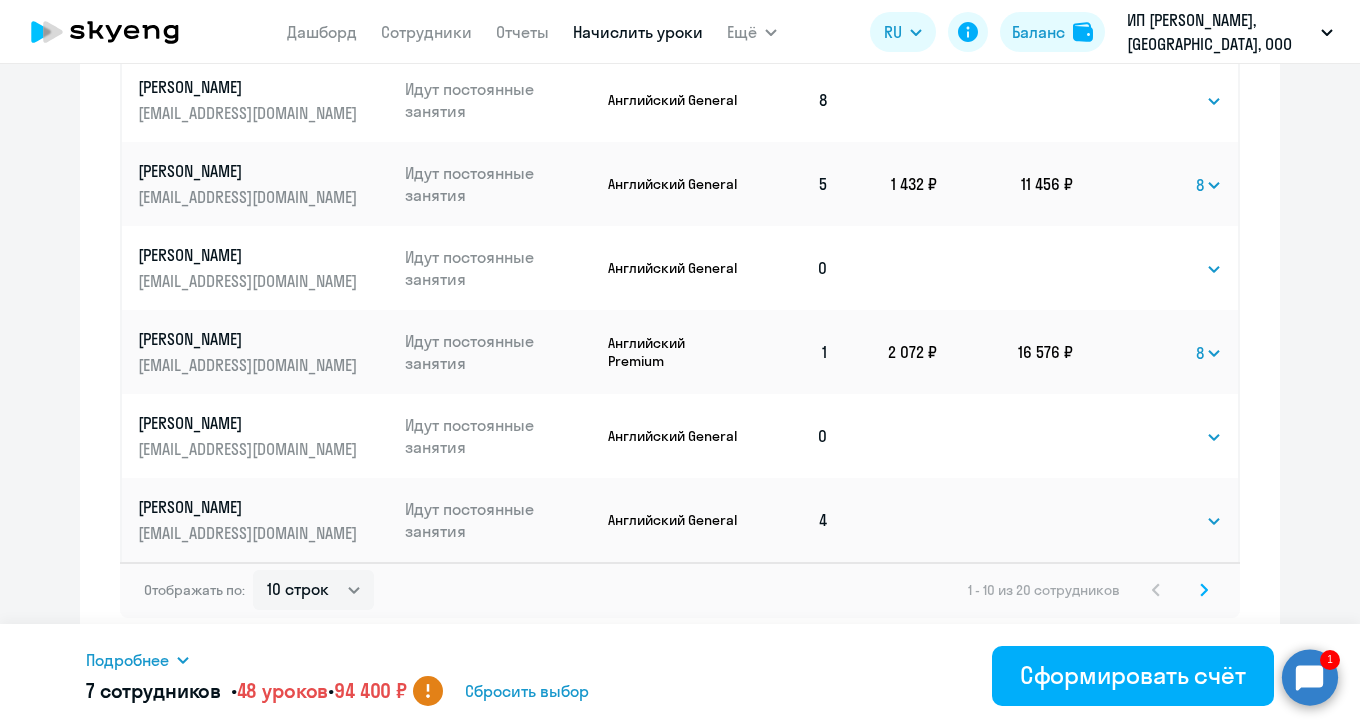 click 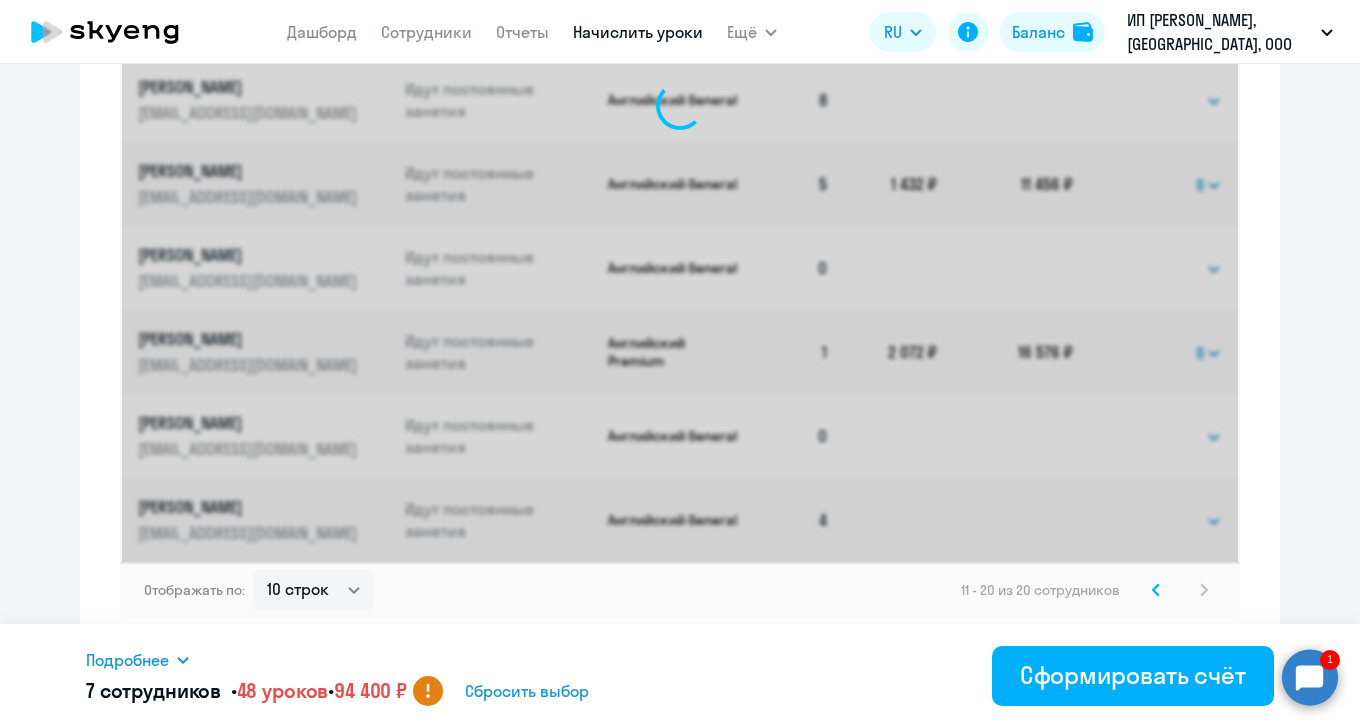 select on "8" 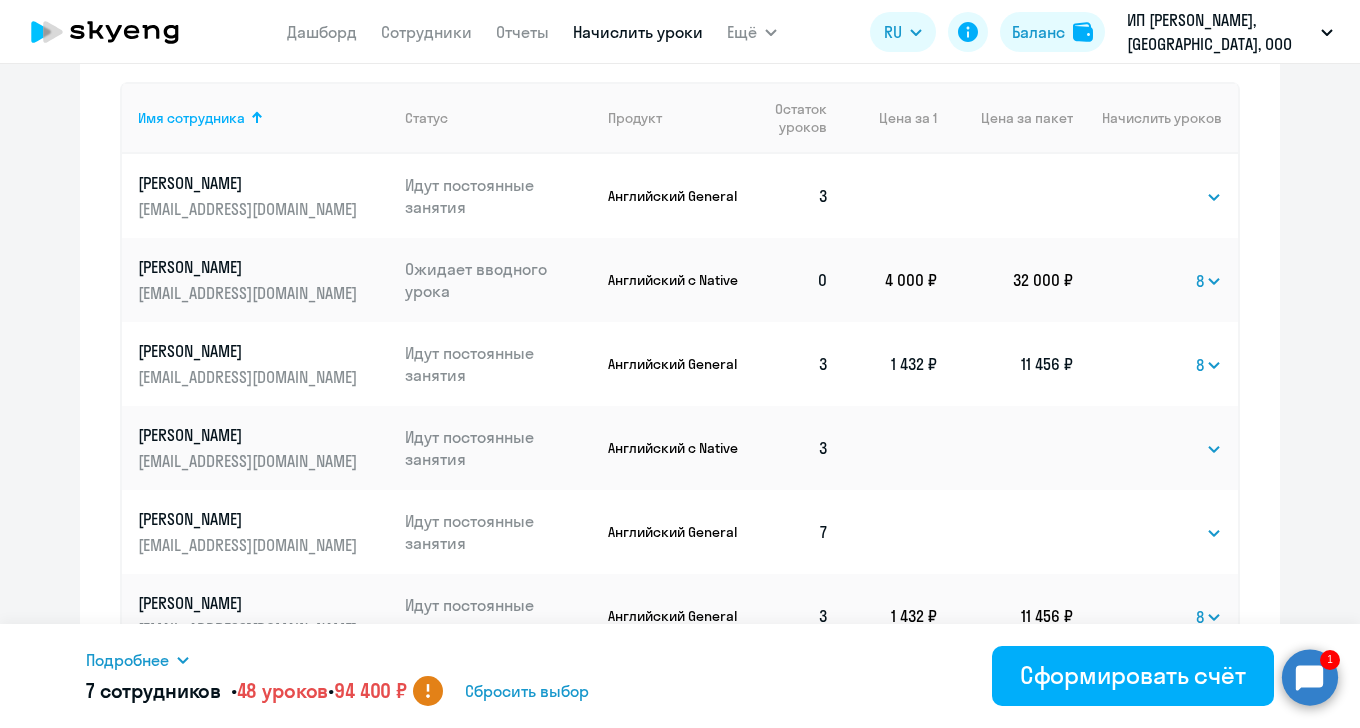 scroll, scrollTop: 782, scrollLeft: 0, axis: vertical 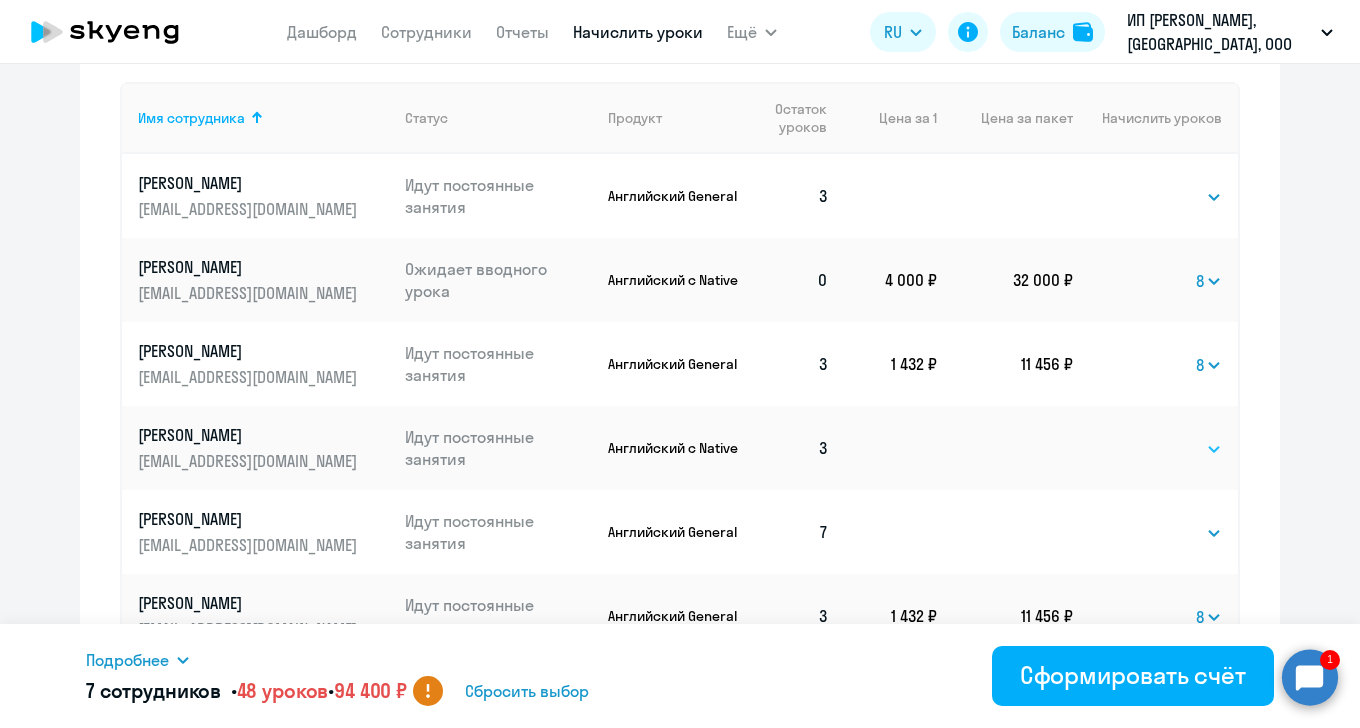 click on "Выбрать   4   8   16   32   64   96   128" 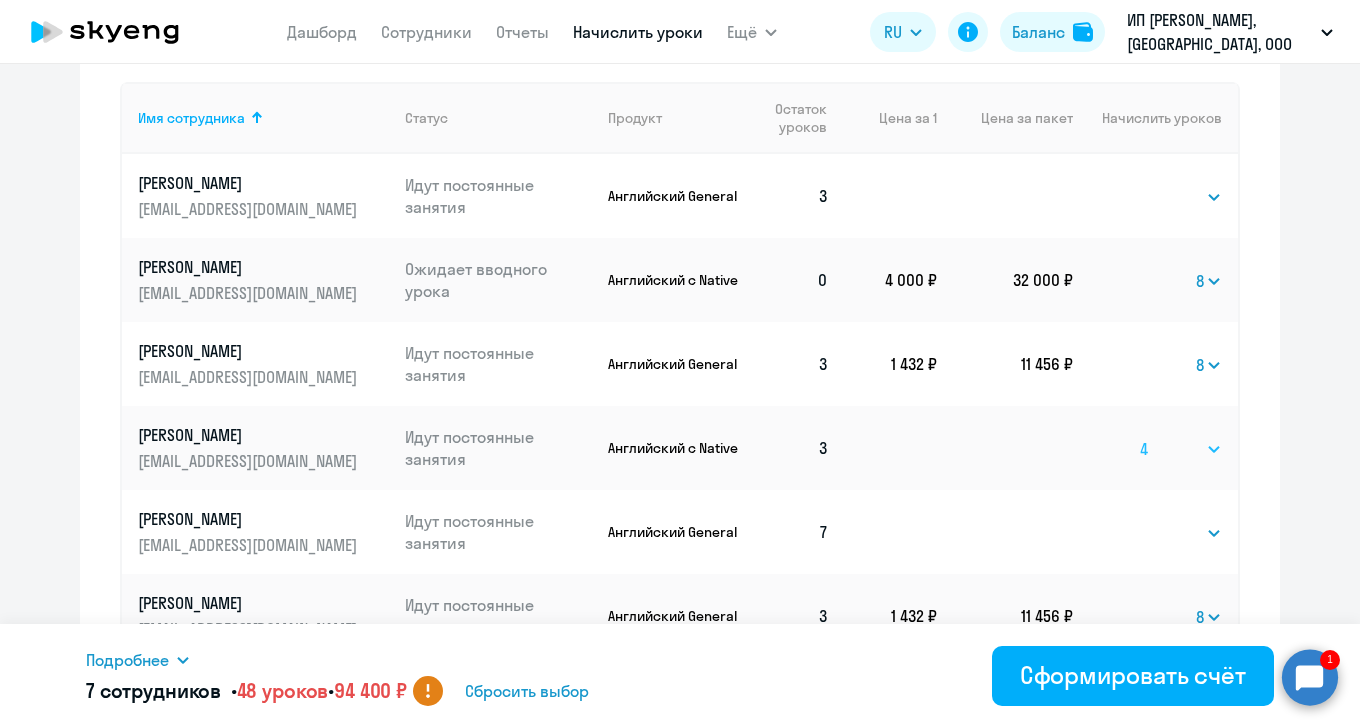click on "Выбрать   4   8   16   32   64   96   128" 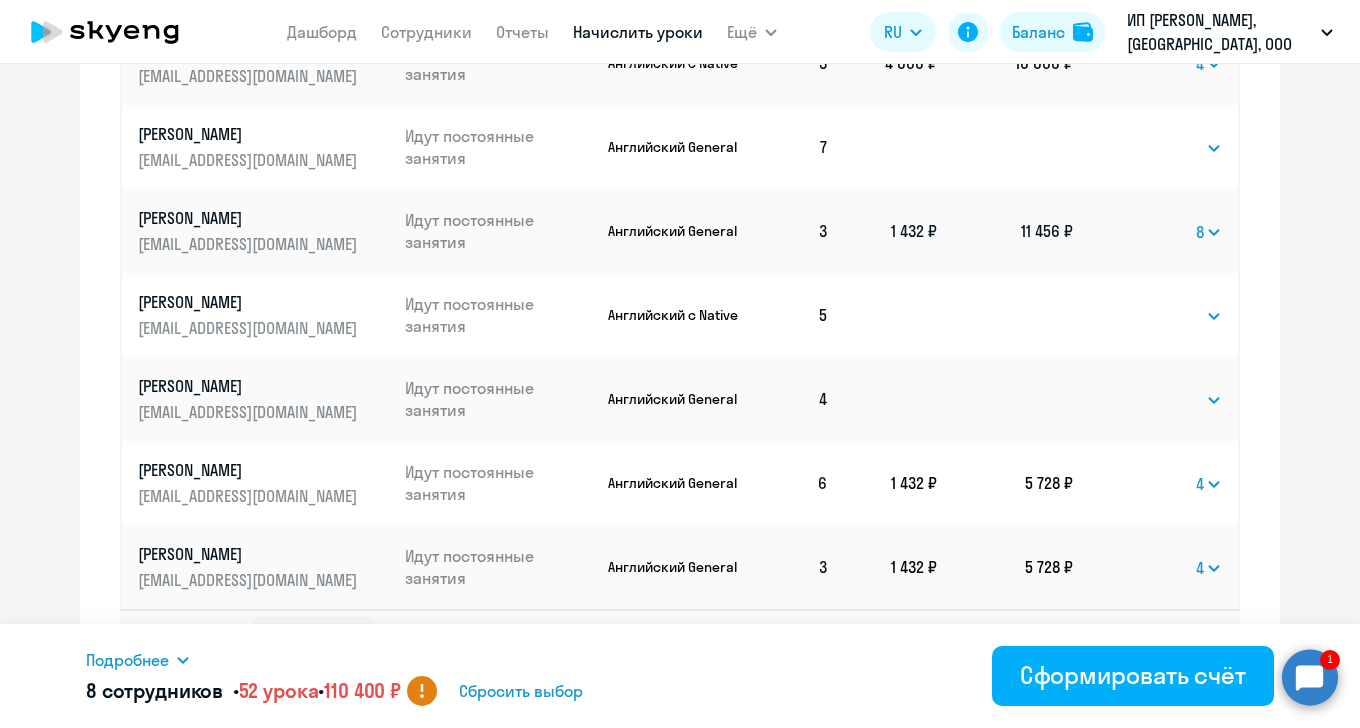 scroll, scrollTop: 1214, scrollLeft: 0, axis: vertical 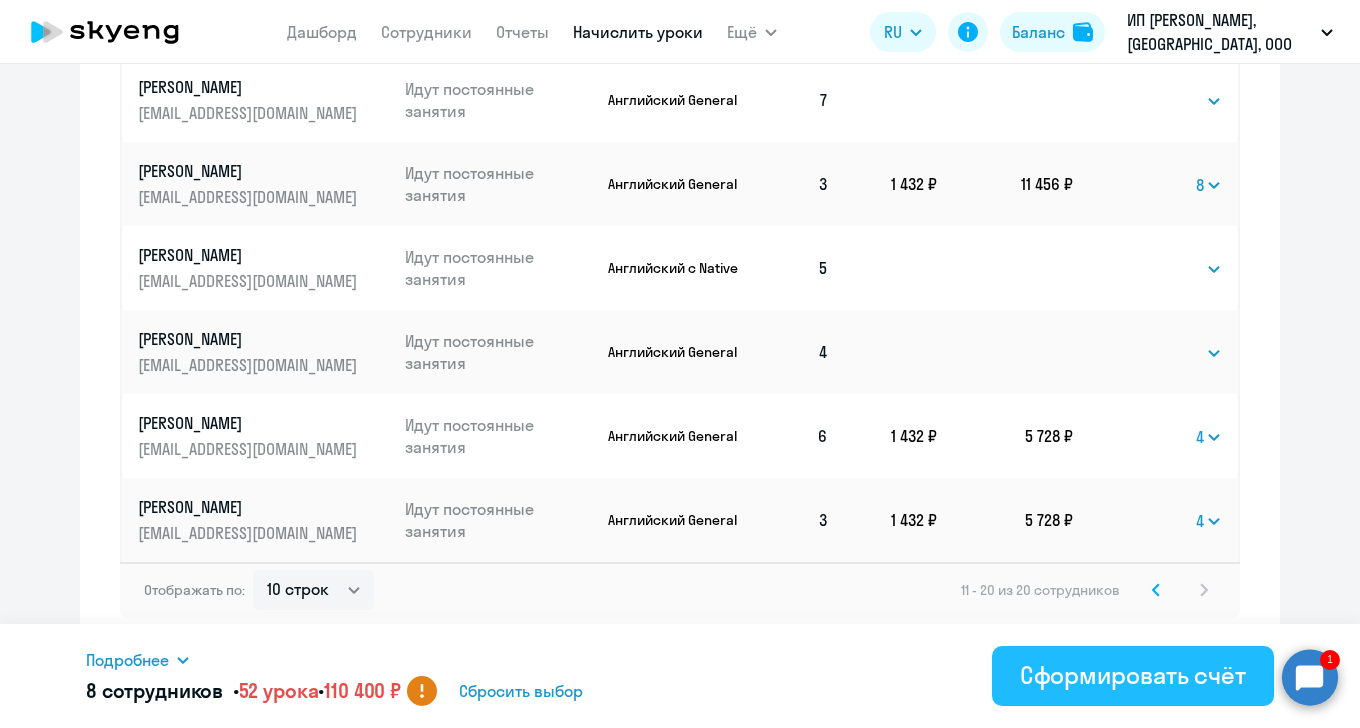 click on "Сформировать счёт" at bounding box center [1133, 675] 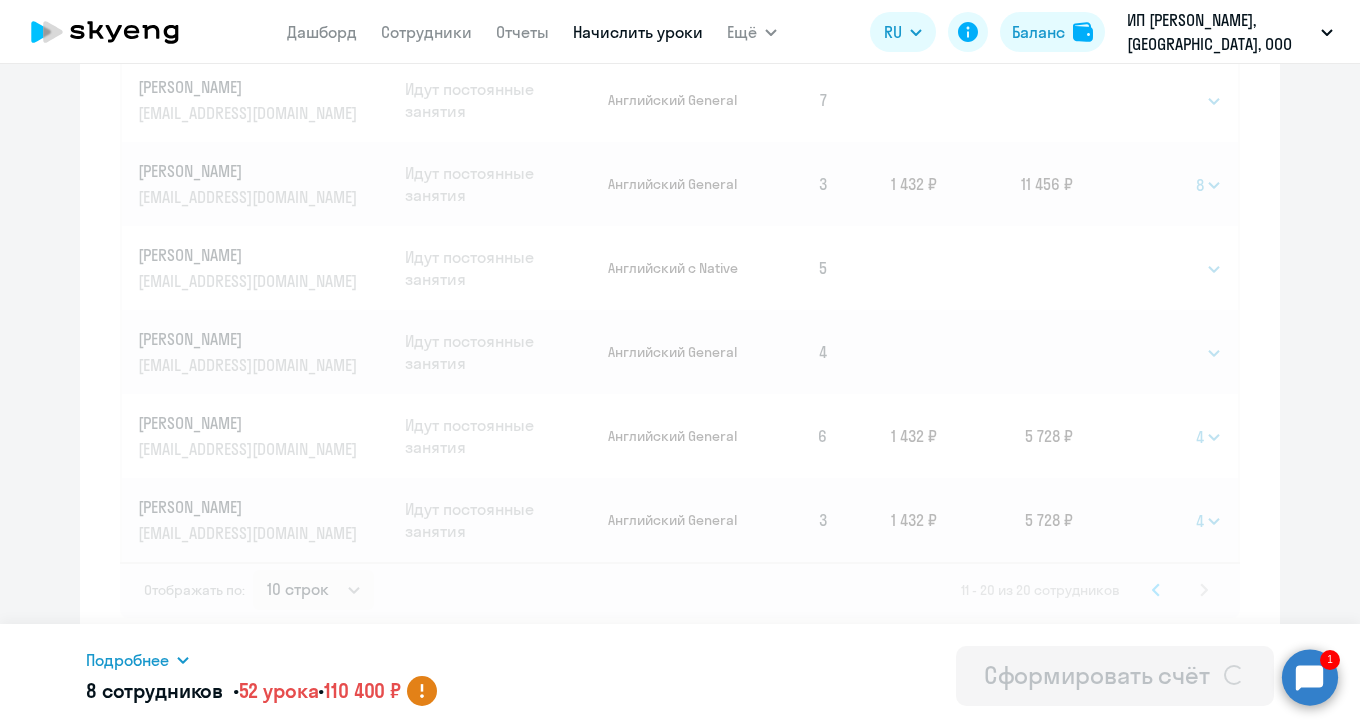 select 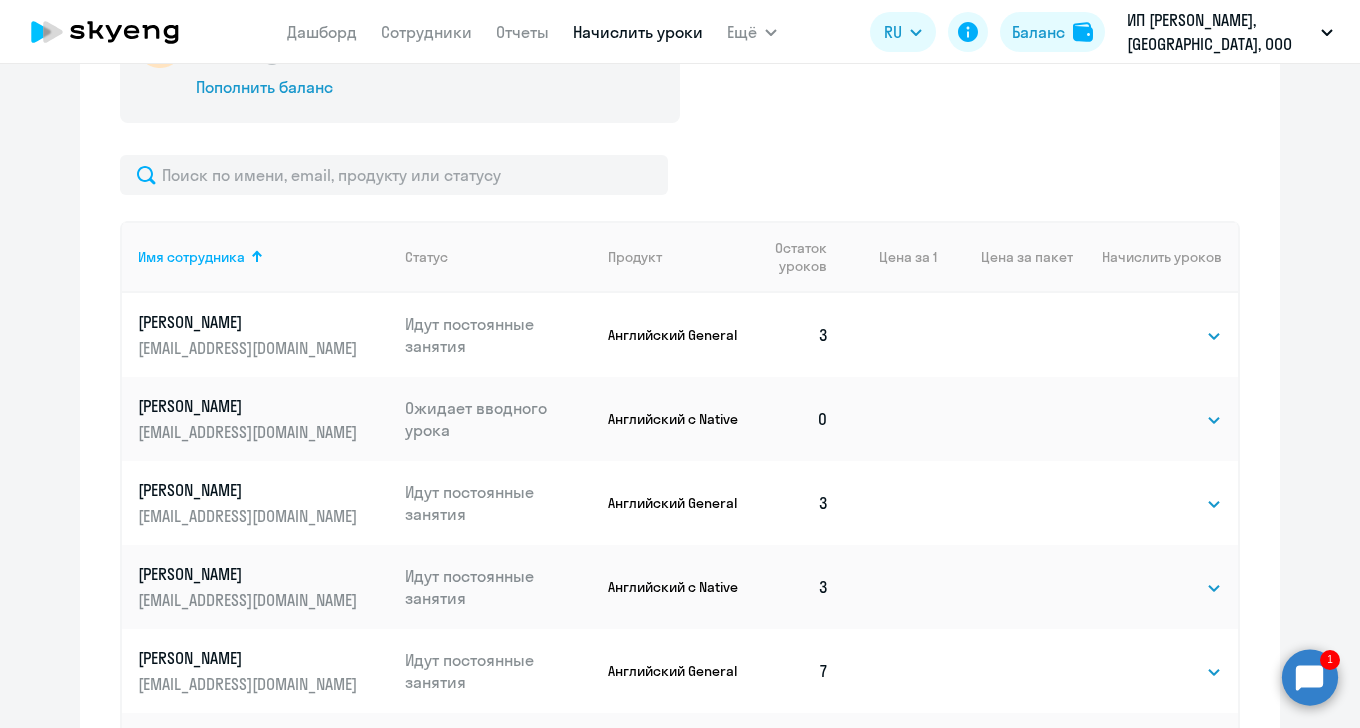 scroll, scrollTop: 0, scrollLeft: 0, axis: both 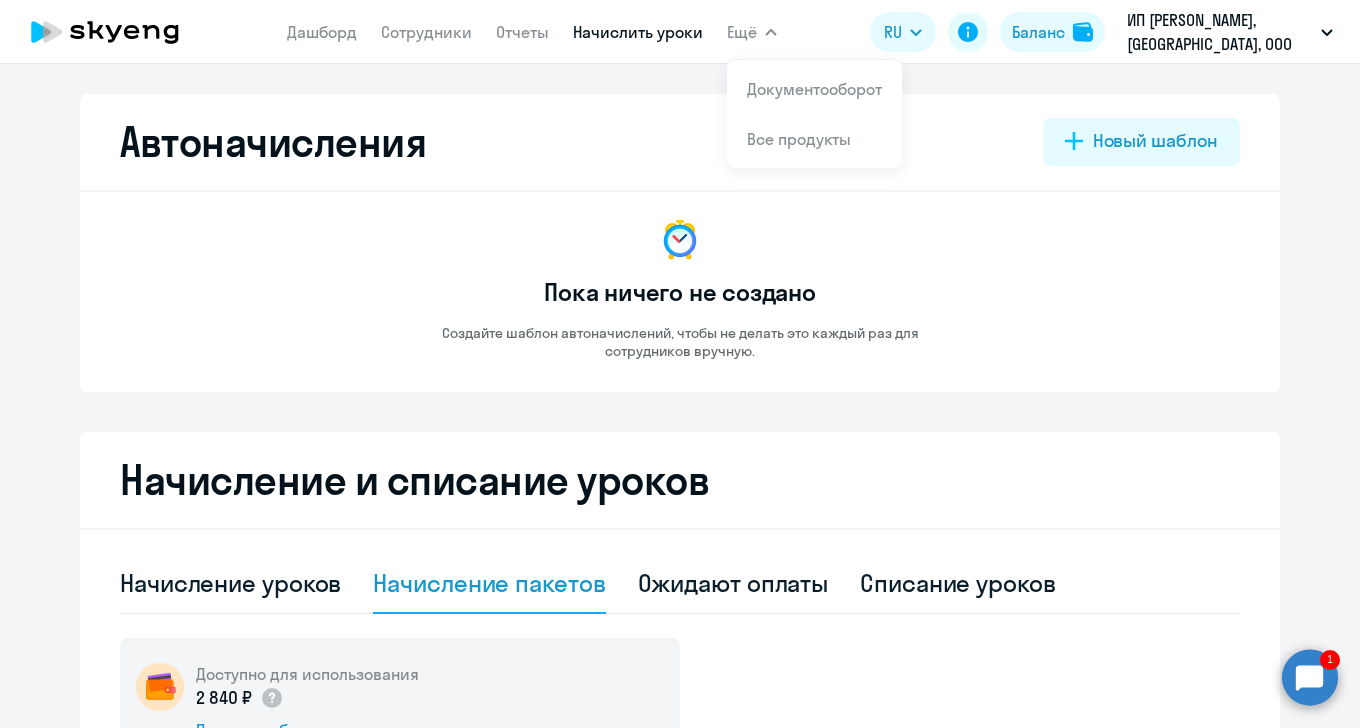 click on "Ещё" at bounding box center [742, 32] 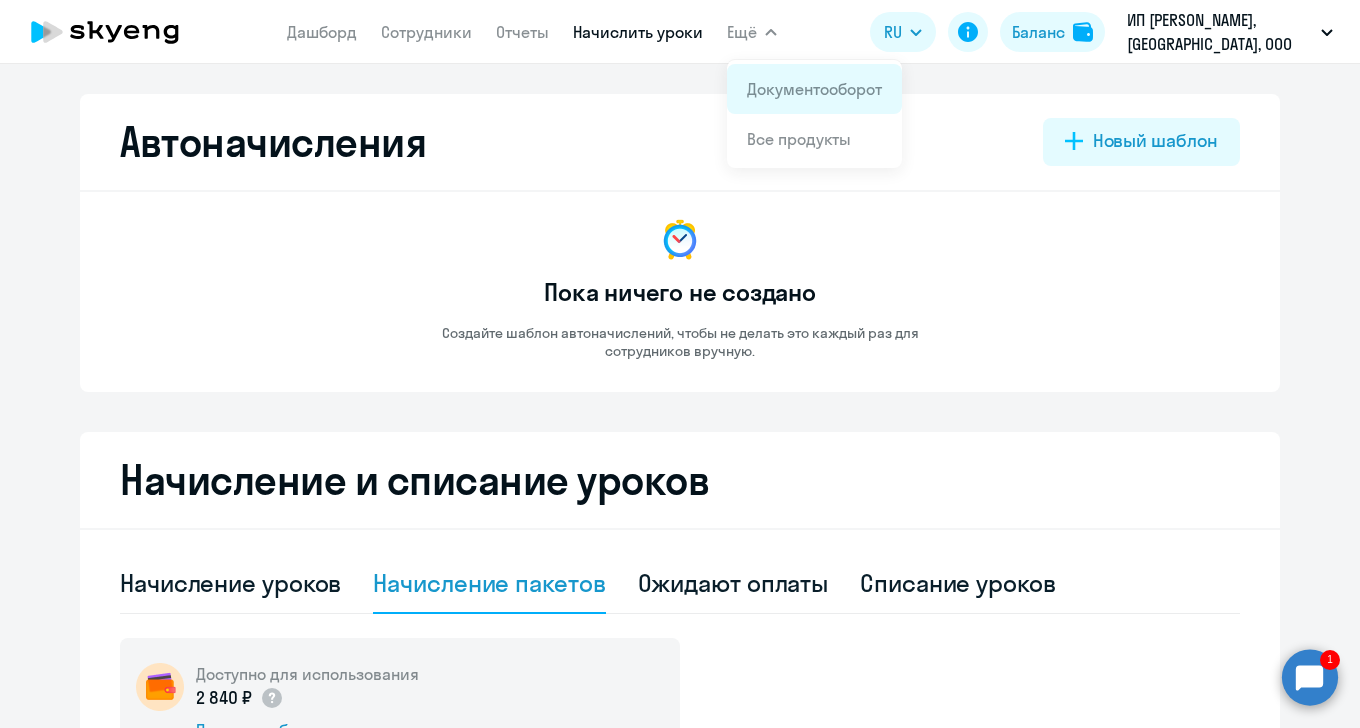 click on "Документооборот" at bounding box center (814, 89) 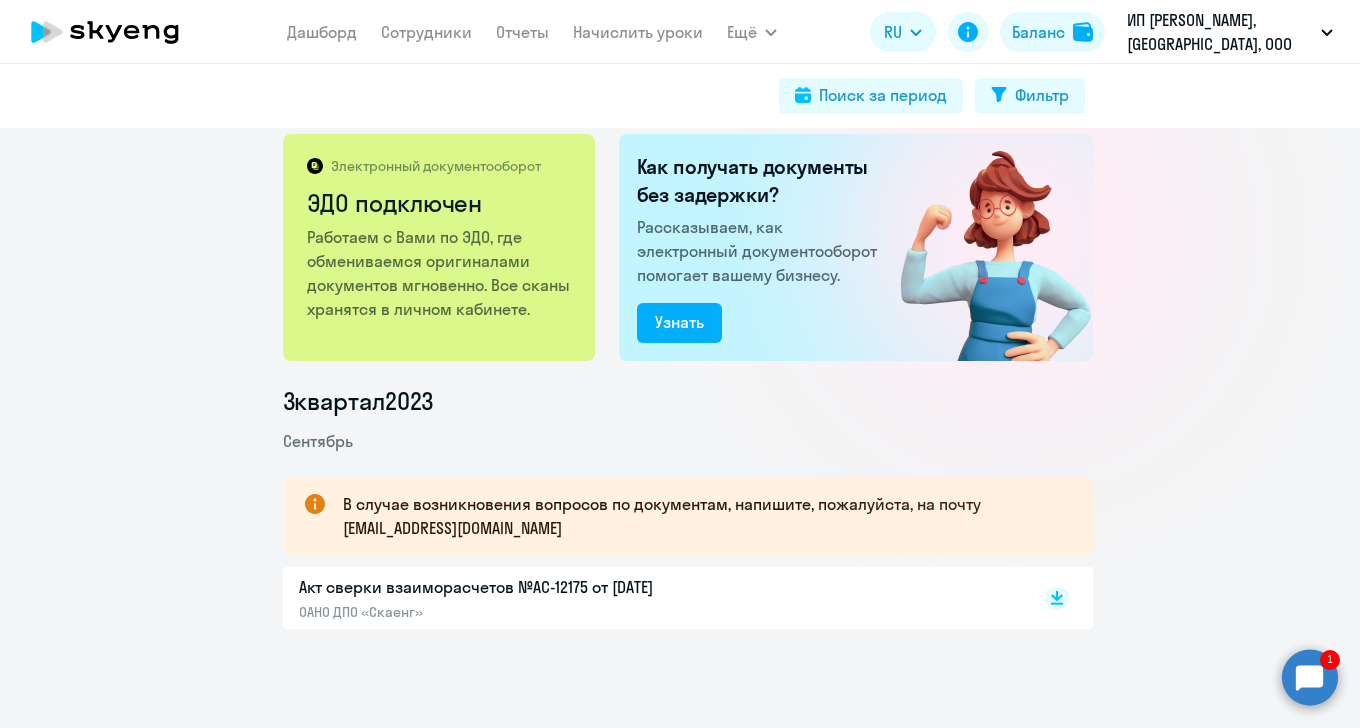 scroll, scrollTop: 0, scrollLeft: 0, axis: both 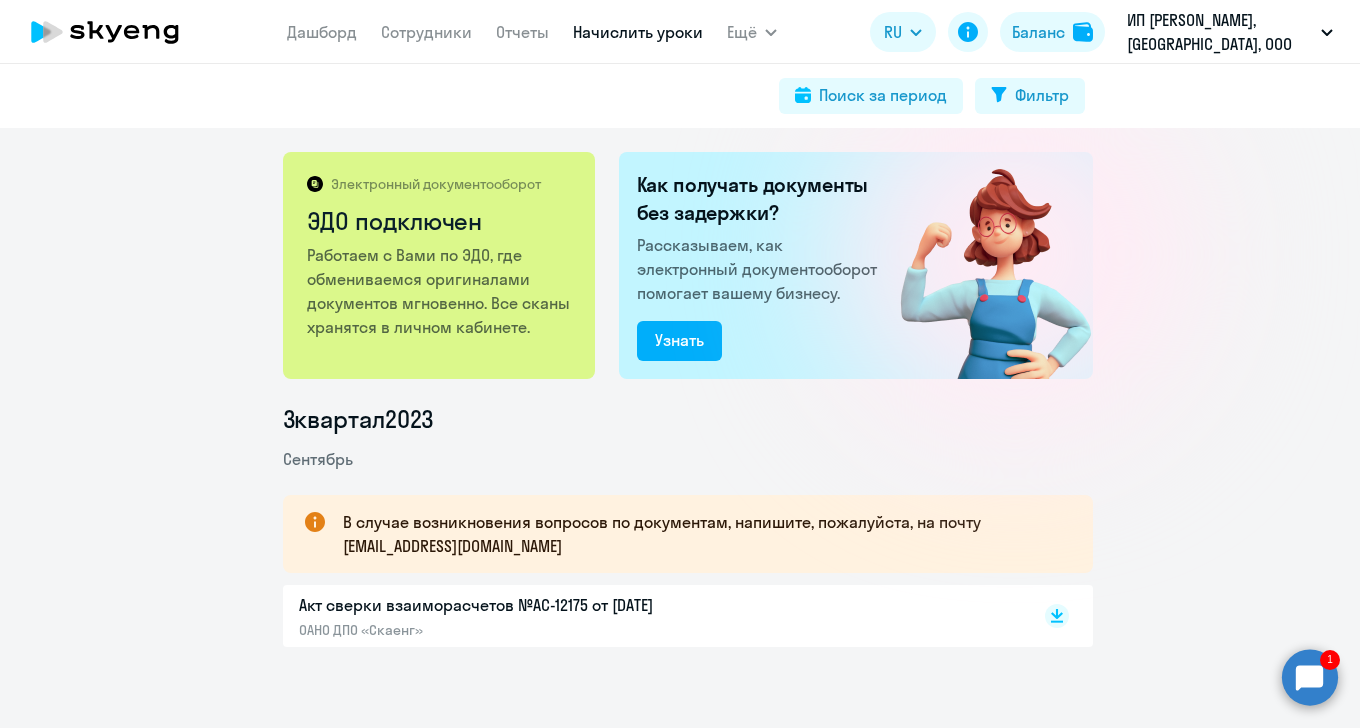 click on "Начислить уроки" at bounding box center [638, 32] 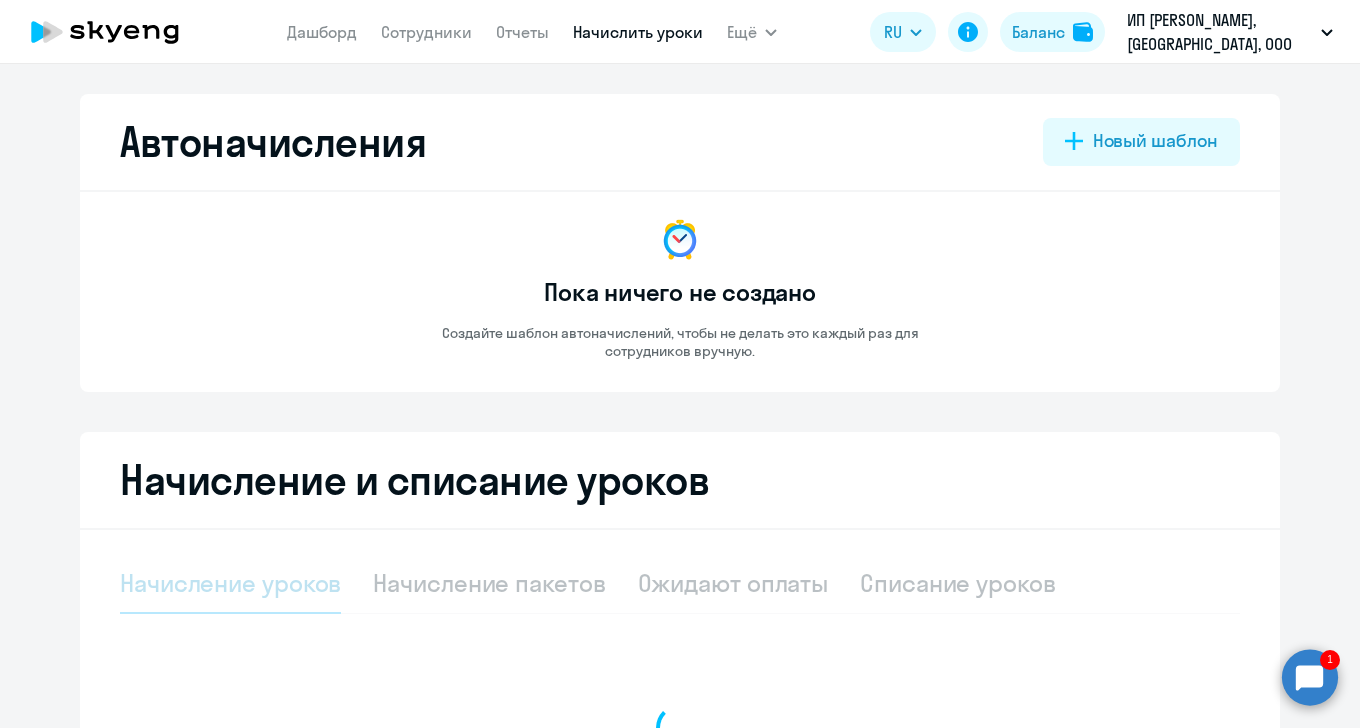 select on "10" 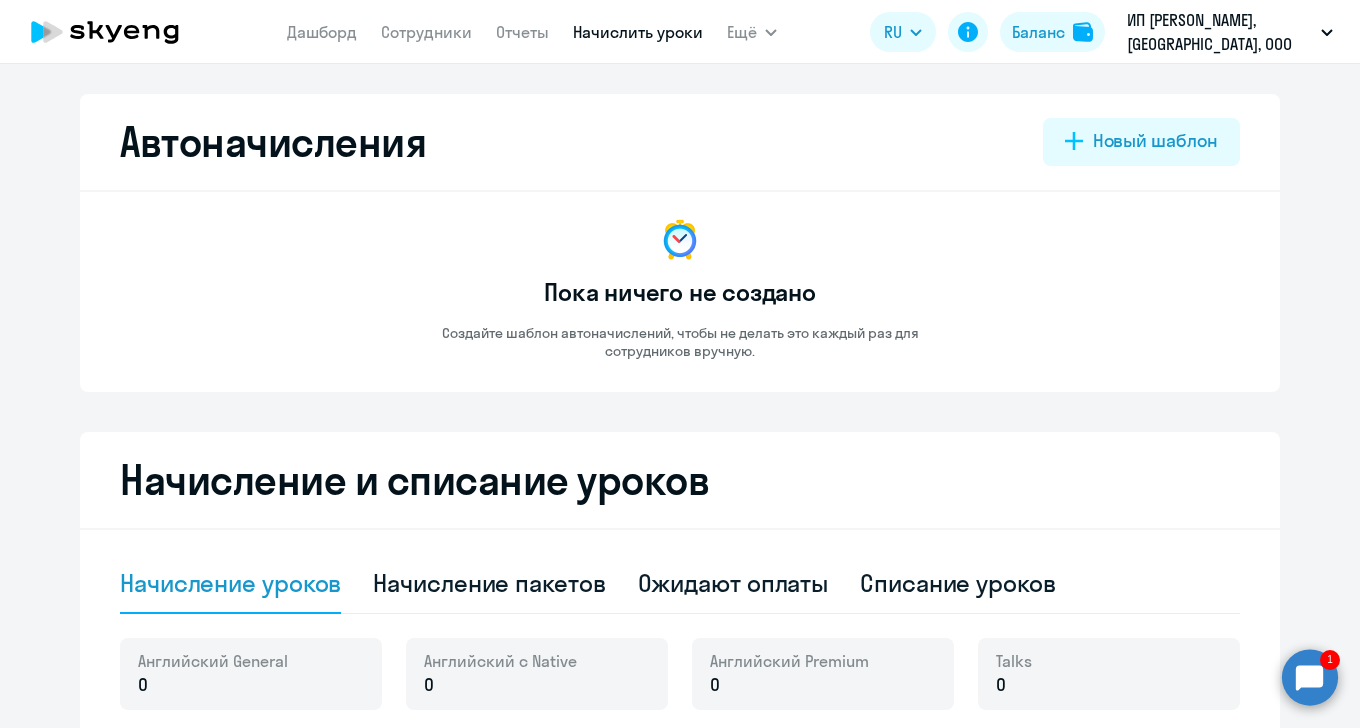 scroll, scrollTop: 468, scrollLeft: 0, axis: vertical 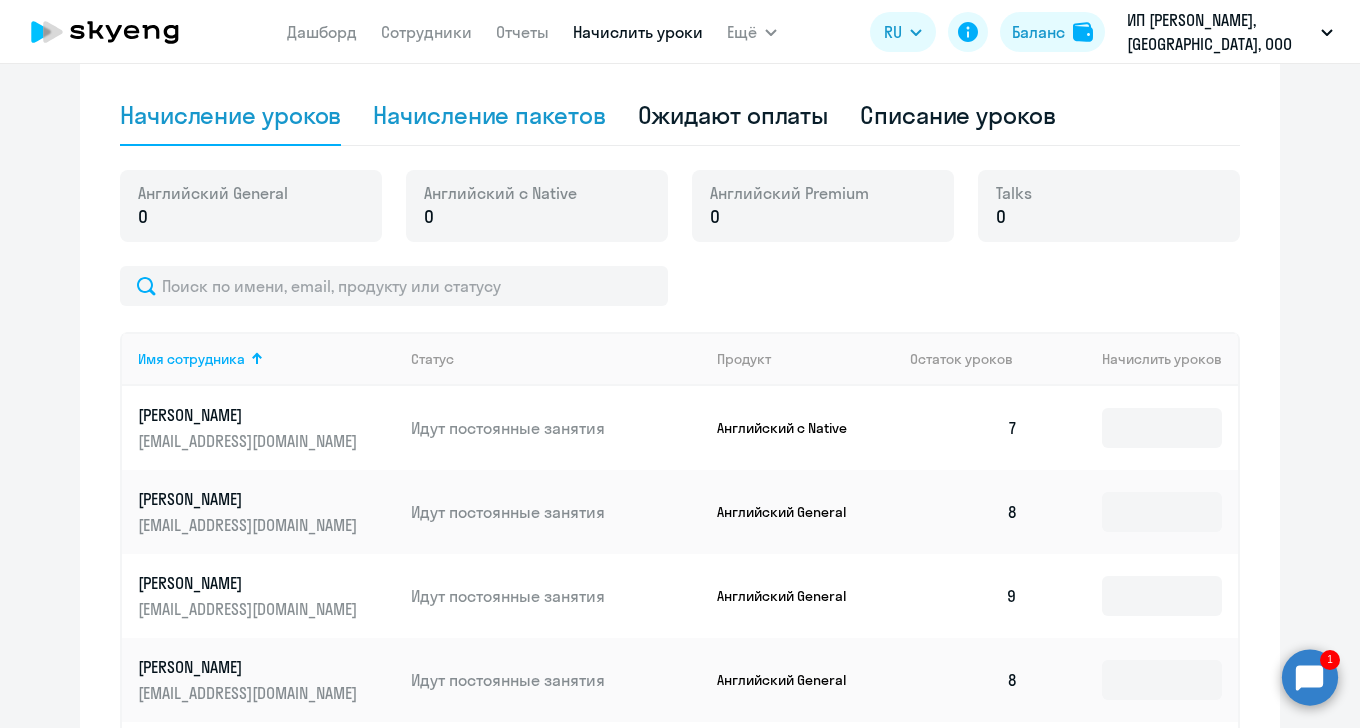 click on "Начисление пакетов" 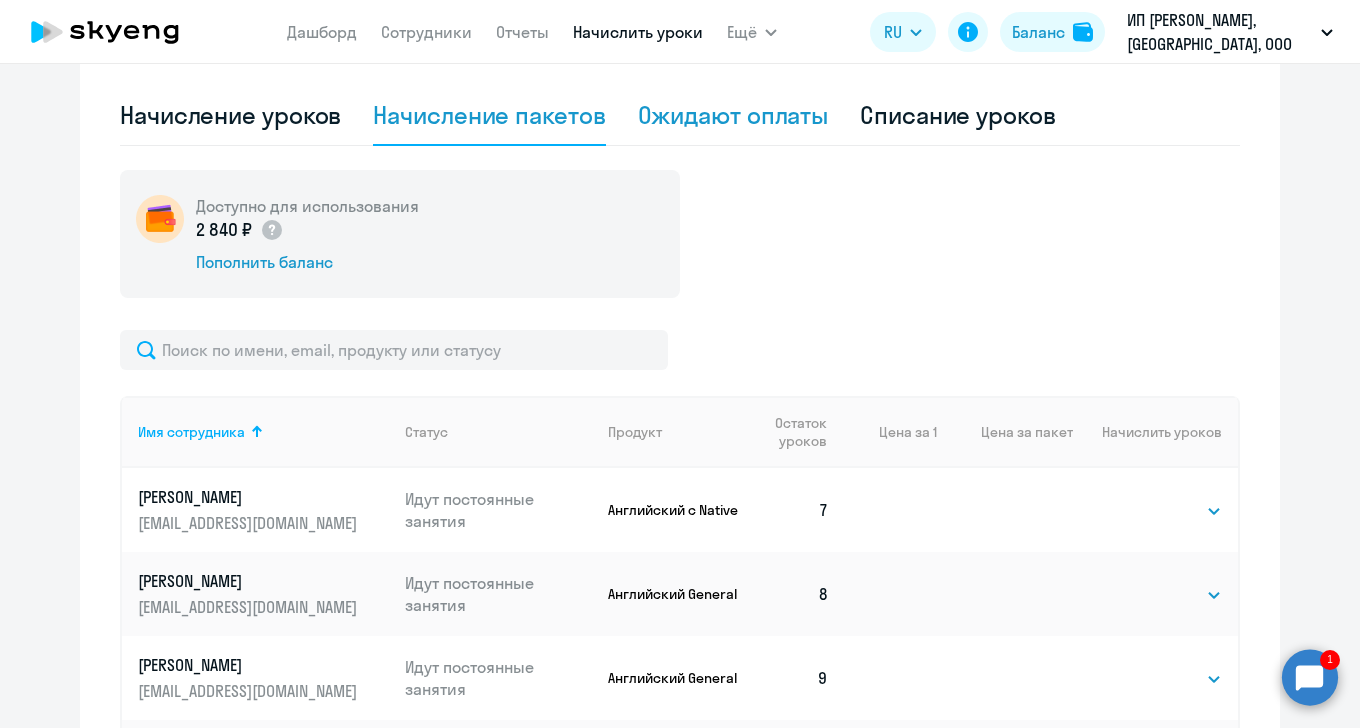 click on "Ожидают оплаты" 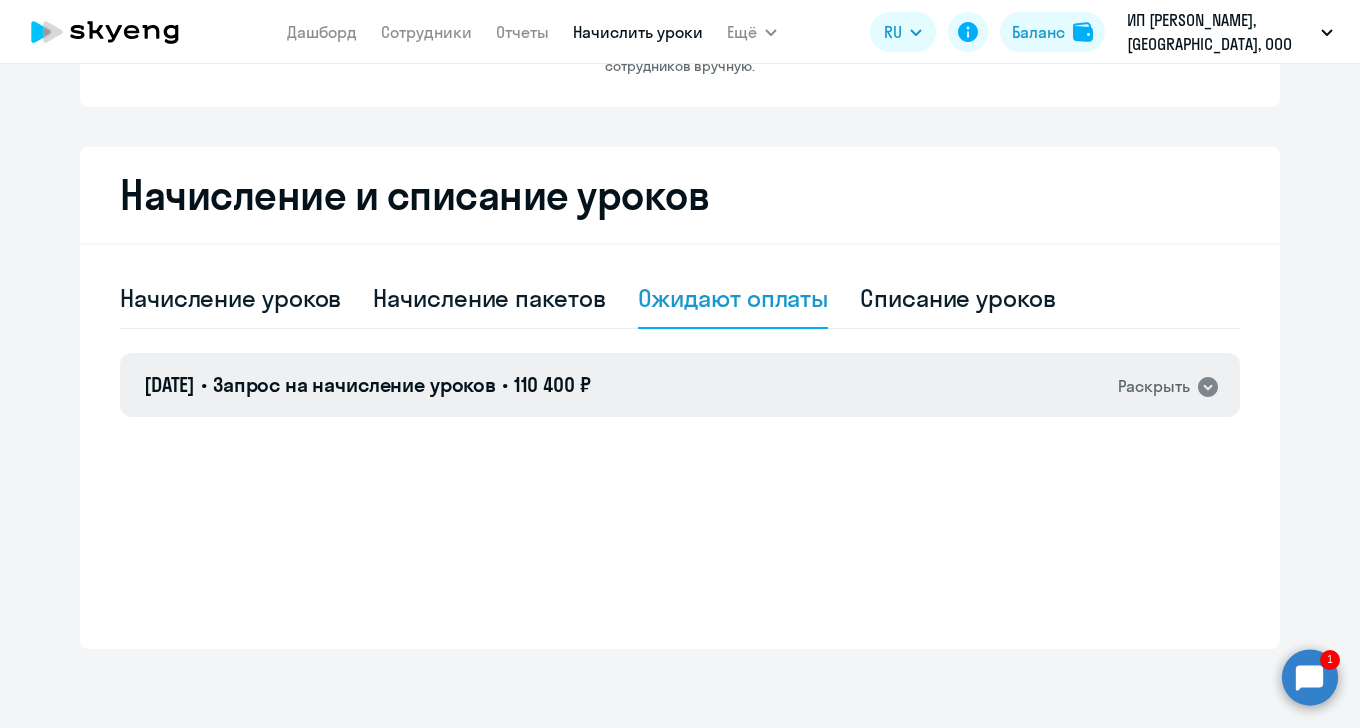 click 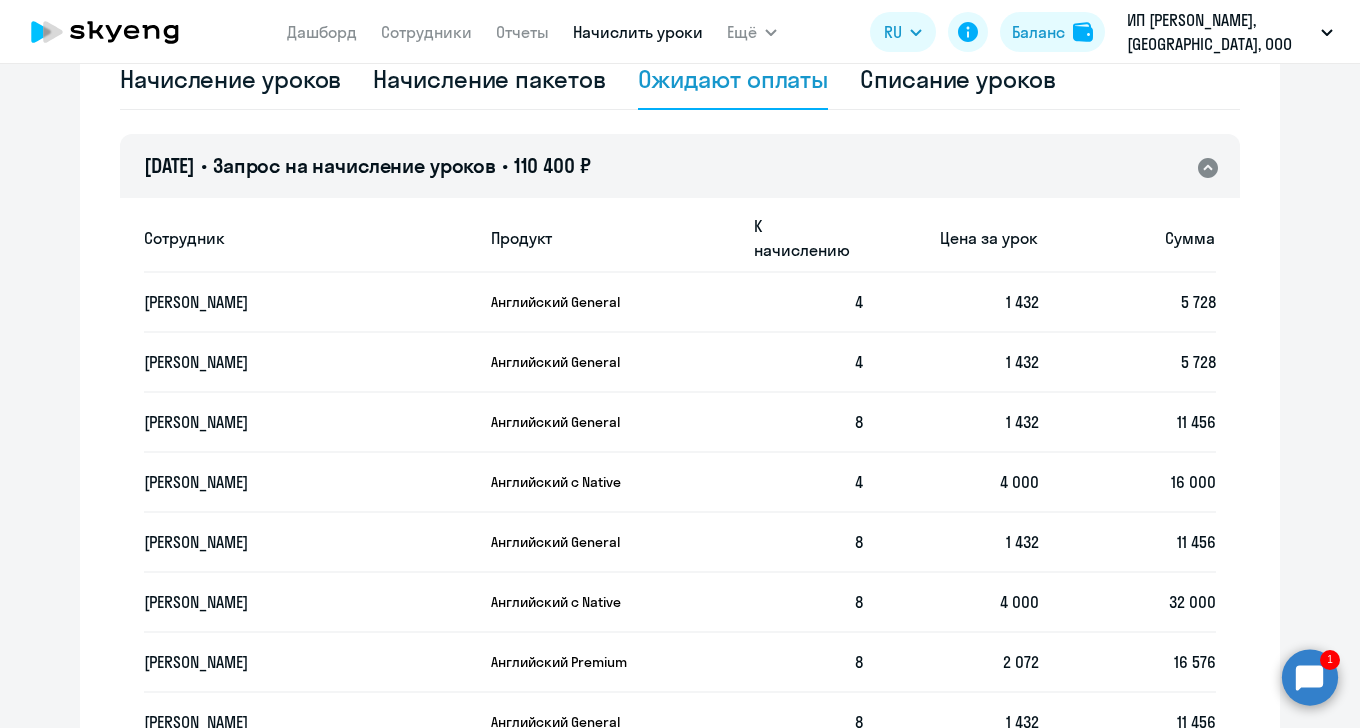 scroll, scrollTop: 683, scrollLeft: 0, axis: vertical 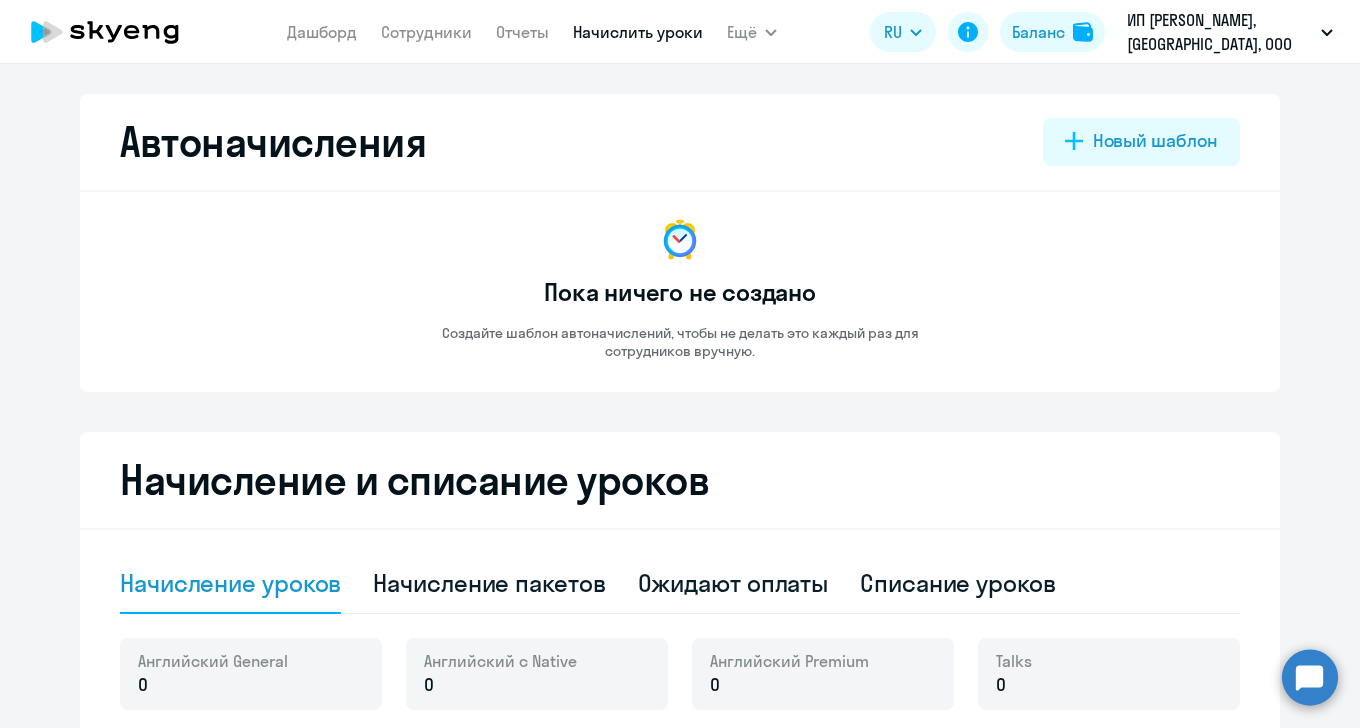 select on "10" 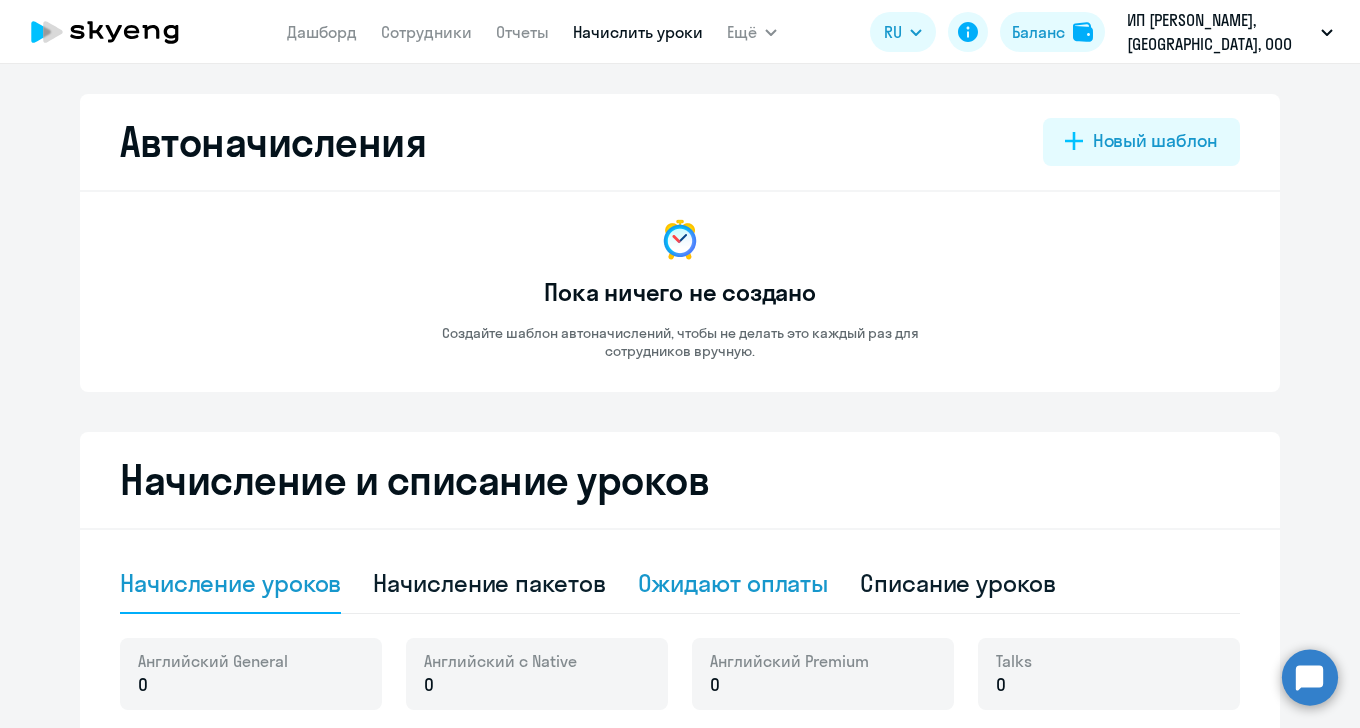 click on "Ожидают оплаты" 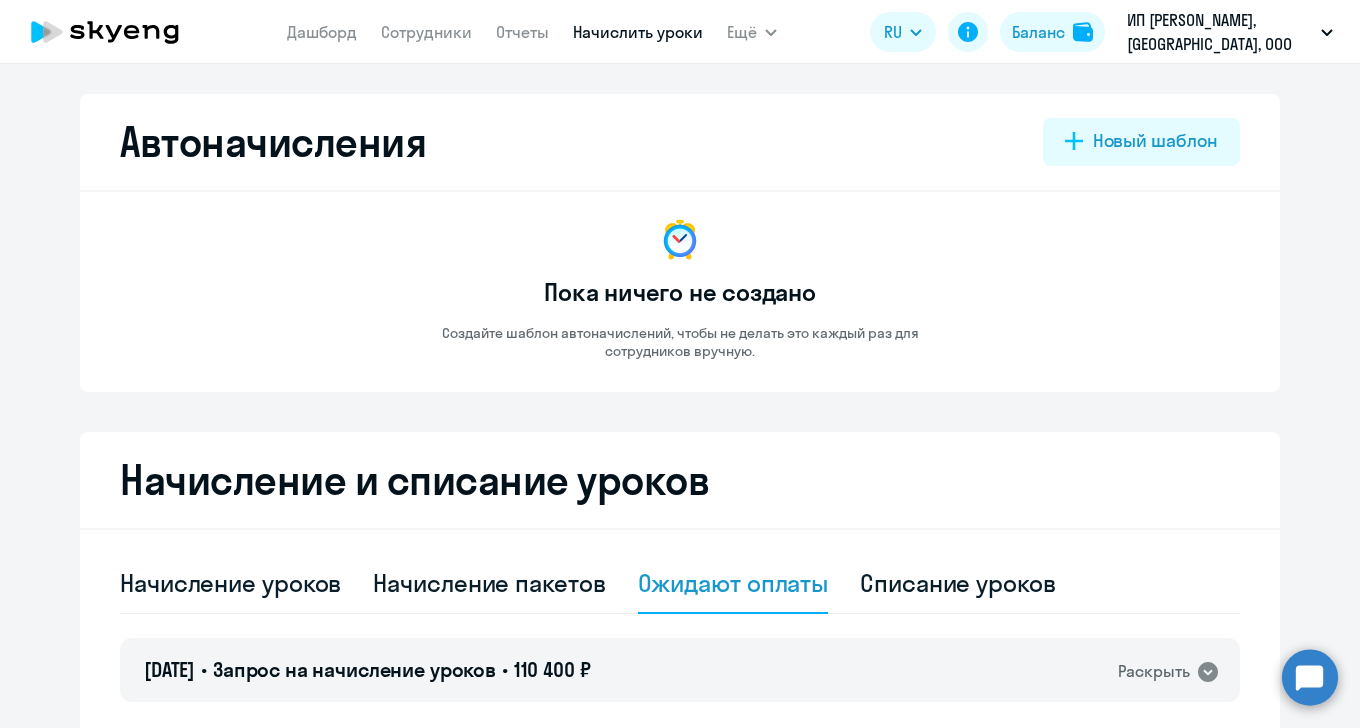 scroll, scrollTop: 285, scrollLeft: 0, axis: vertical 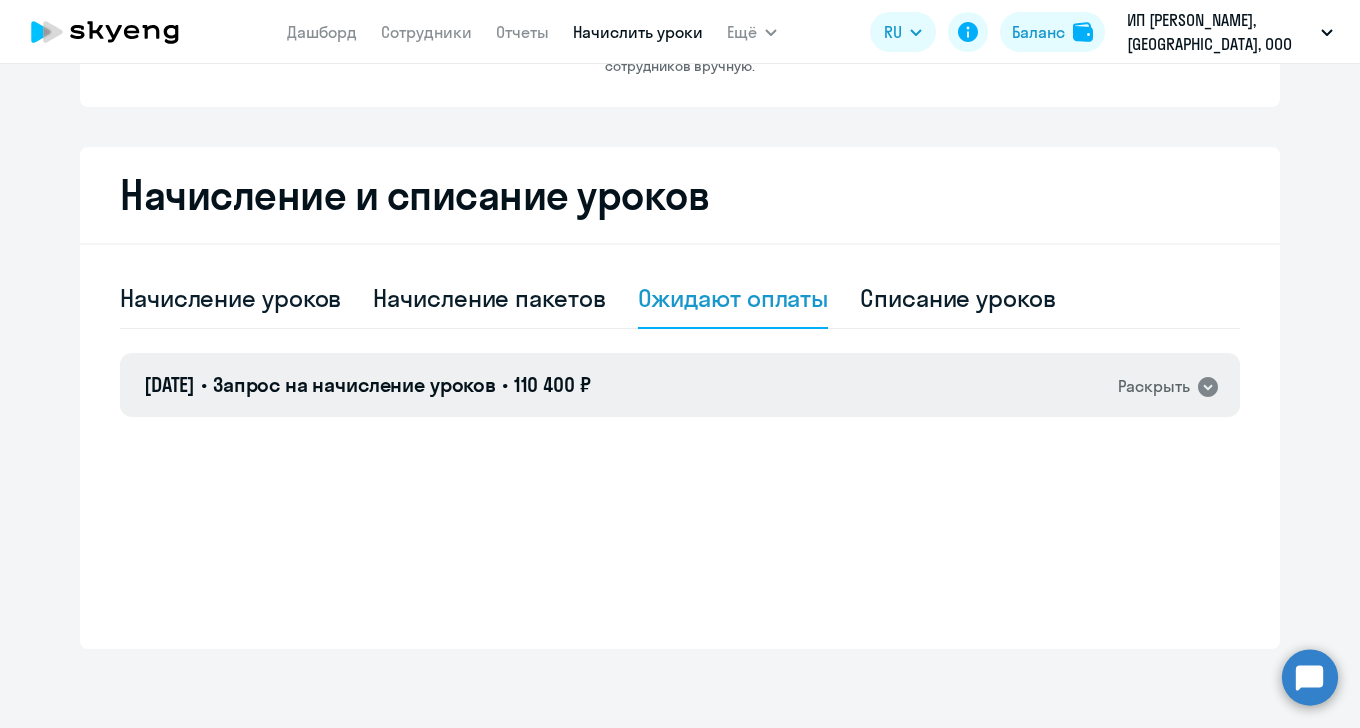 click 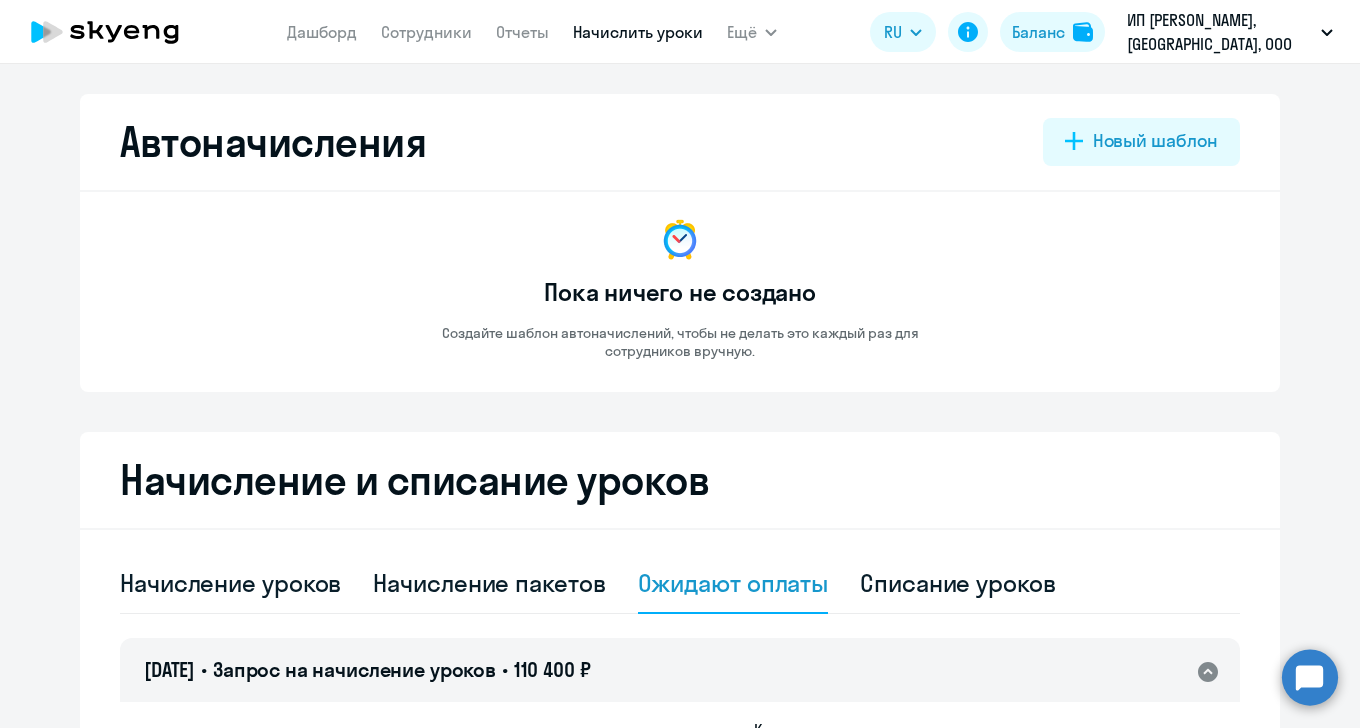 scroll, scrollTop: 0, scrollLeft: 0, axis: both 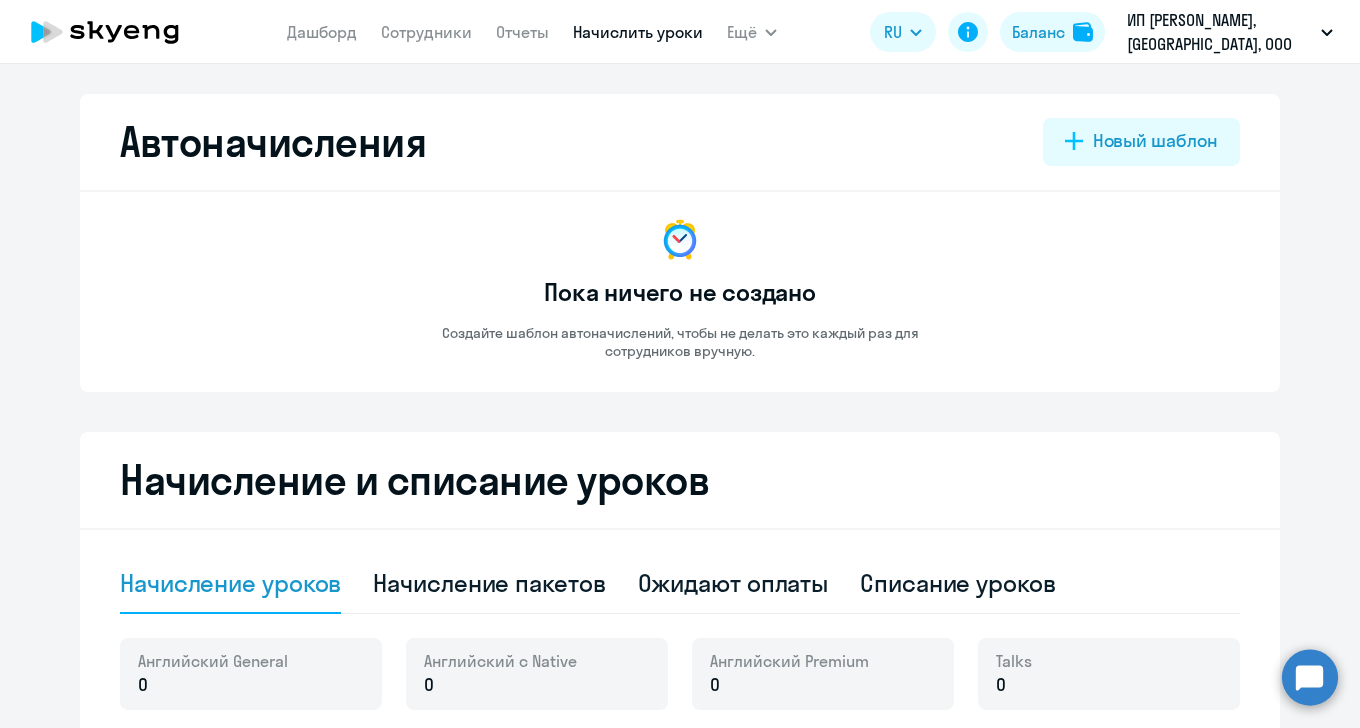 select on "10" 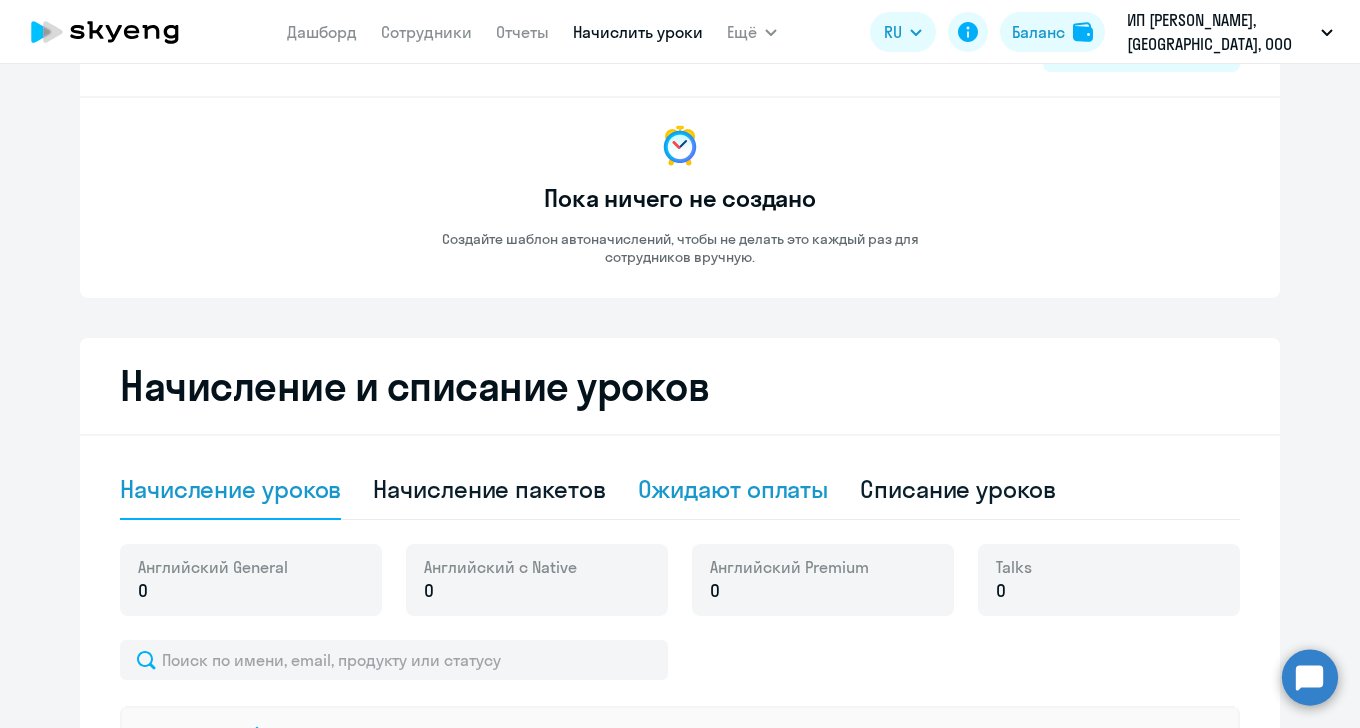 scroll, scrollTop: 0, scrollLeft: 0, axis: both 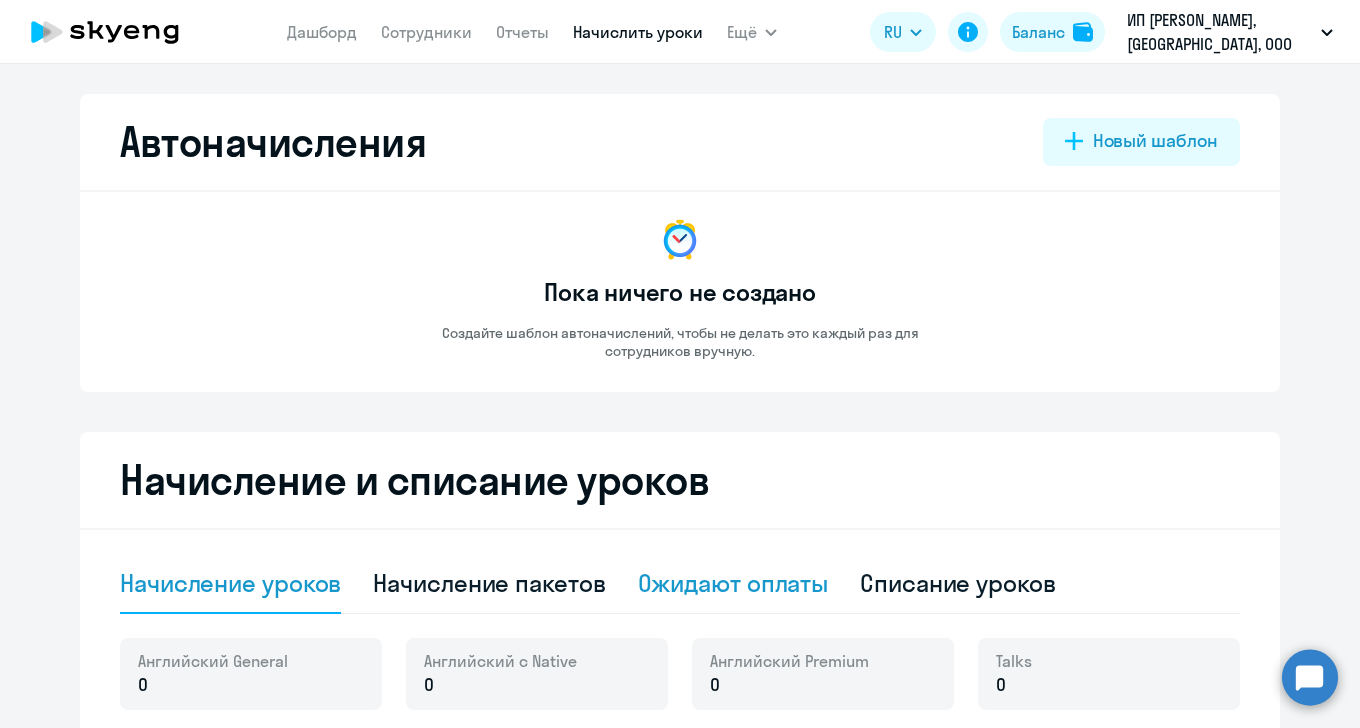 click on "Ожидают оплаты" 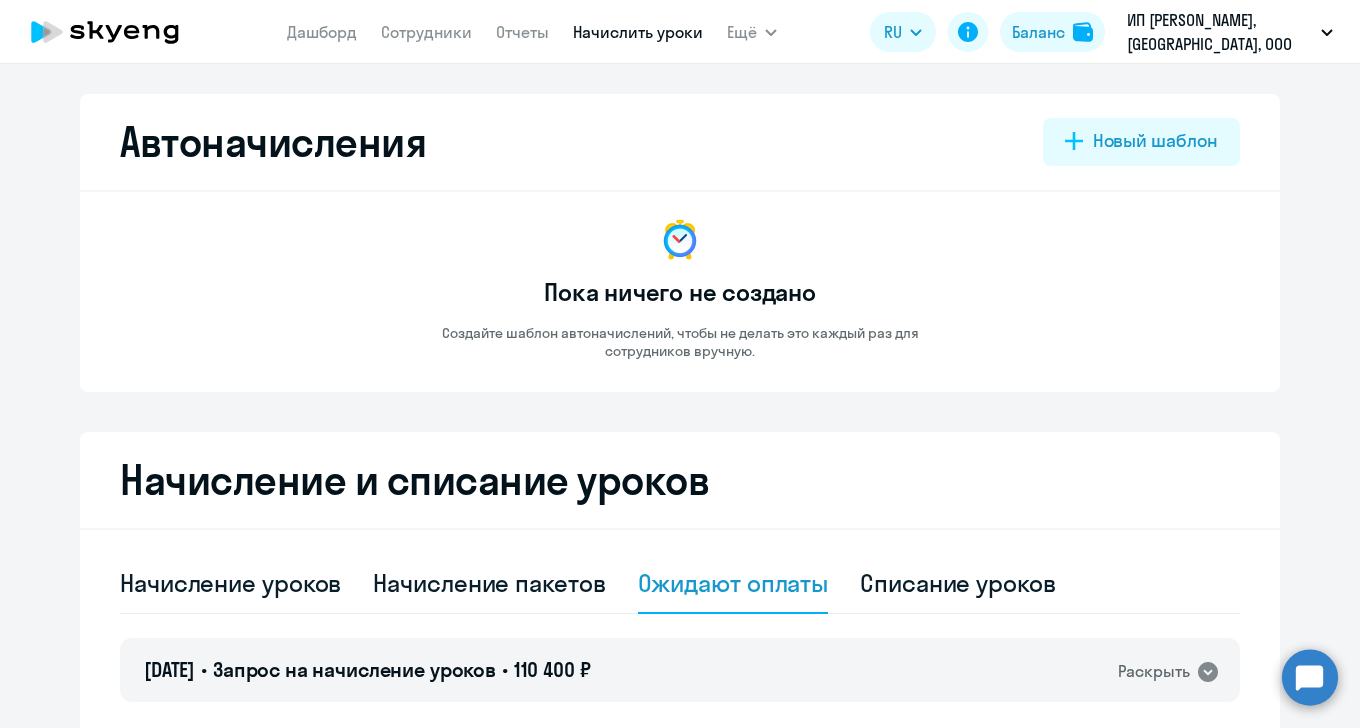 scroll, scrollTop: 285, scrollLeft: 0, axis: vertical 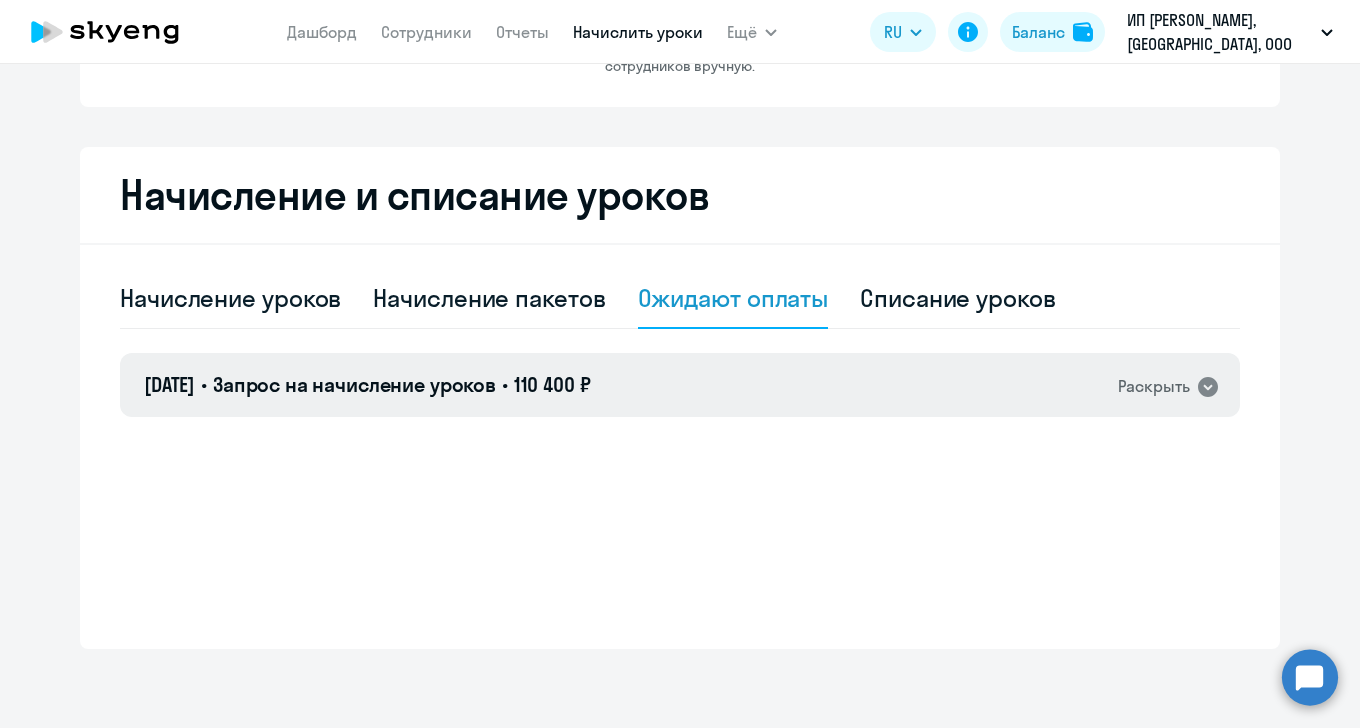 click on "22.07.2025 • Запрос на начисление уроков • 110 400 ₽  Раскрыть" 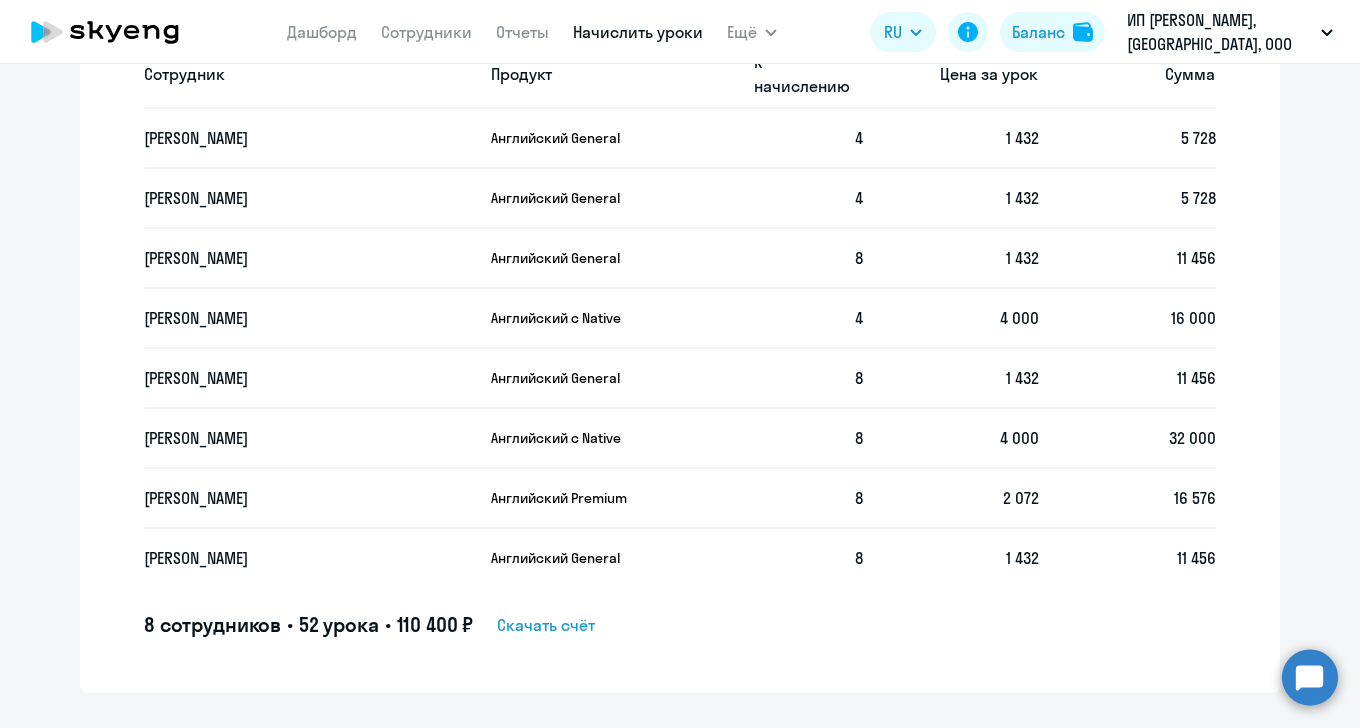 scroll, scrollTop: 683, scrollLeft: 0, axis: vertical 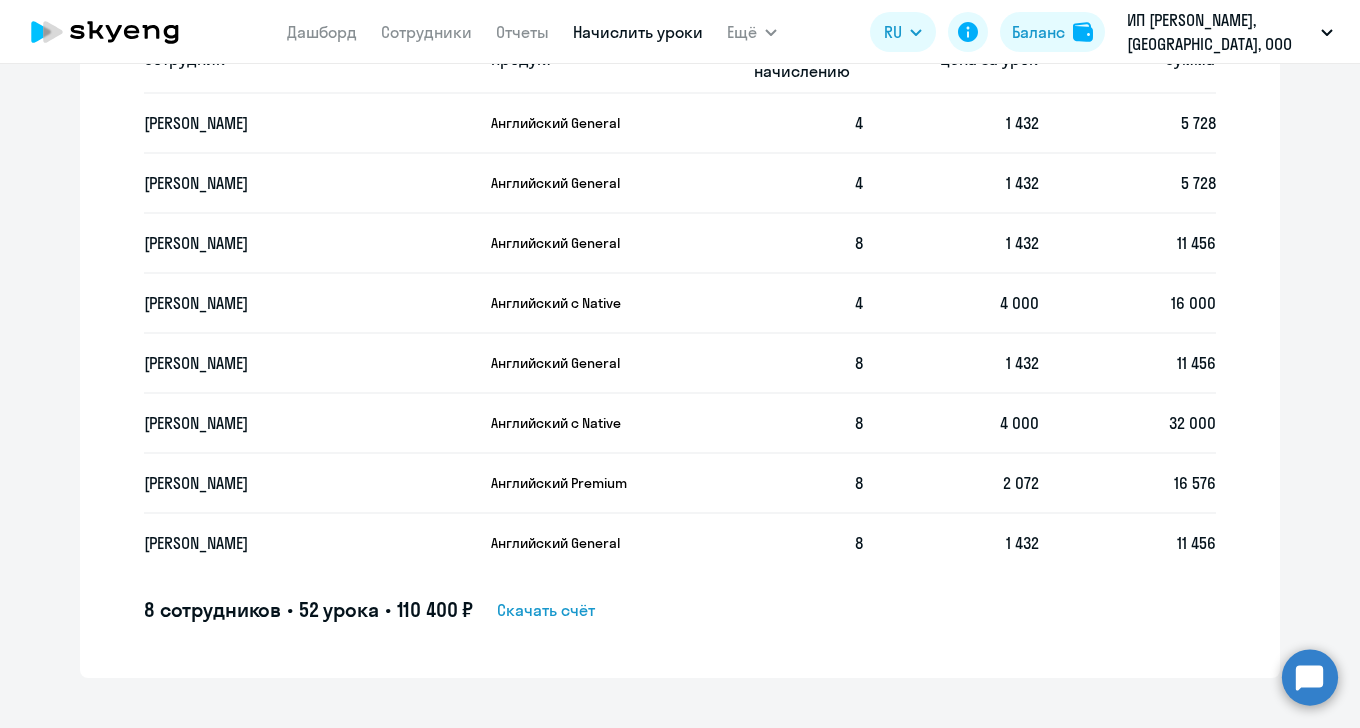 click on "Скачать счёт" 